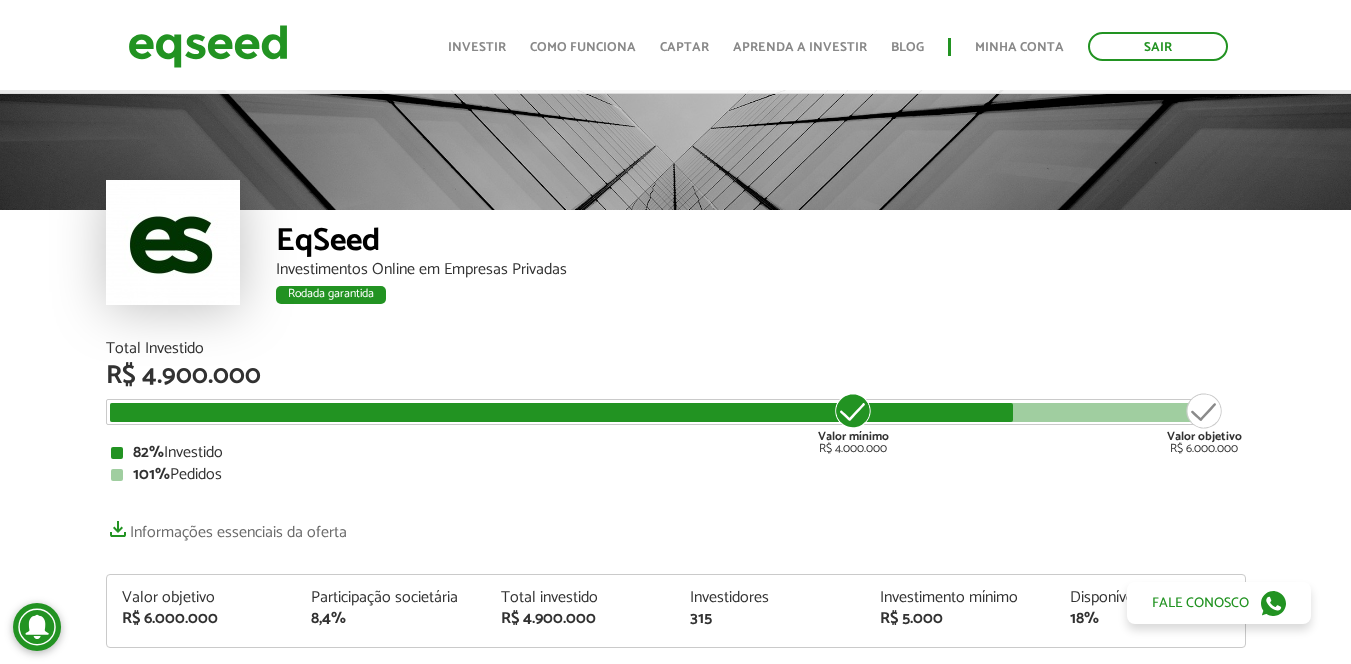 scroll, scrollTop: 100, scrollLeft: 0, axis: vertical 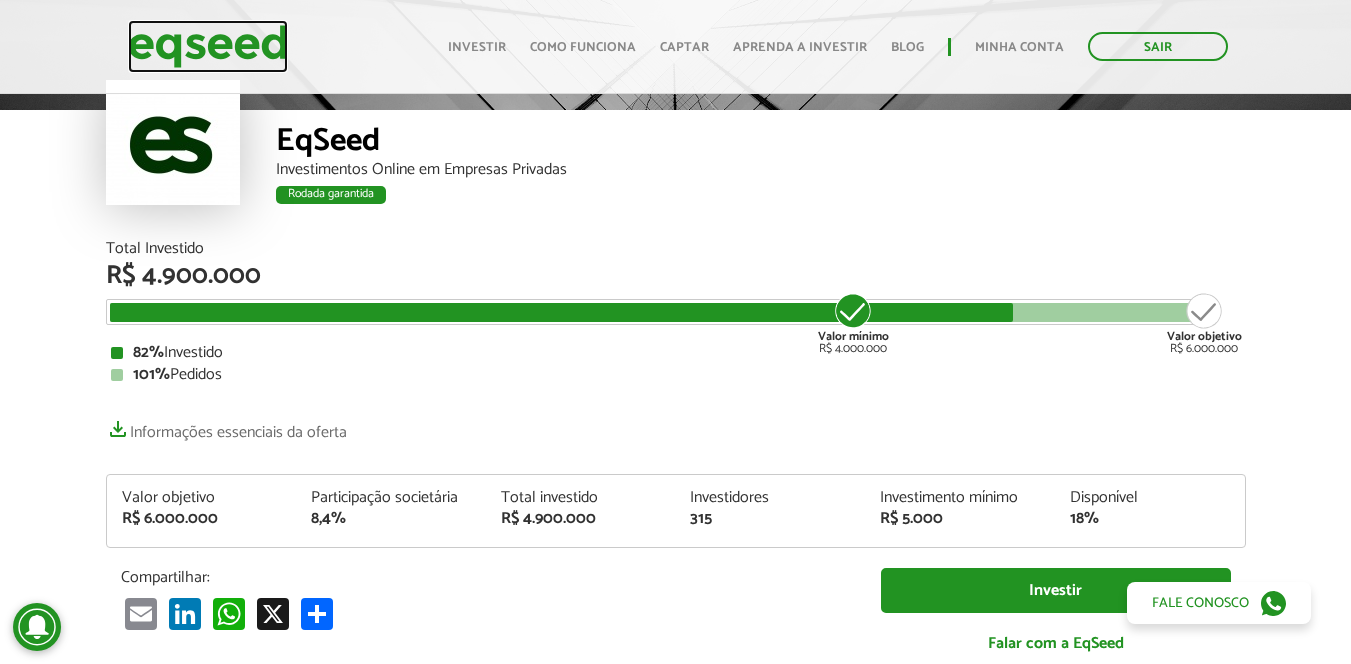 click at bounding box center [208, 46] 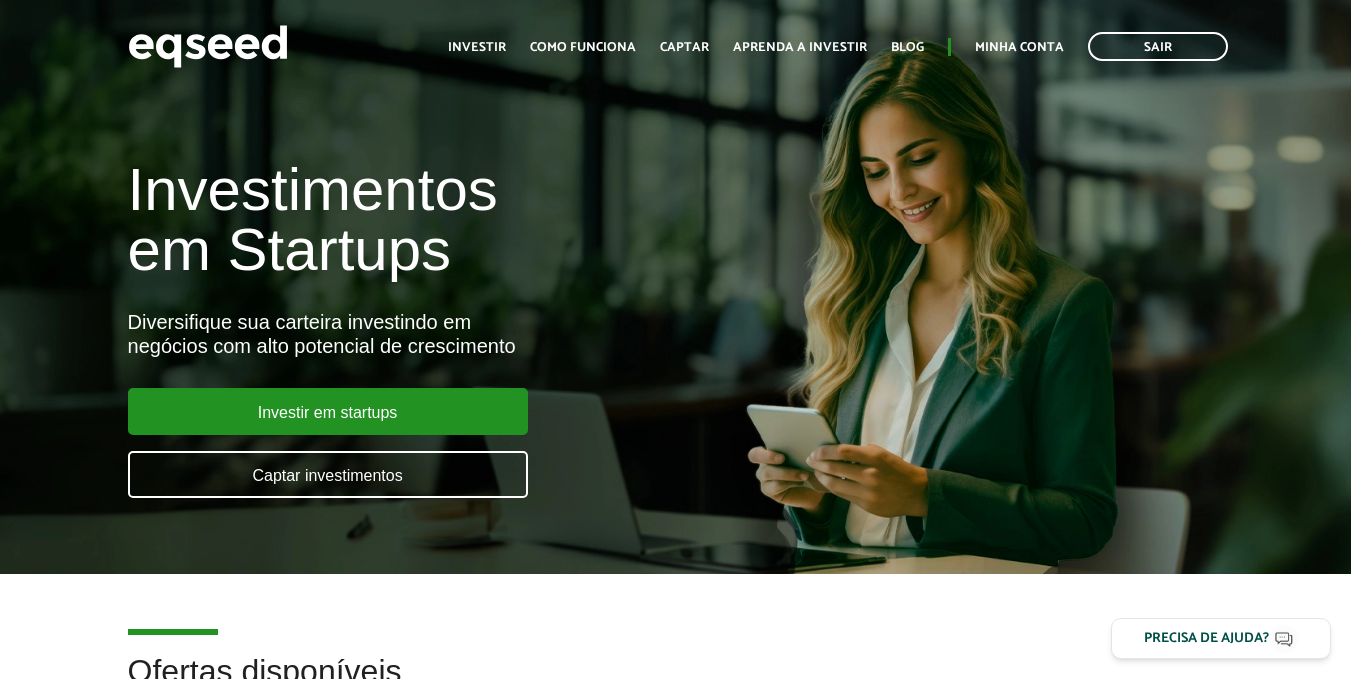 scroll, scrollTop: 0, scrollLeft: 0, axis: both 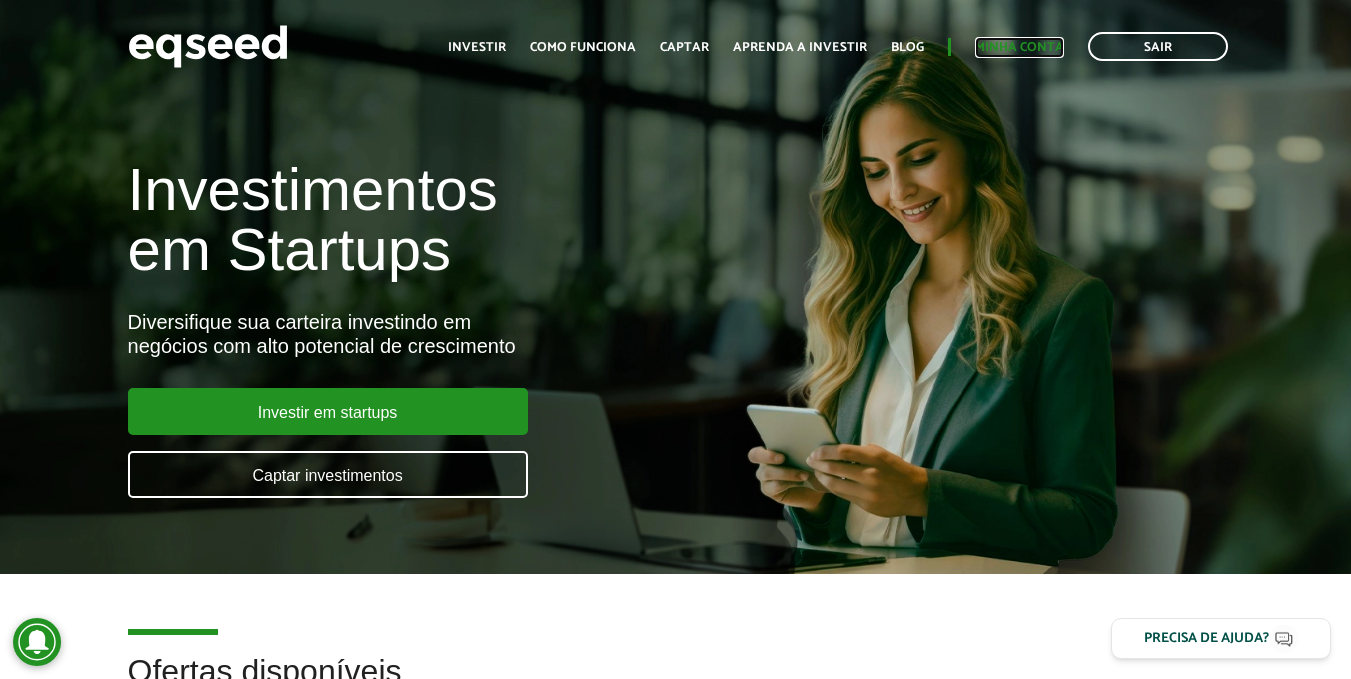 click on "Minha conta" at bounding box center [1019, 47] 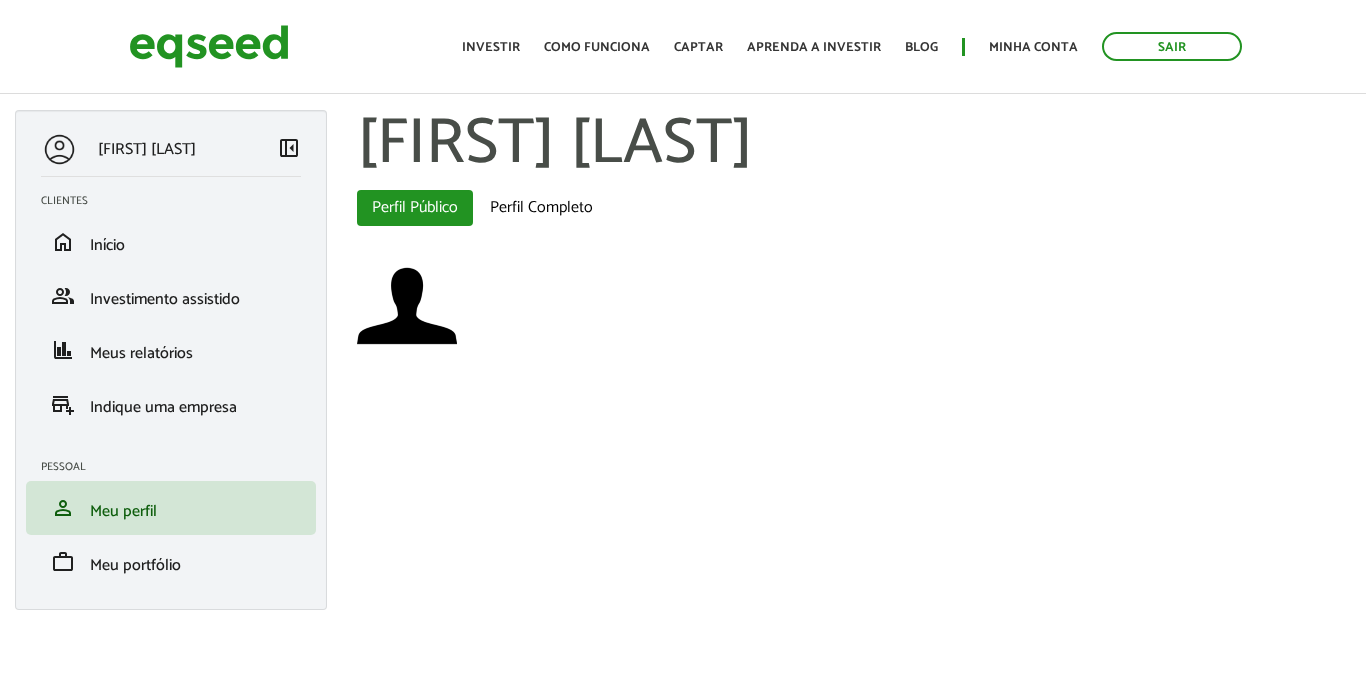 scroll, scrollTop: 0, scrollLeft: 0, axis: both 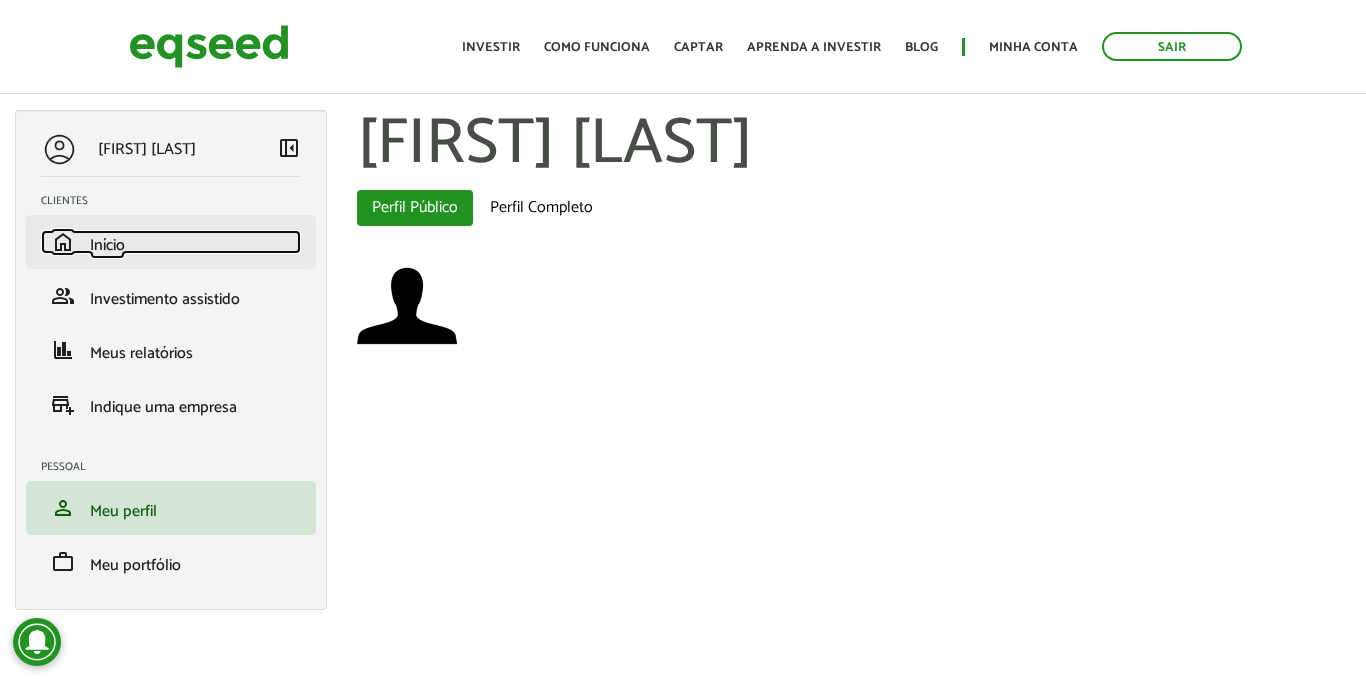 click on "home Início" at bounding box center (171, 242) 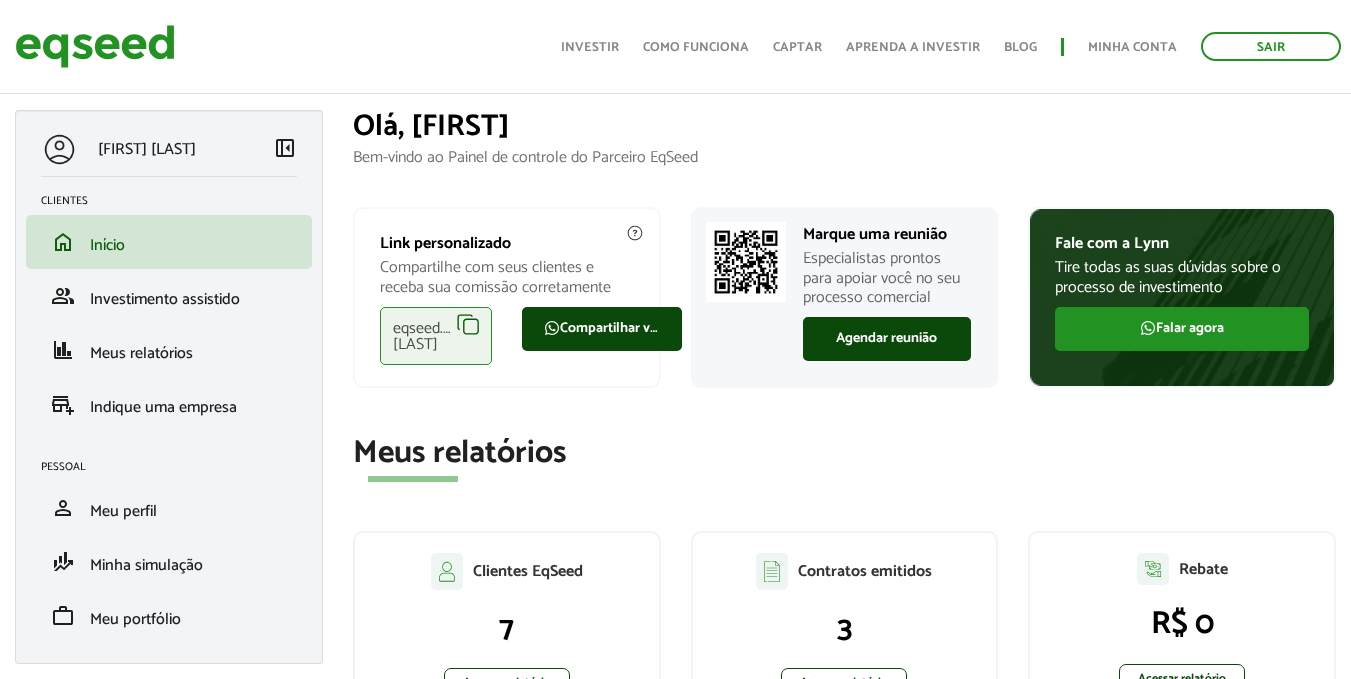 scroll, scrollTop: 400, scrollLeft: 0, axis: vertical 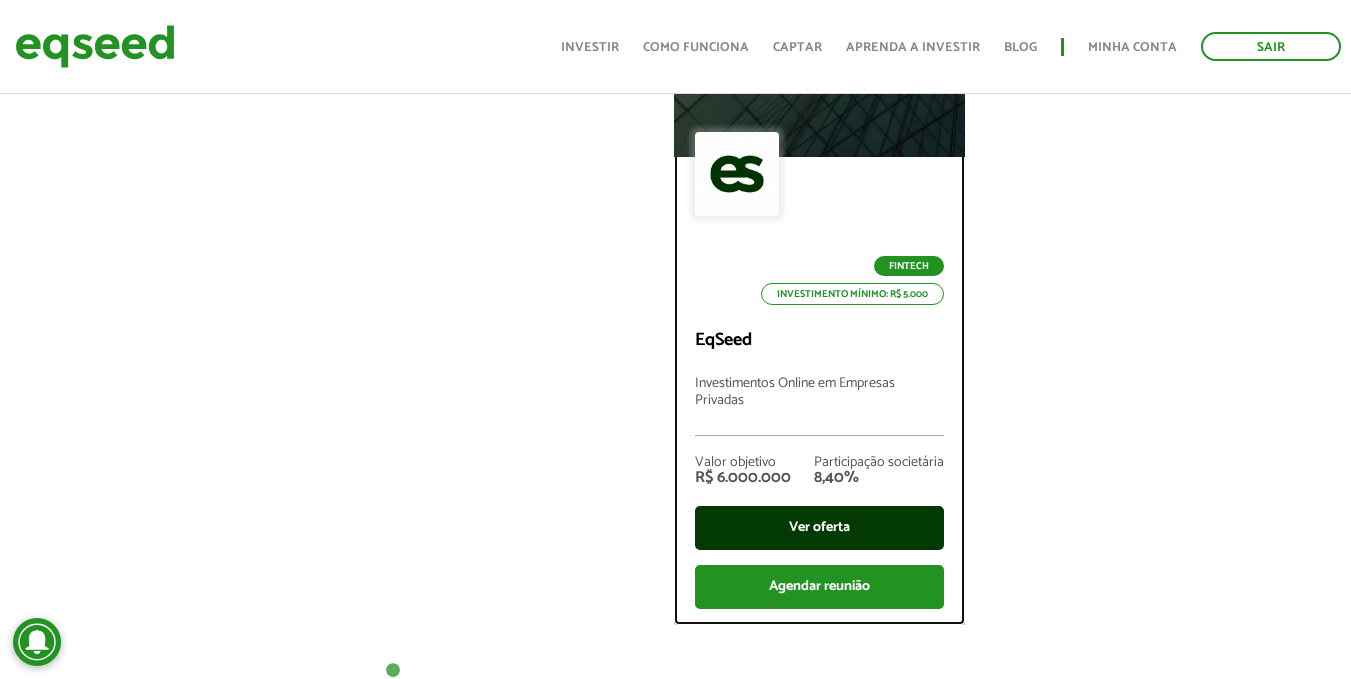 click on "Ver oferta" at bounding box center [819, 528] 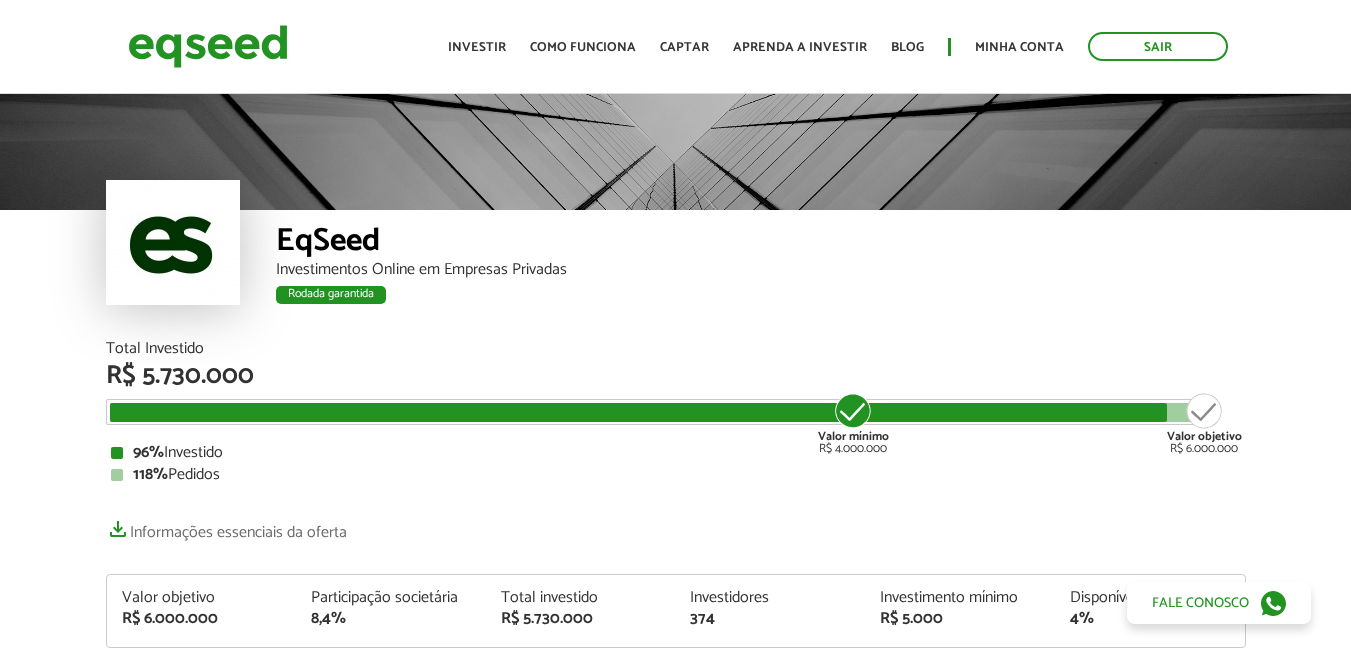 scroll, scrollTop: 0, scrollLeft: 0, axis: both 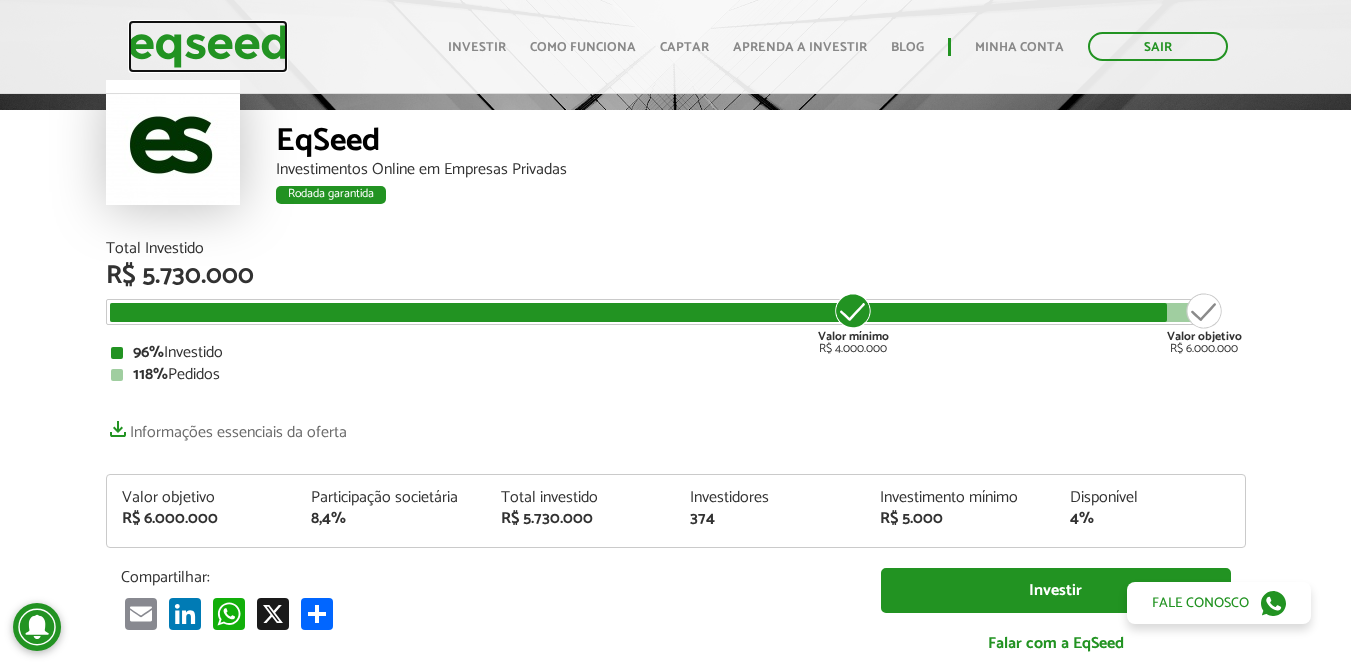 click at bounding box center [208, 46] 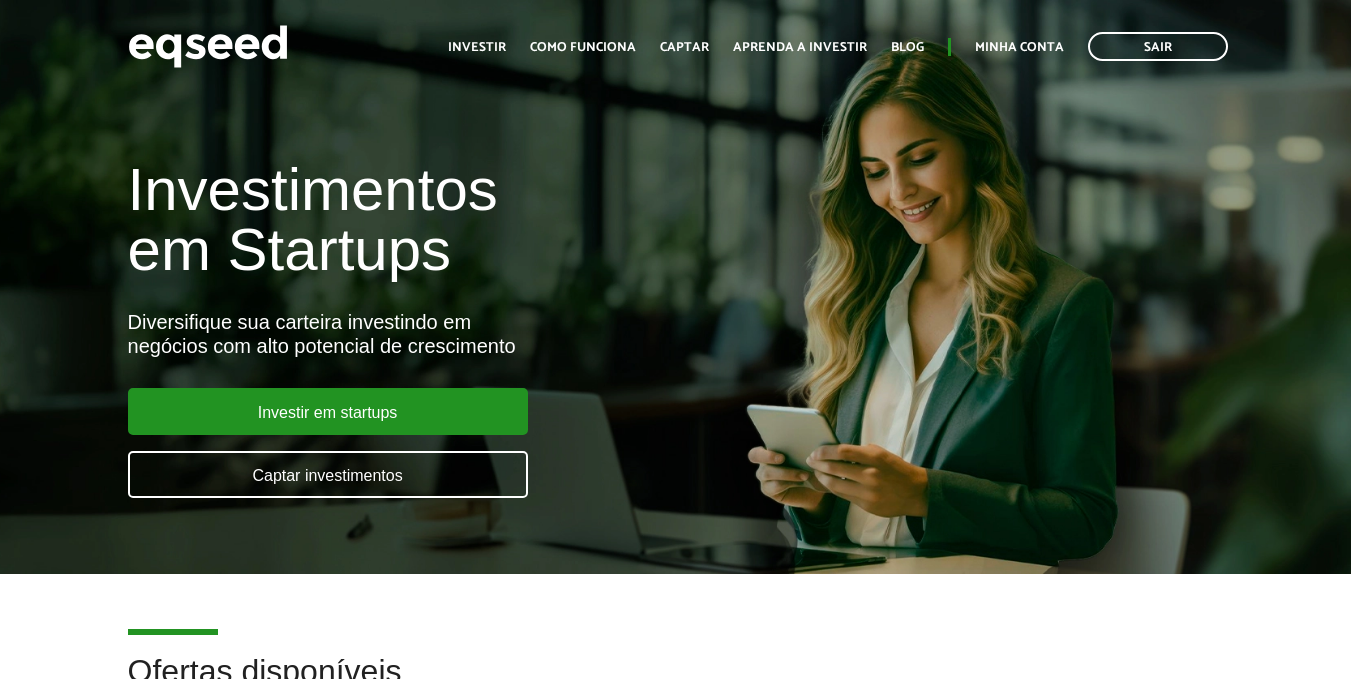 scroll, scrollTop: 0, scrollLeft: 0, axis: both 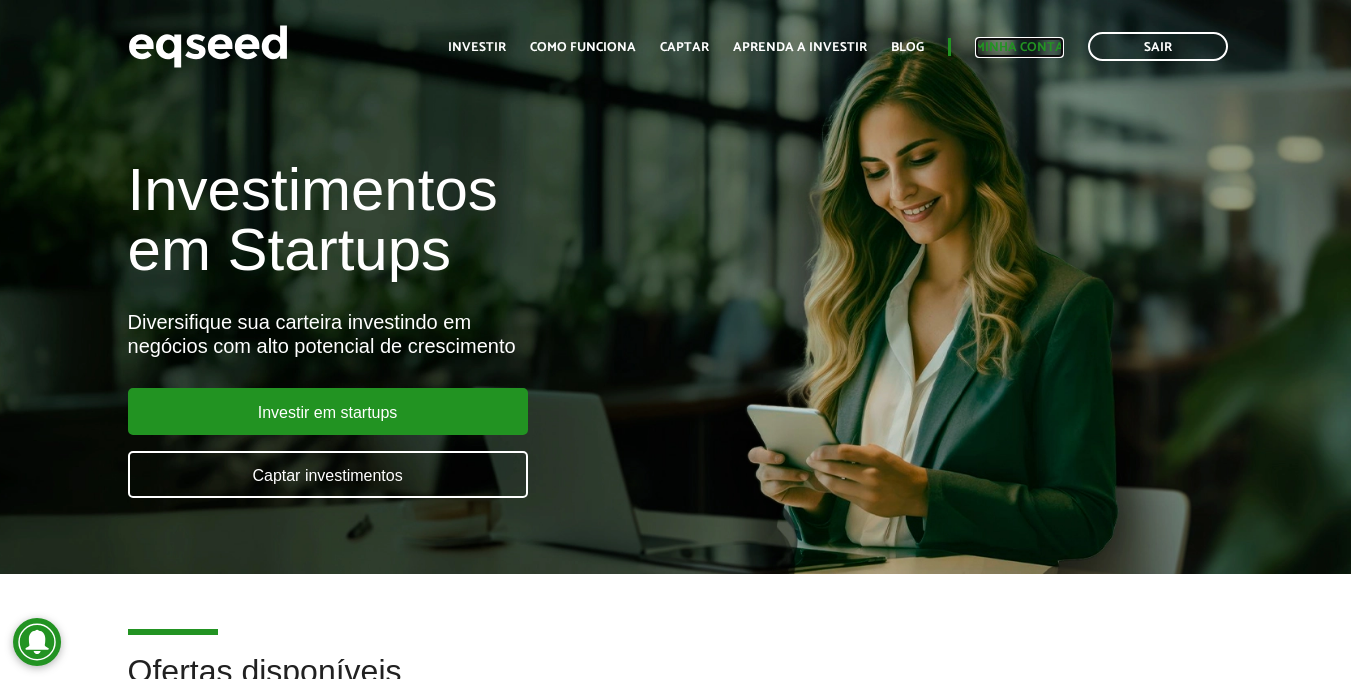 click on "Minha conta" at bounding box center (1019, 47) 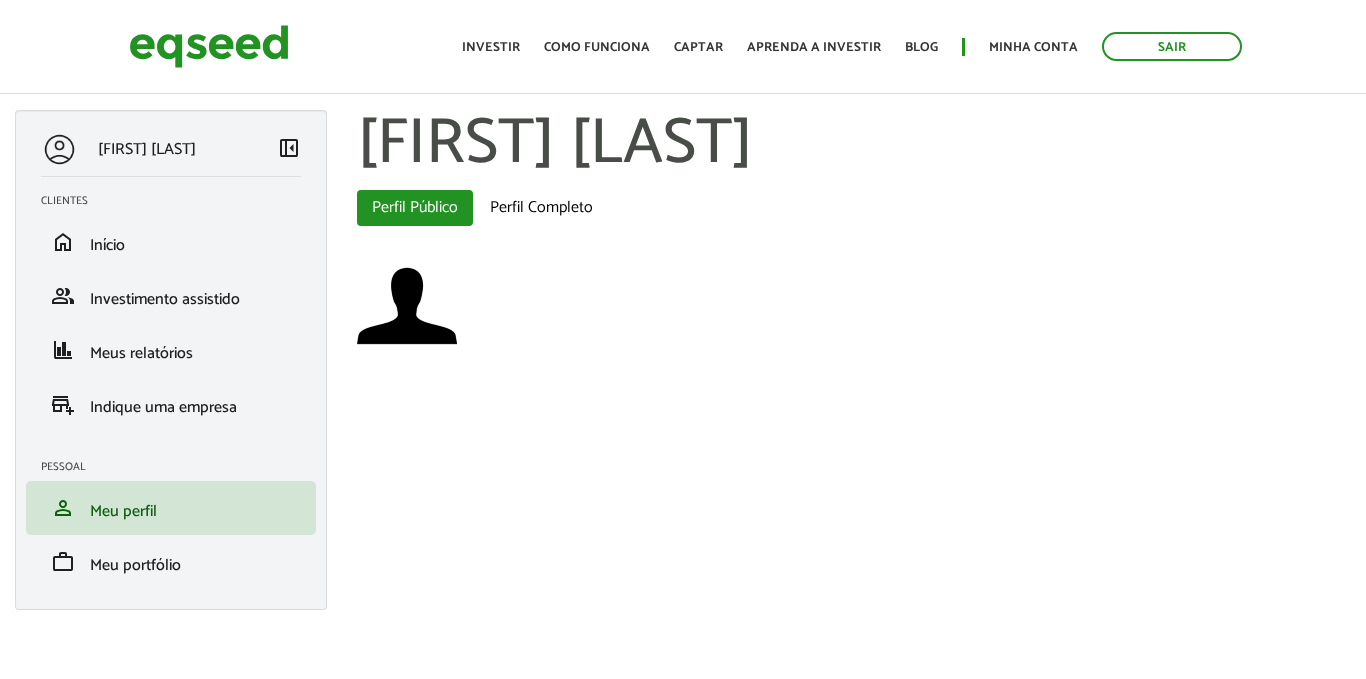 scroll, scrollTop: 0, scrollLeft: 0, axis: both 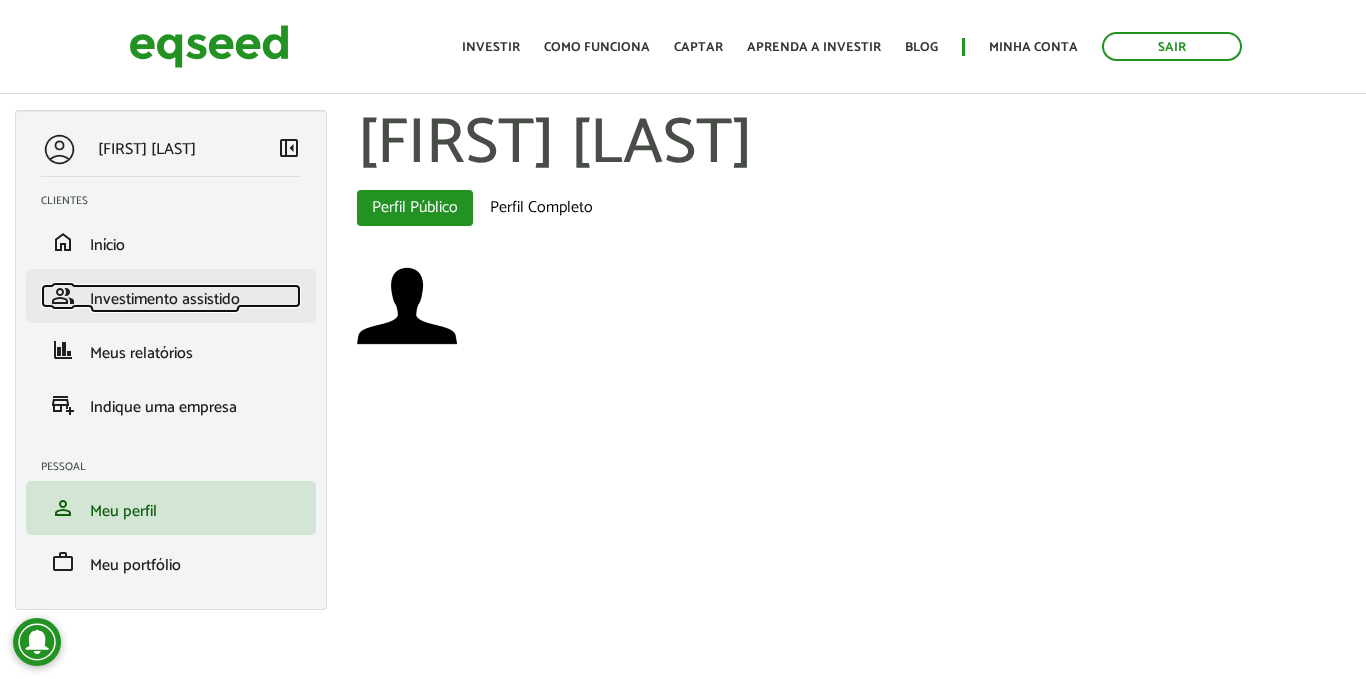 click on "Investimento assistido" at bounding box center (165, 299) 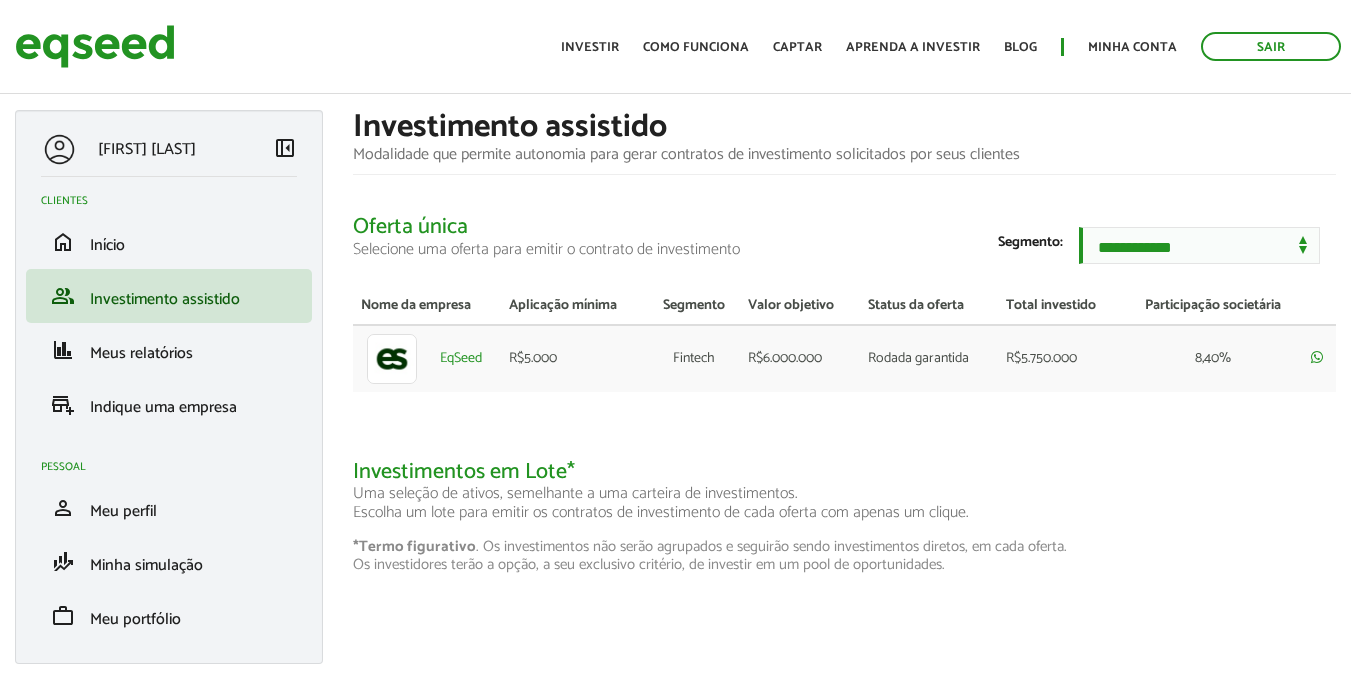 scroll, scrollTop: 0, scrollLeft: 0, axis: both 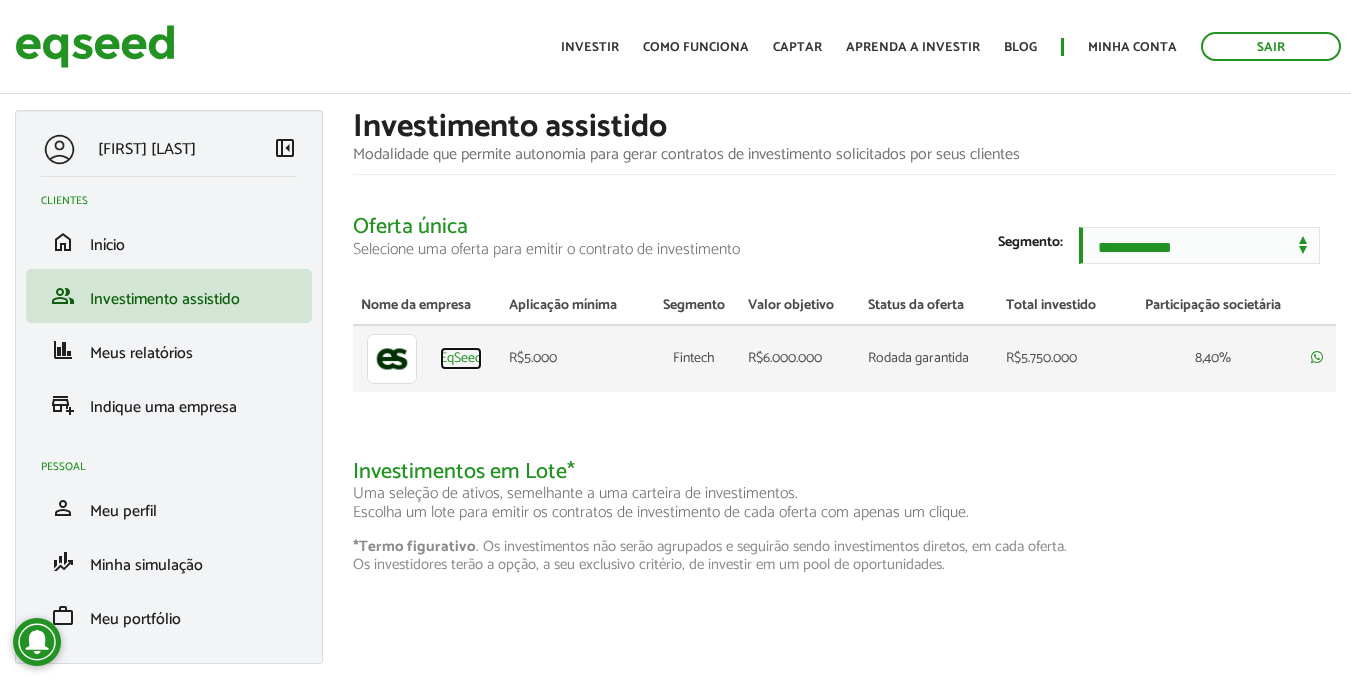 click on "EqSeed" at bounding box center (461, 359) 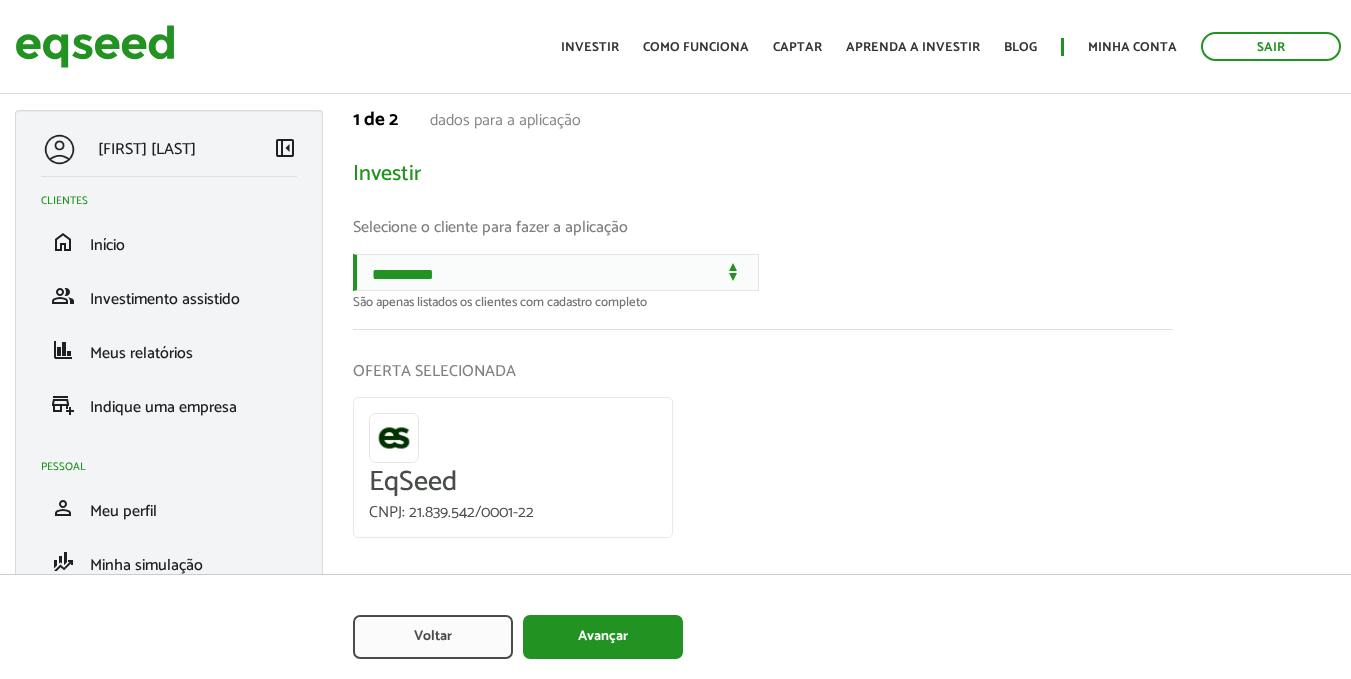 scroll, scrollTop: 0, scrollLeft: 0, axis: both 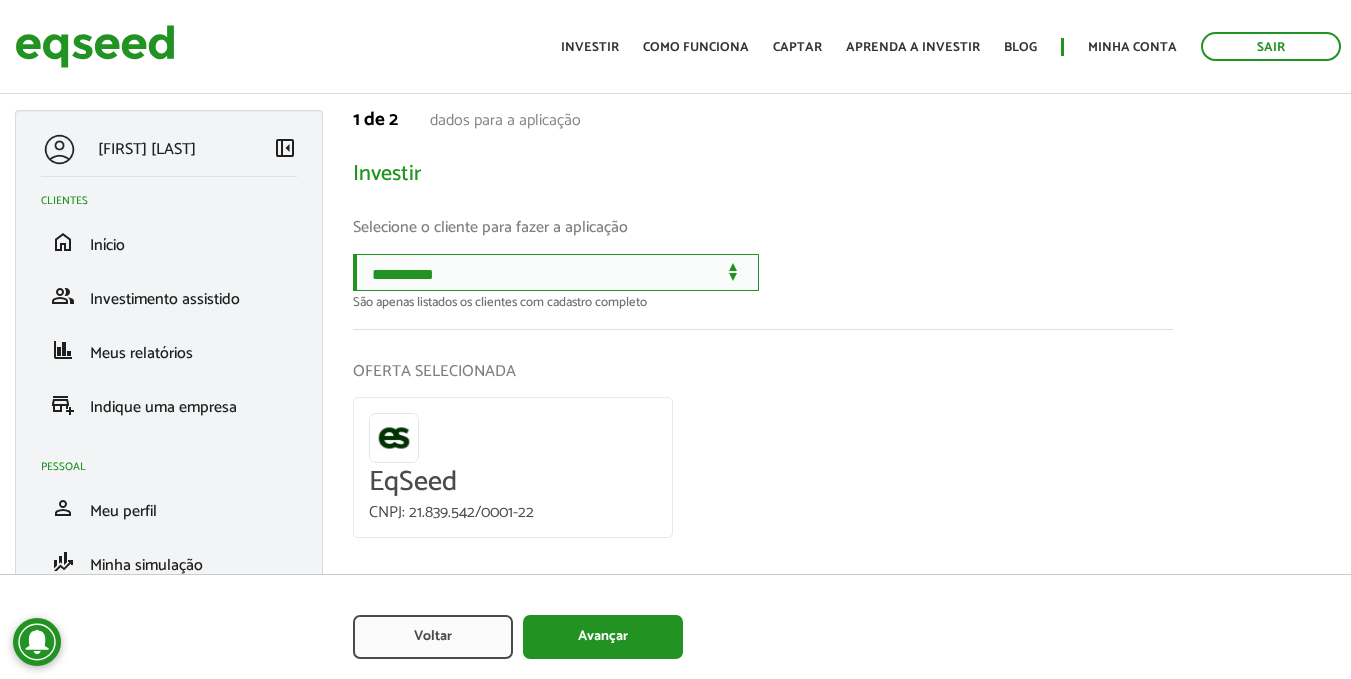 click on "**********" at bounding box center (556, 272) 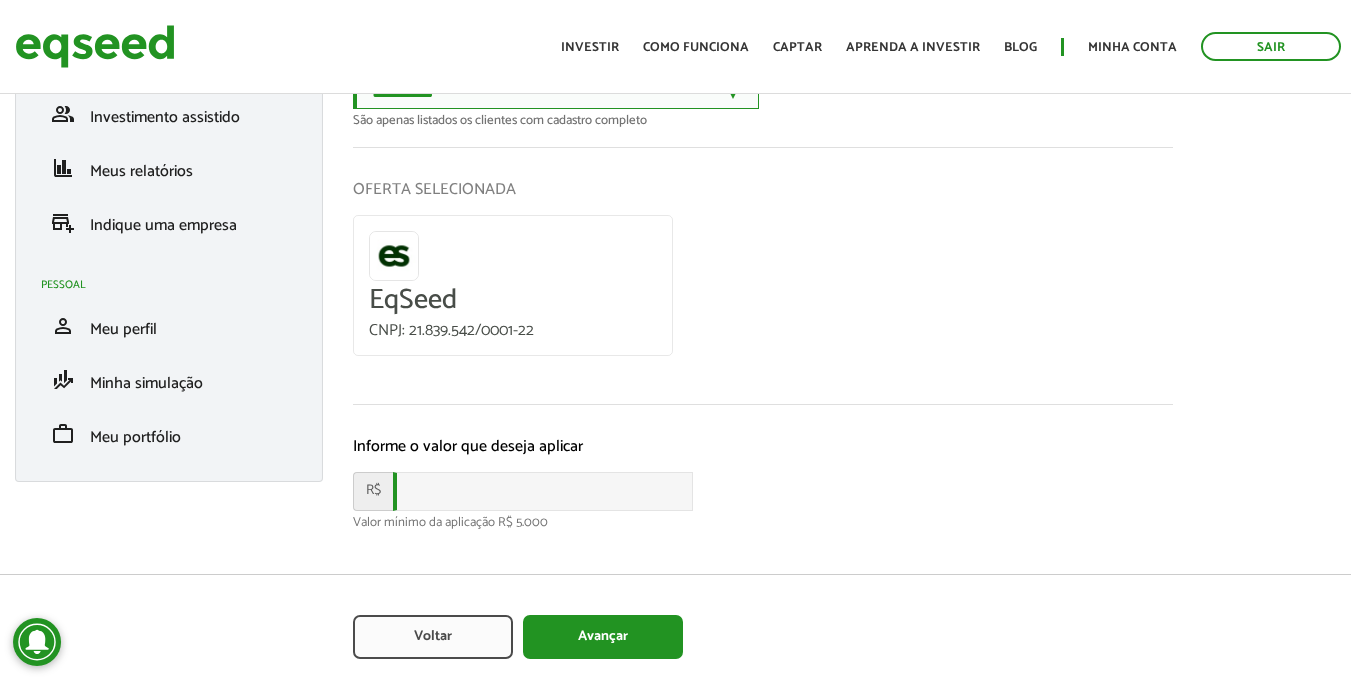 scroll, scrollTop: 0, scrollLeft: 0, axis: both 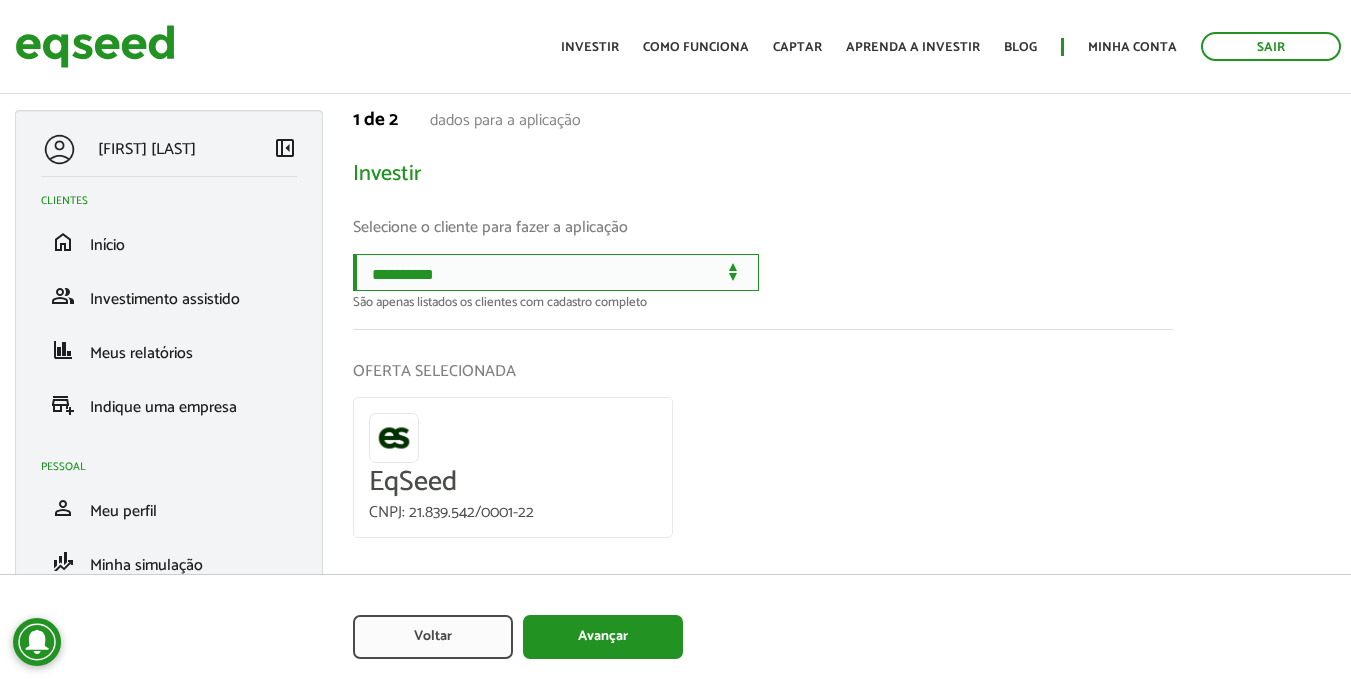 click on "**********" at bounding box center (556, 272) 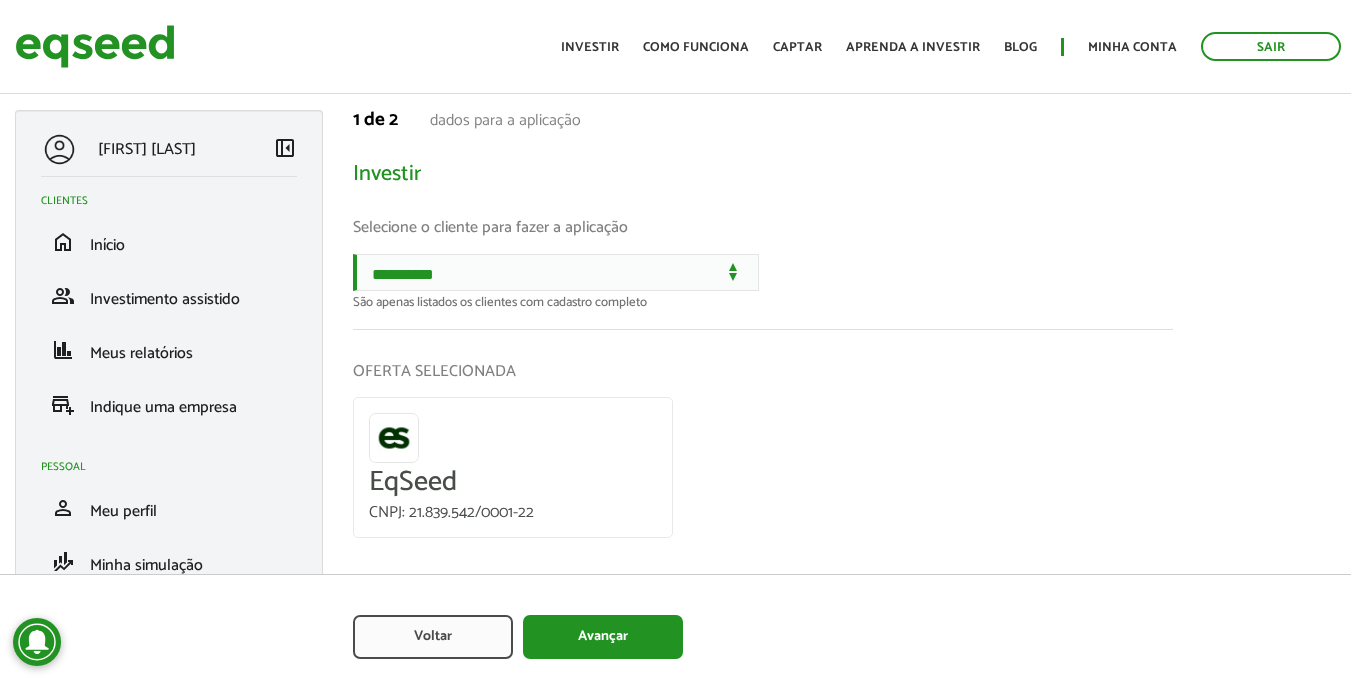 click on "OFERTA SELECIONADA EqSeed  CNPJ: 21.839.542/0001-22" at bounding box center [763, 458] 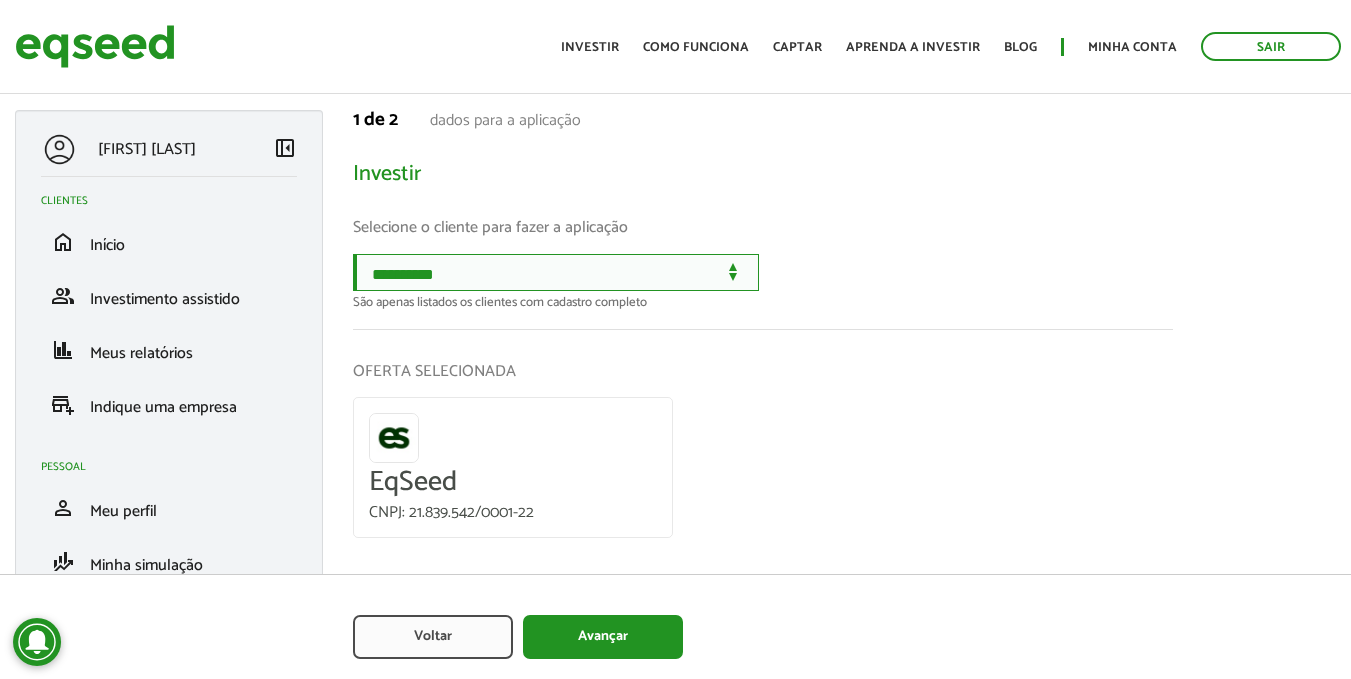 click on "**********" at bounding box center (556, 272) 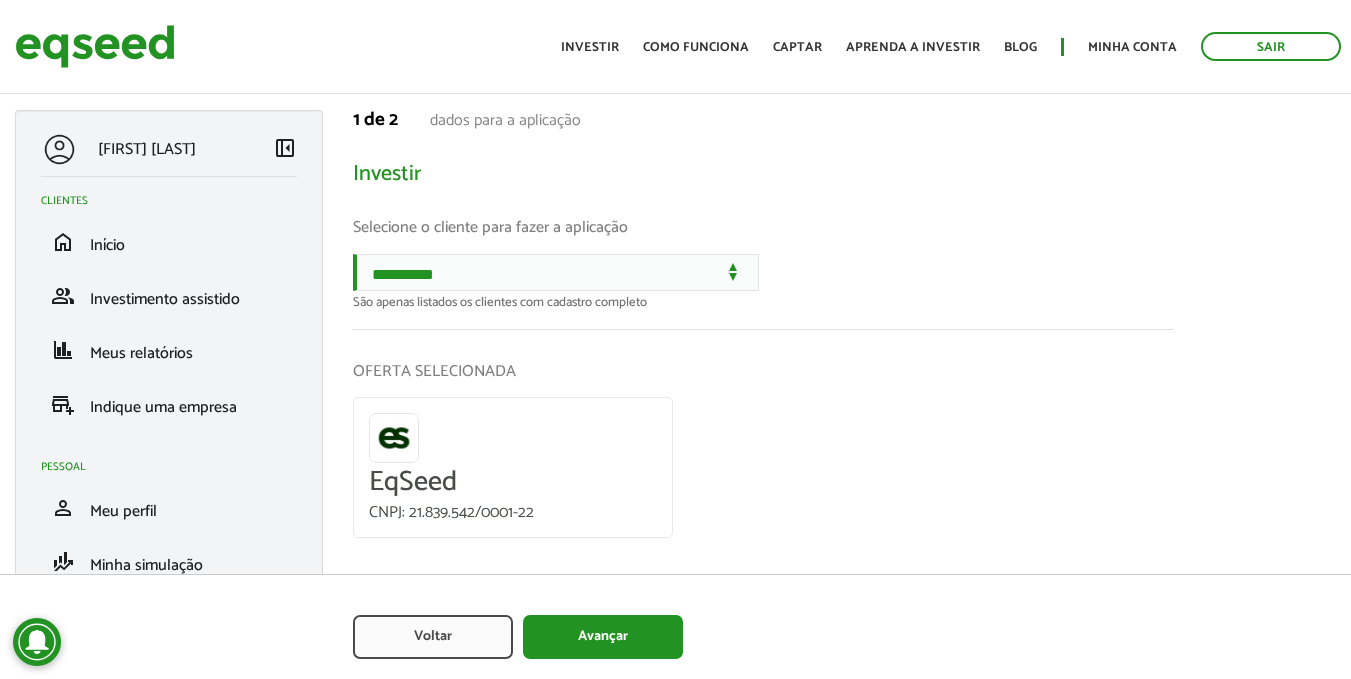 click on "OFERTA SELECIONADA" at bounding box center [763, 371] 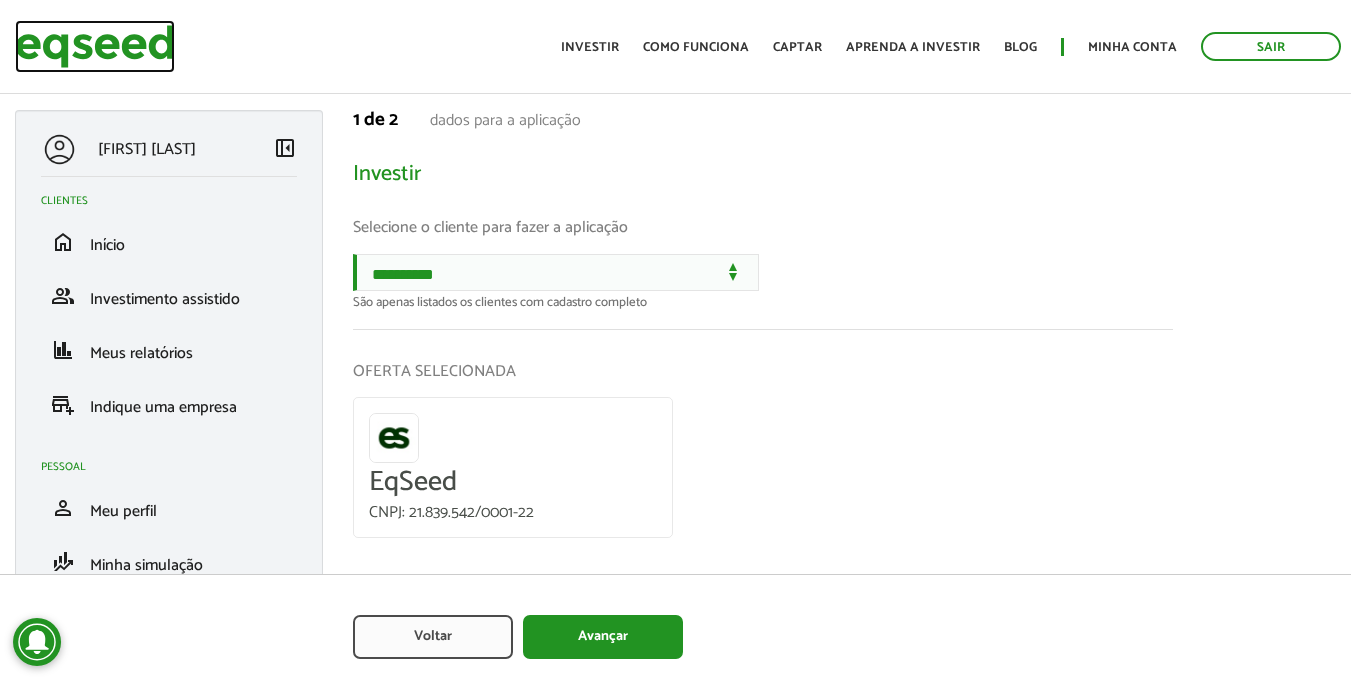 click at bounding box center (95, 46) 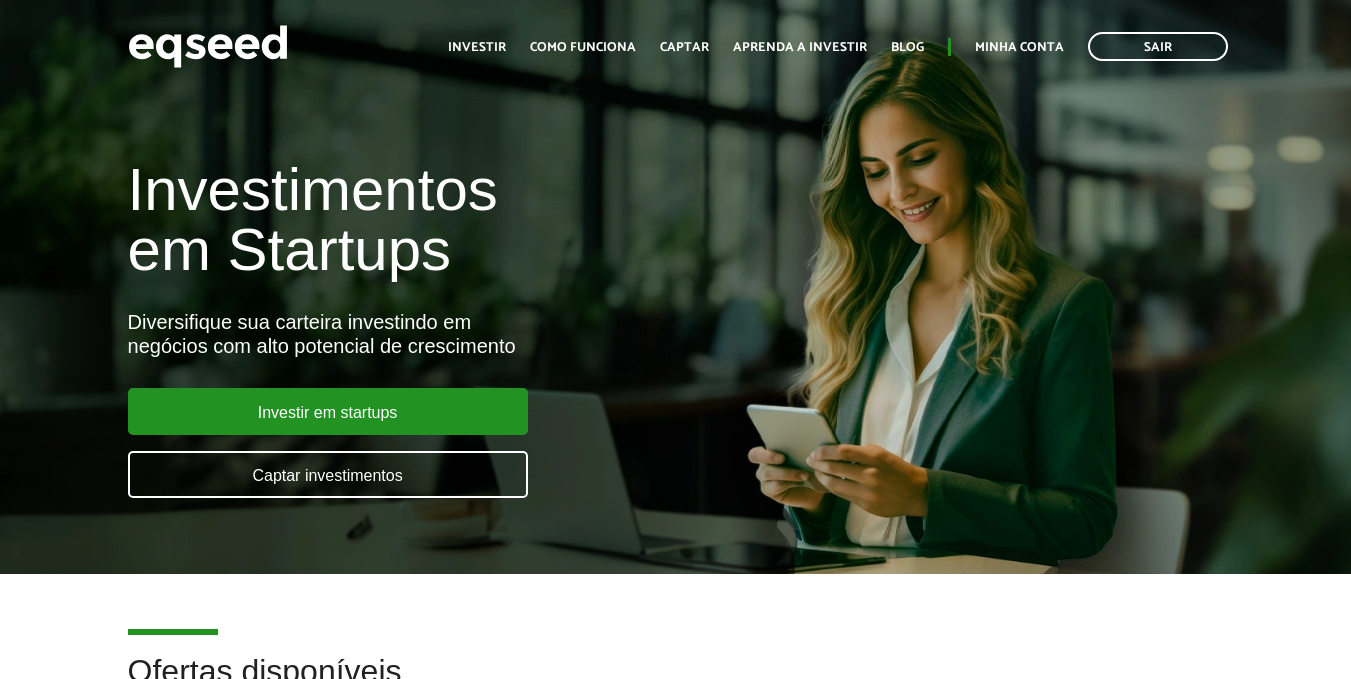 scroll, scrollTop: 0, scrollLeft: 0, axis: both 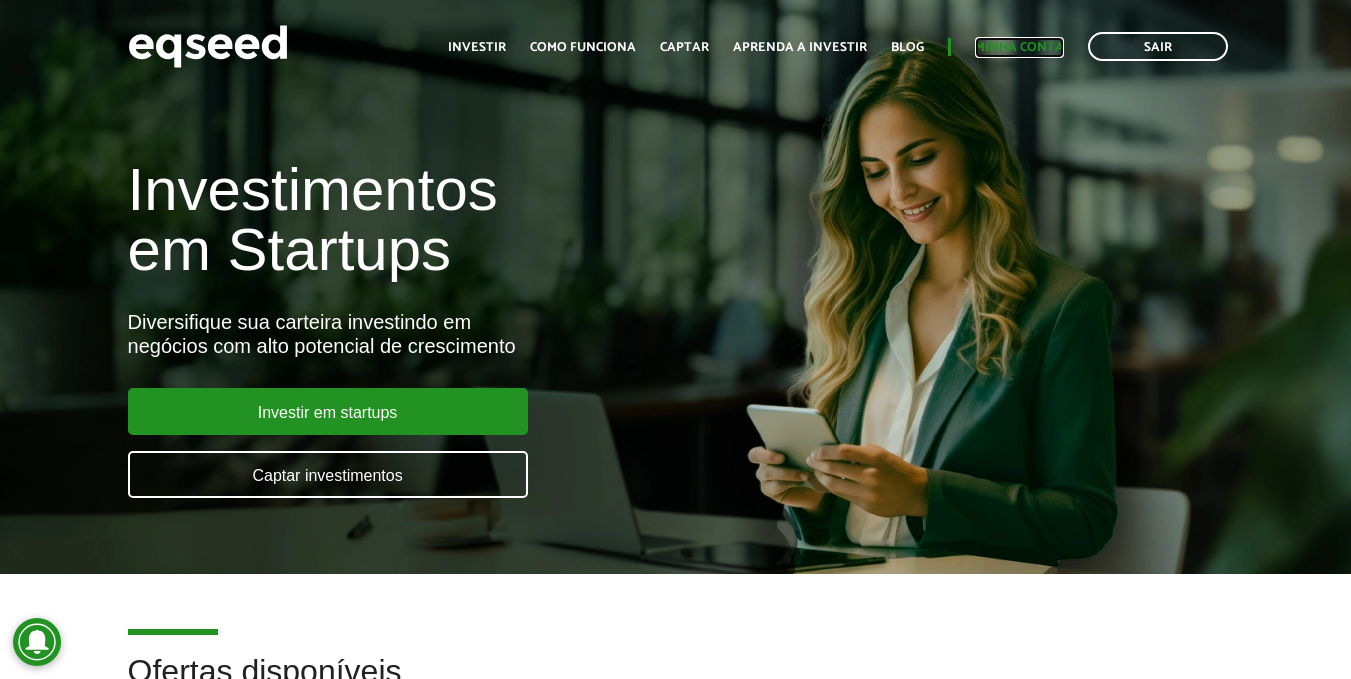 click on "Minha conta" at bounding box center [1019, 47] 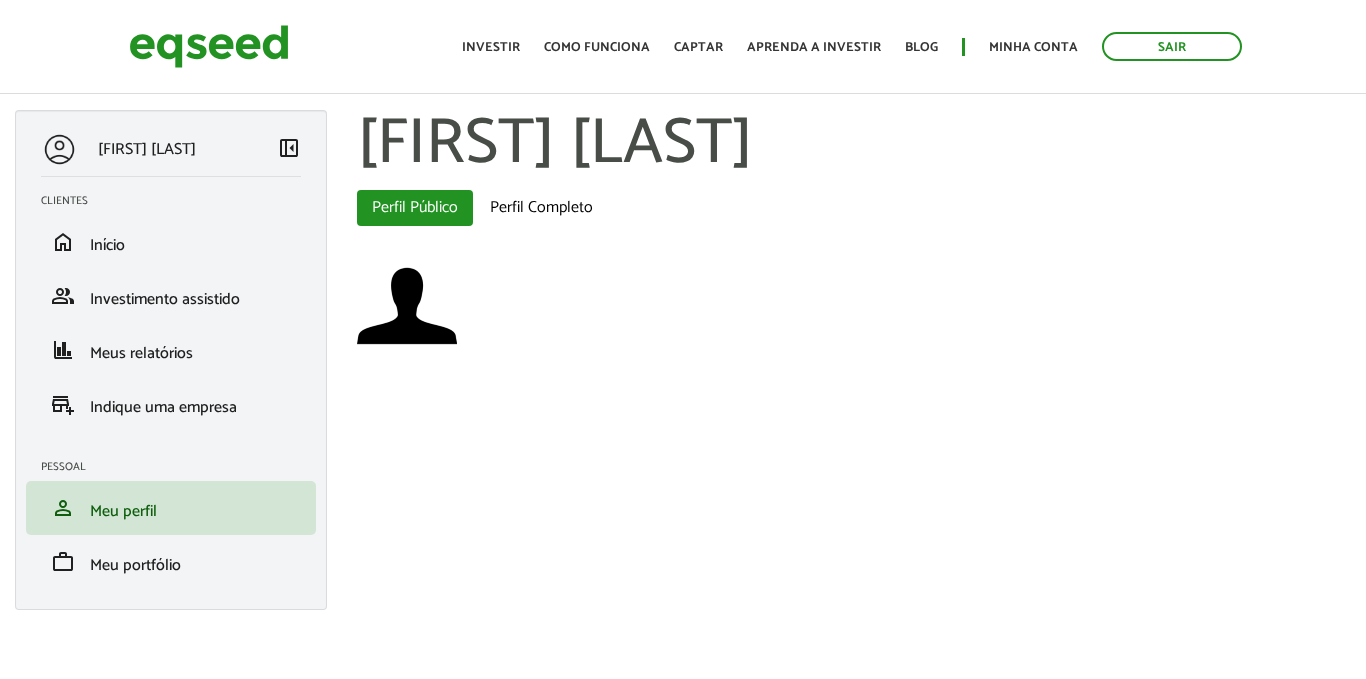 scroll, scrollTop: 0, scrollLeft: 0, axis: both 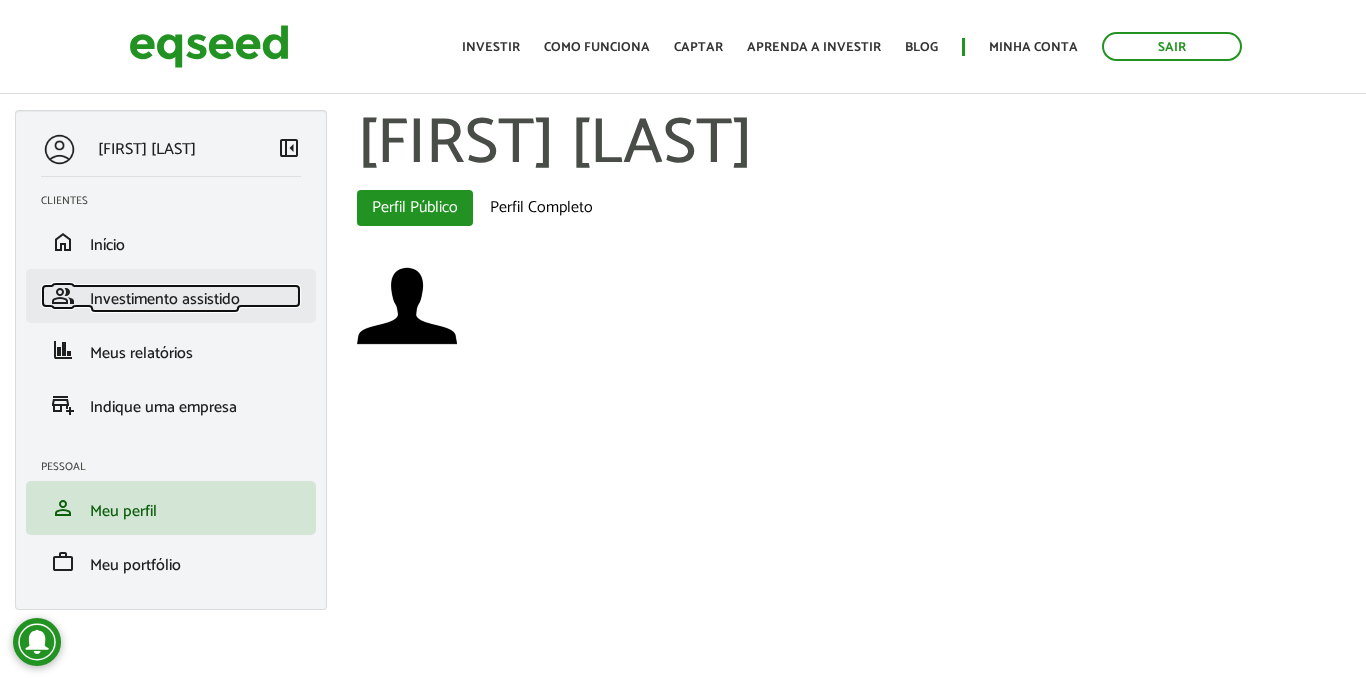 click on "Investimento assistido" at bounding box center (165, 299) 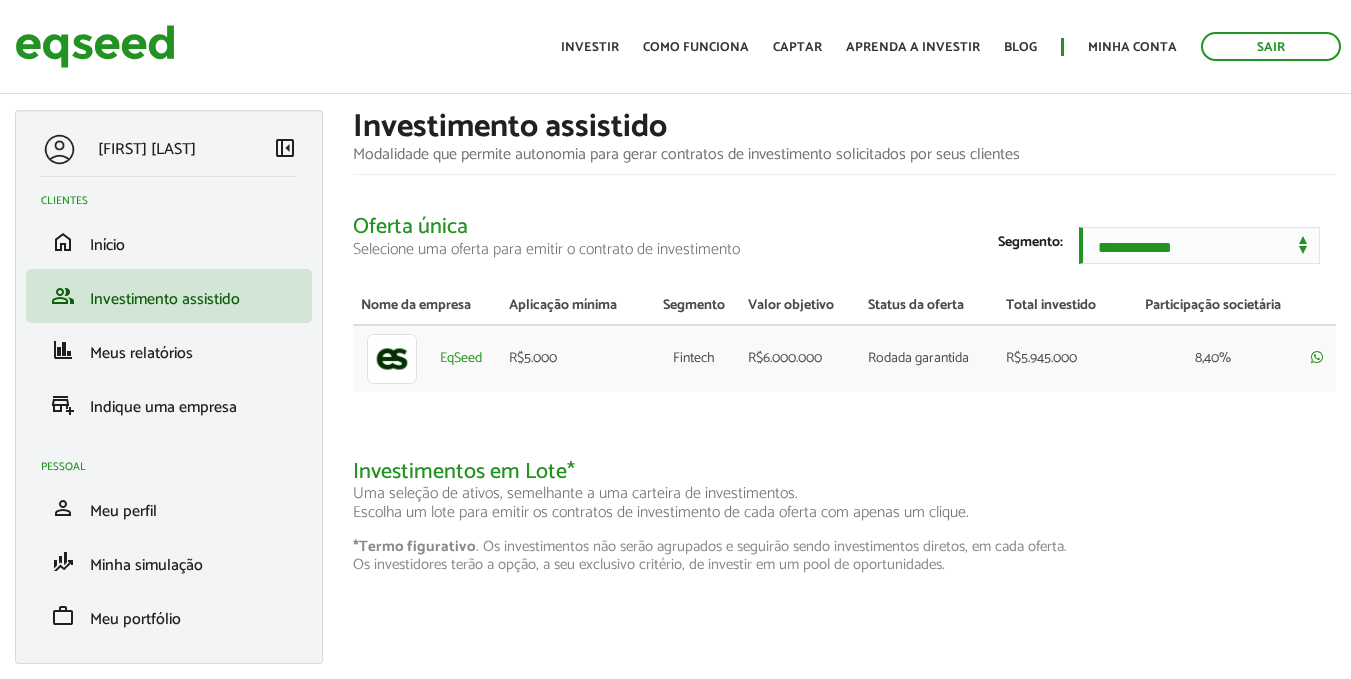 scroll, scrollTop: 0, scrollLeft: 0, axis: both 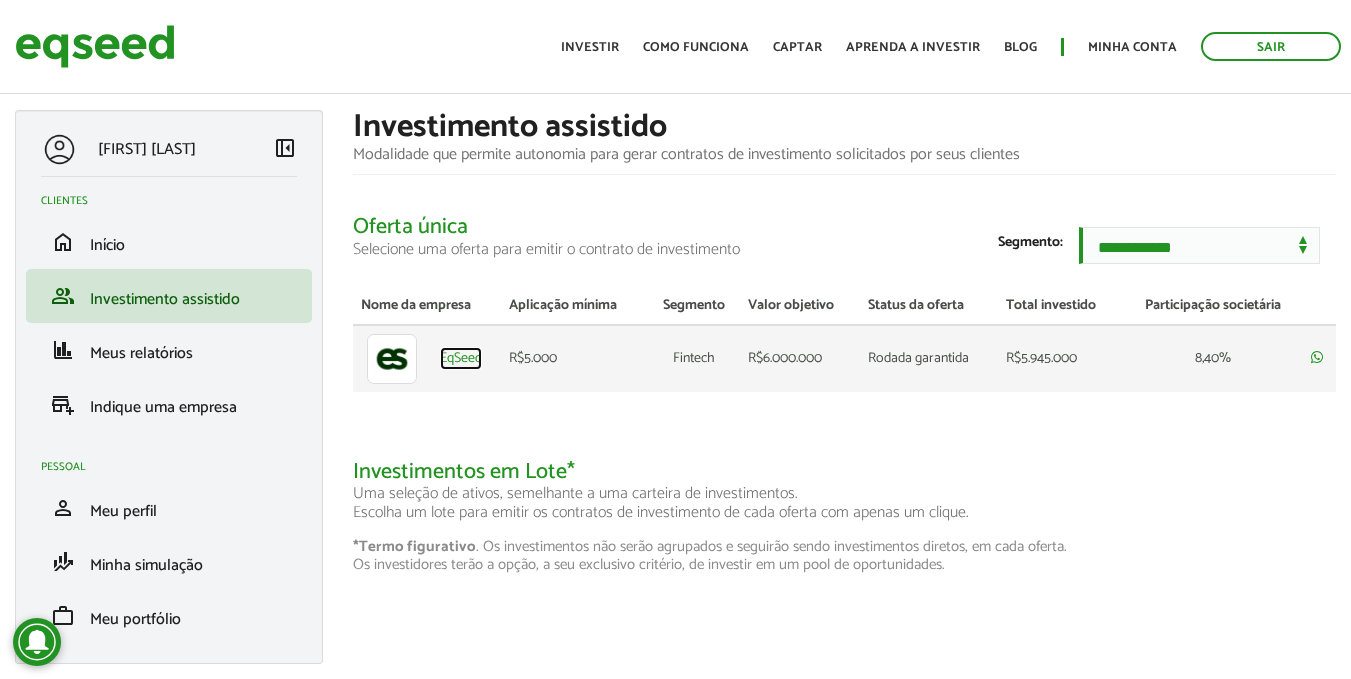 click on "EqSeed" at bounding box center [461, 359] 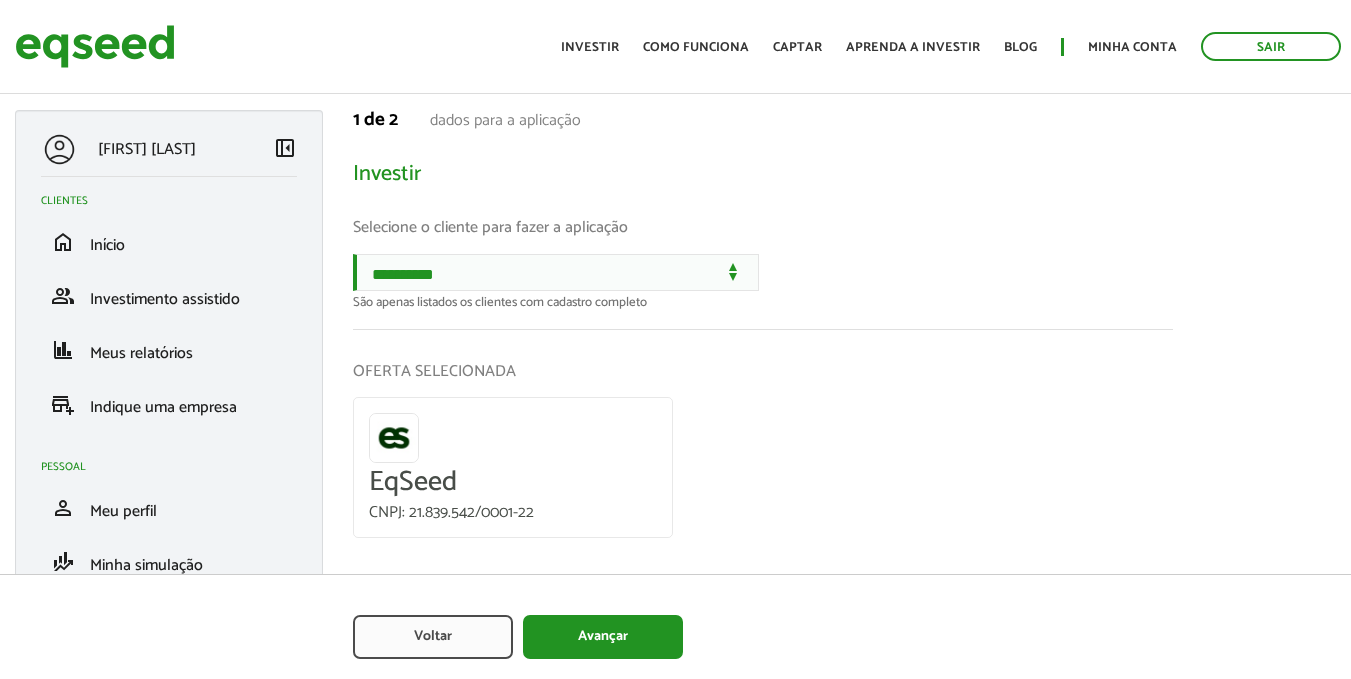 scroll, scrollTop: 0, scrollLeft: 0, axis: both 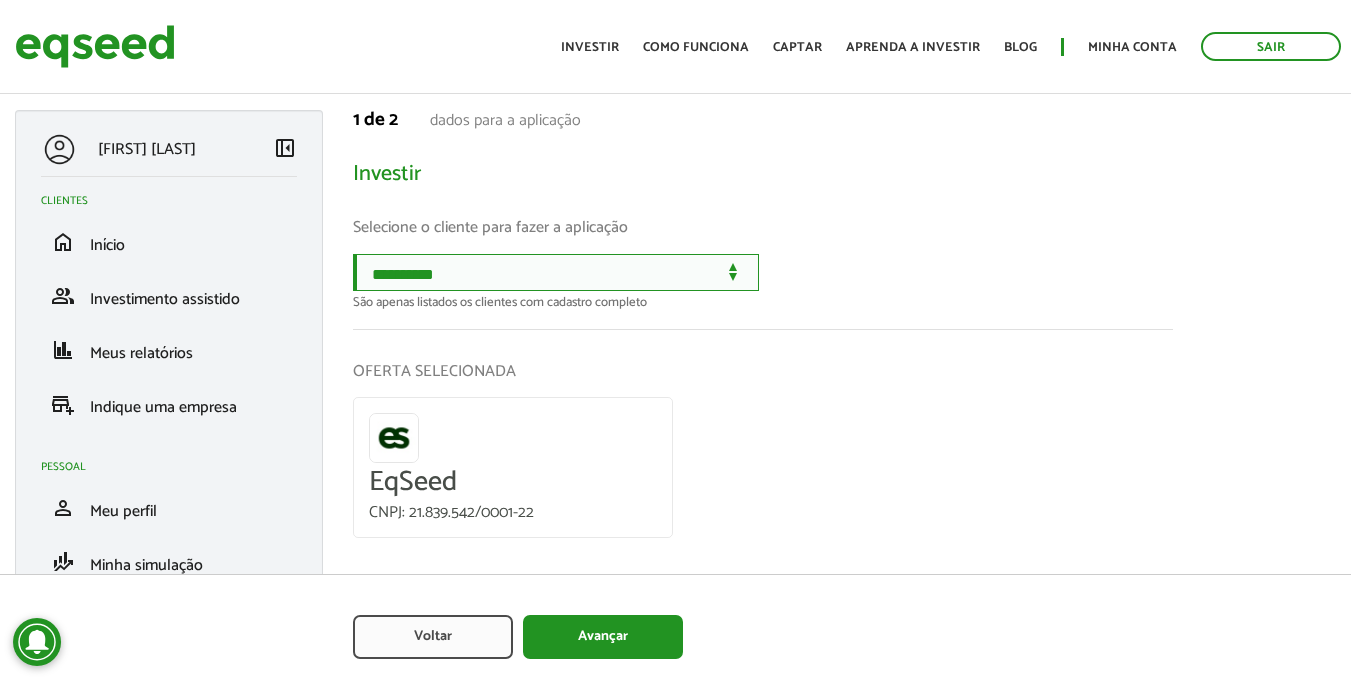 click on "**********" at bounding box center [556, 272] 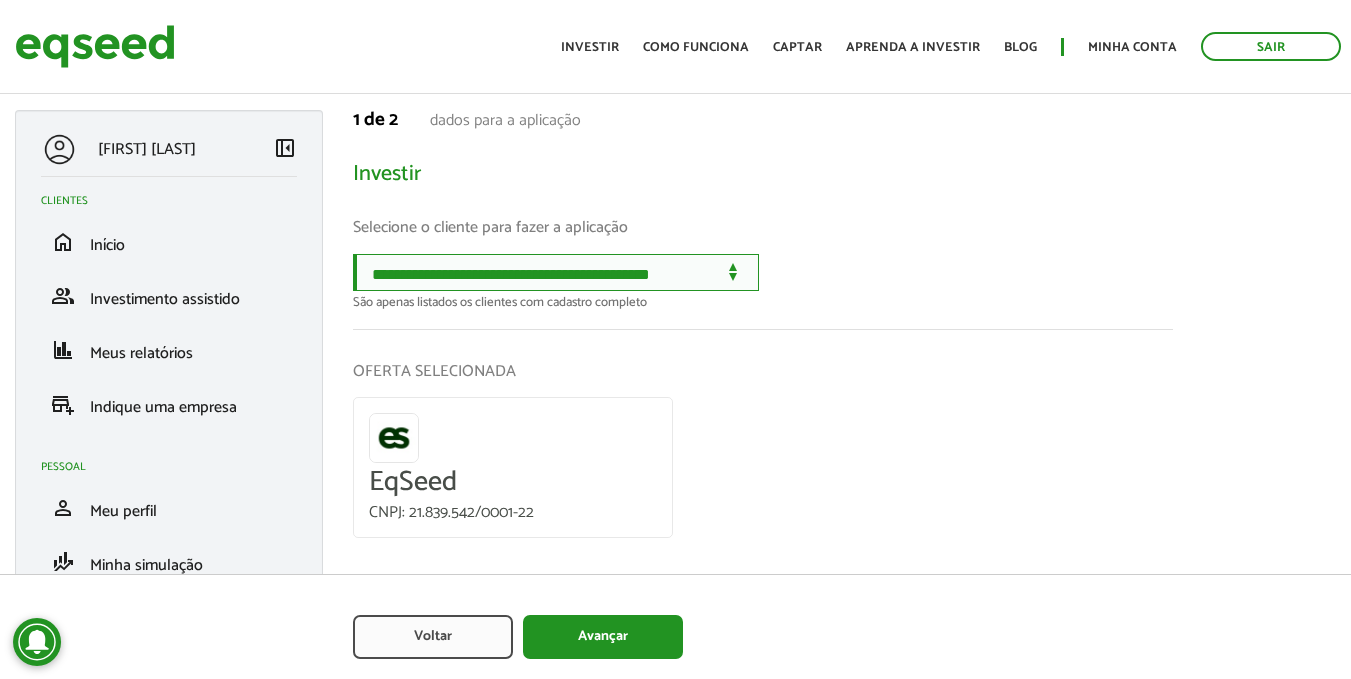 click on "**********" at bounding box center [556, 272] 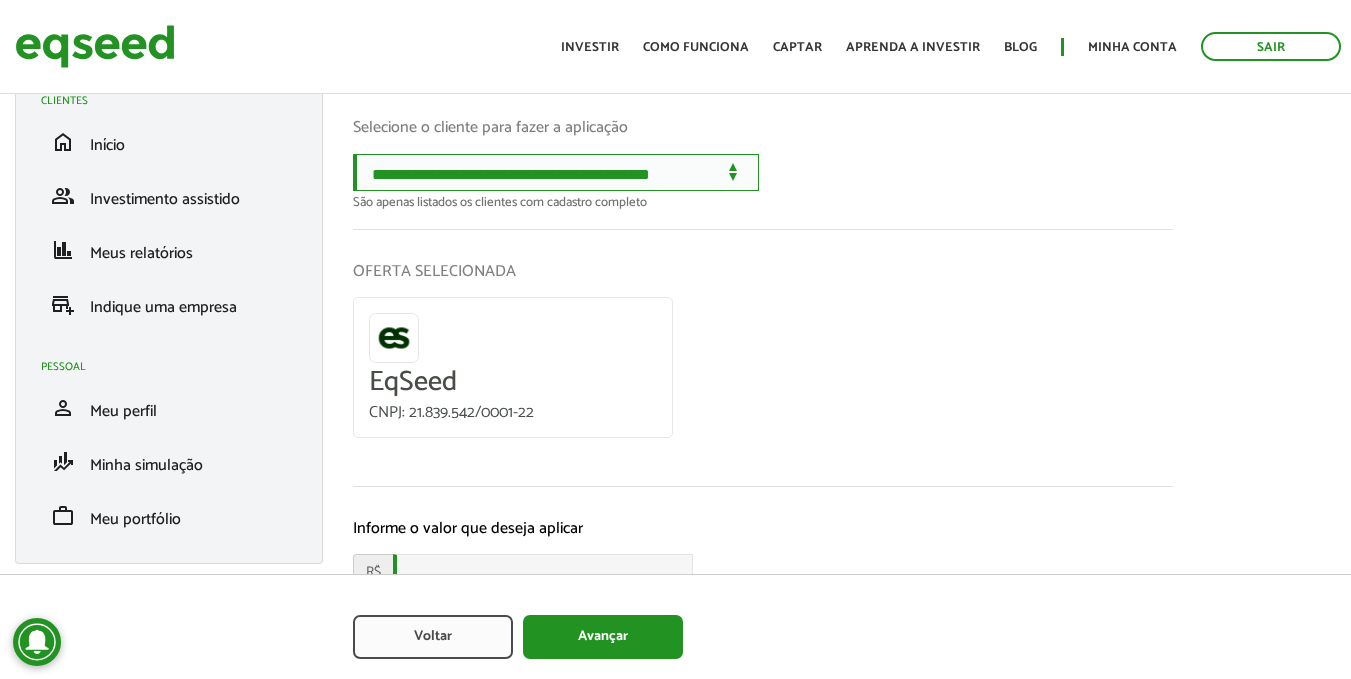 scroll, scrollTop: 200, scrollLeft: 0, axis: vertical 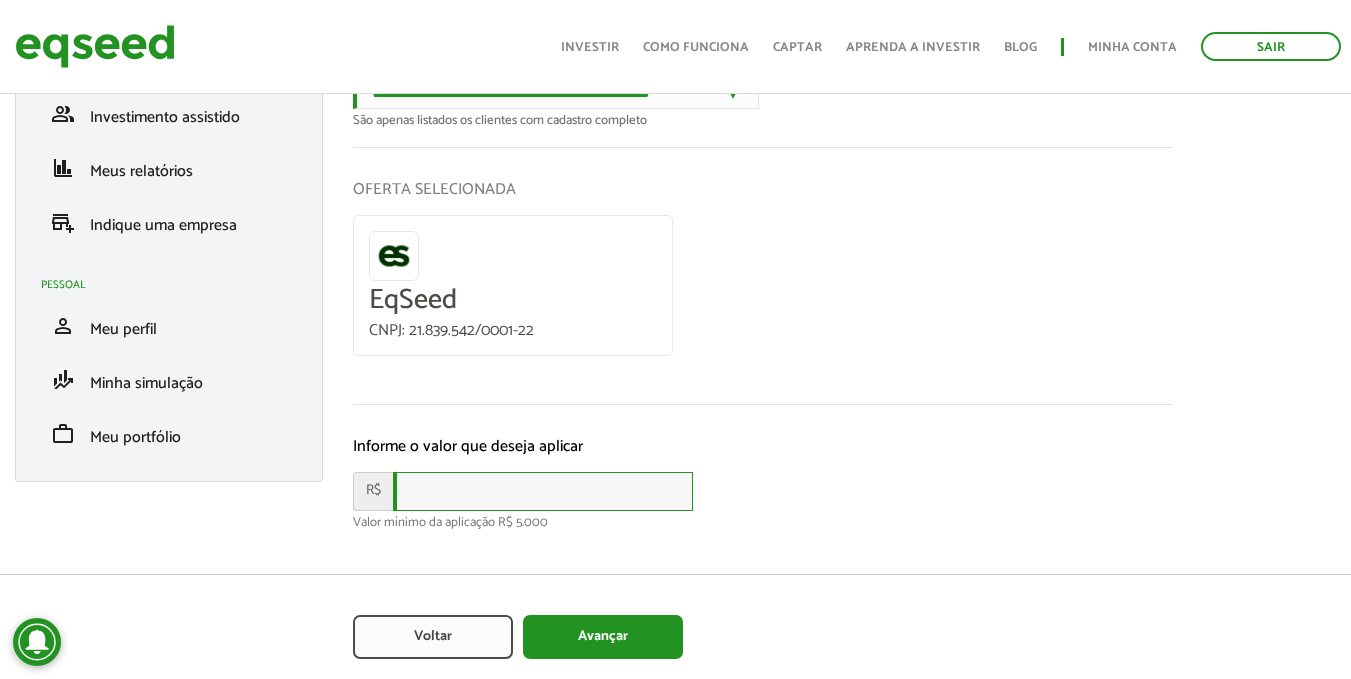 click at bounding box center (543, 491) 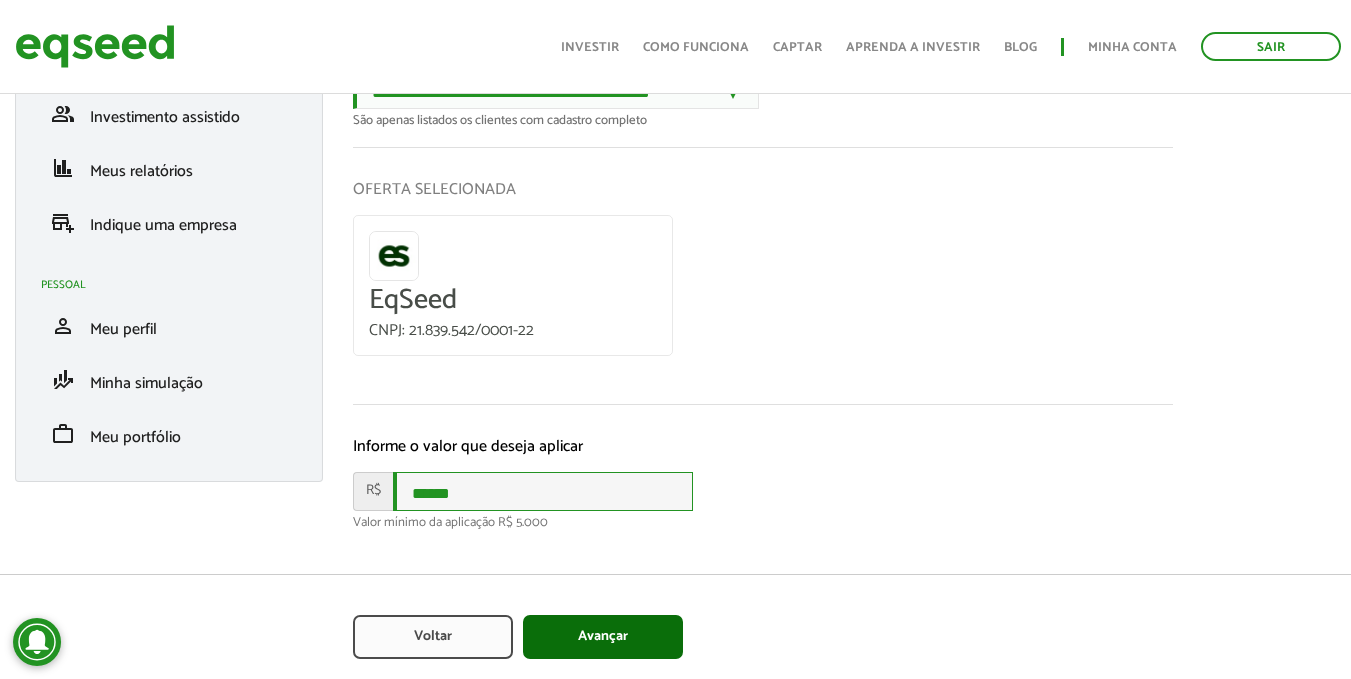 type on "******" 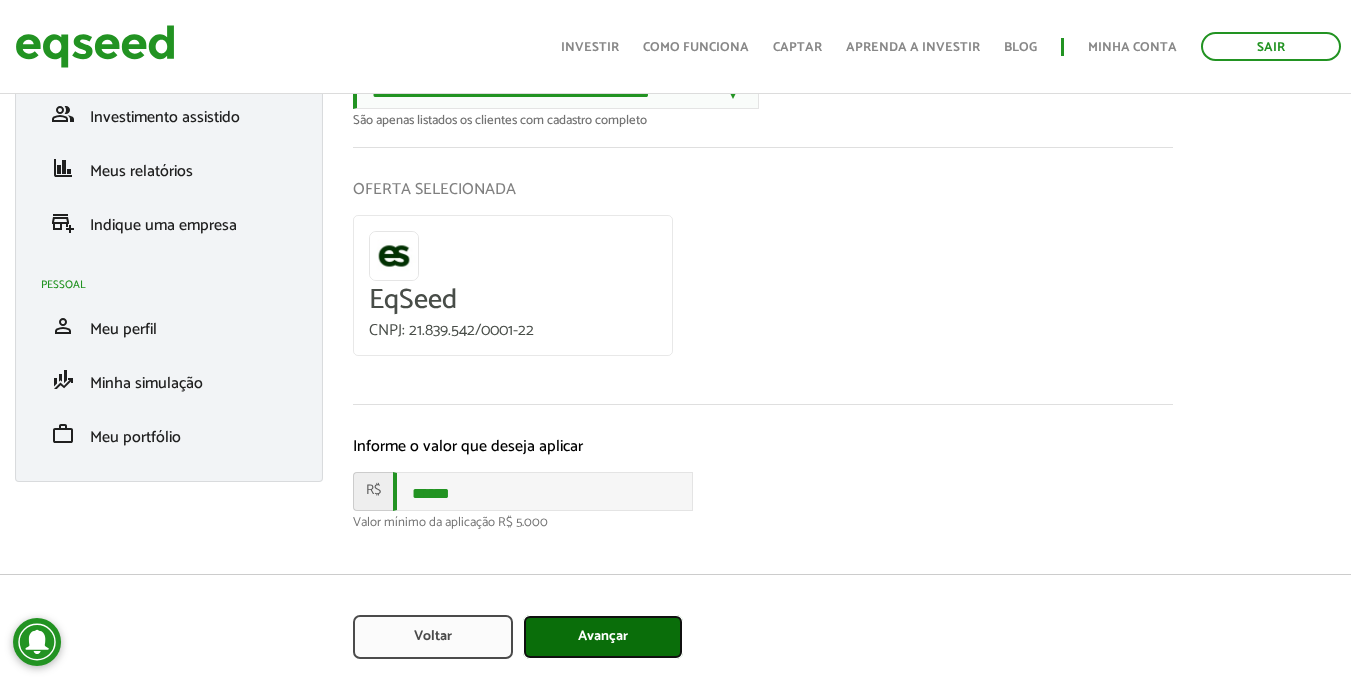 click on "Avançar" at bounding box center [603, 637] 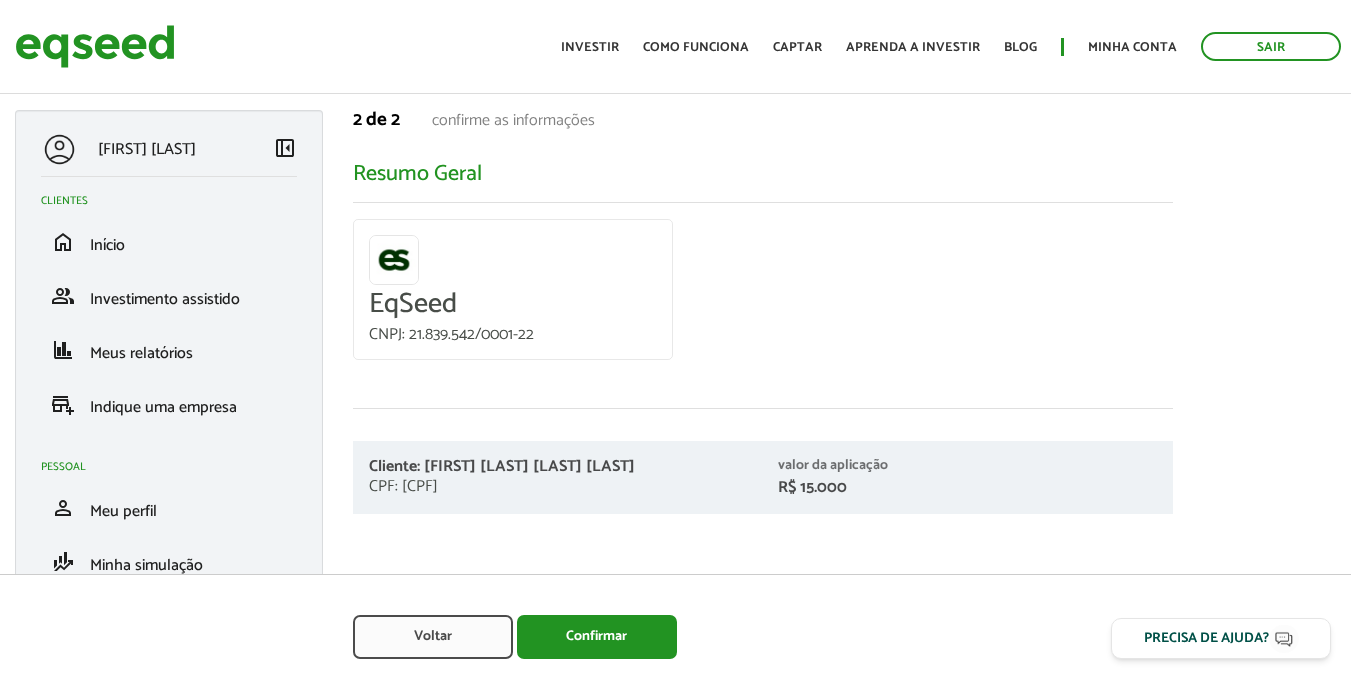 scroll, scrollTop: 0, scrollLeft: 0, axis: both 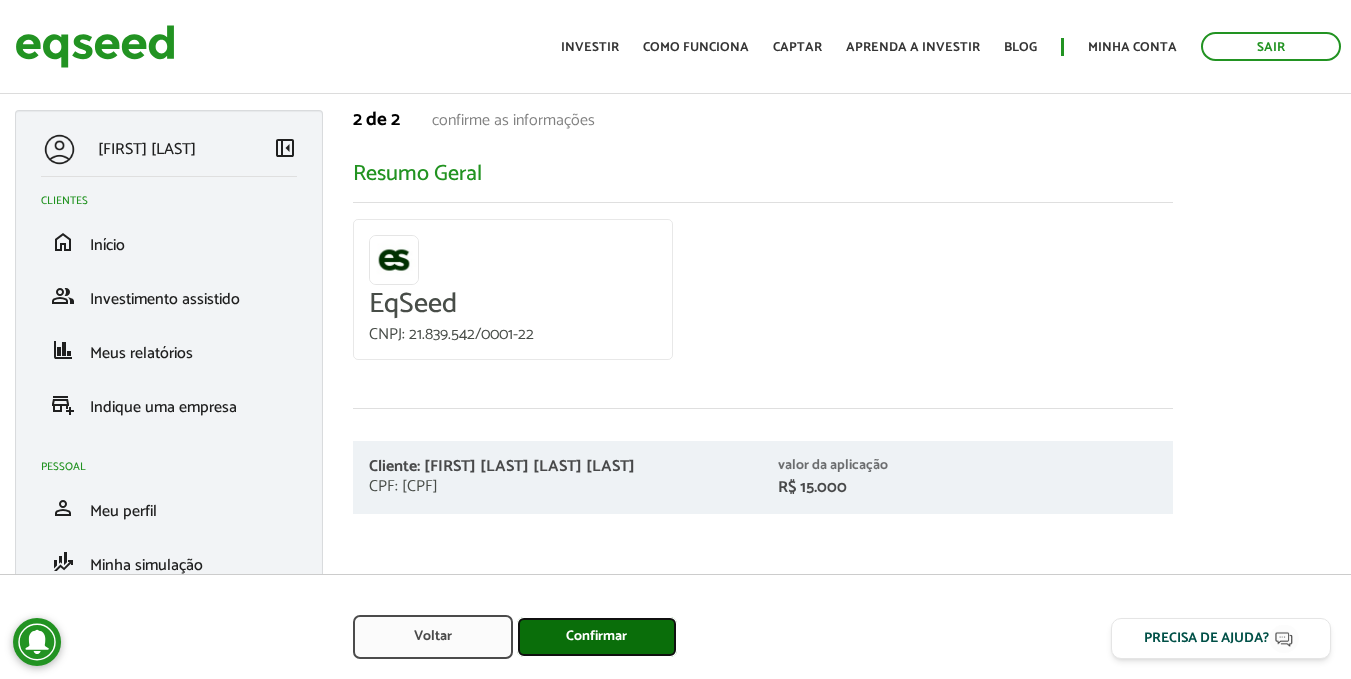 click on "Confirmar" at bounding box center [597, 637] 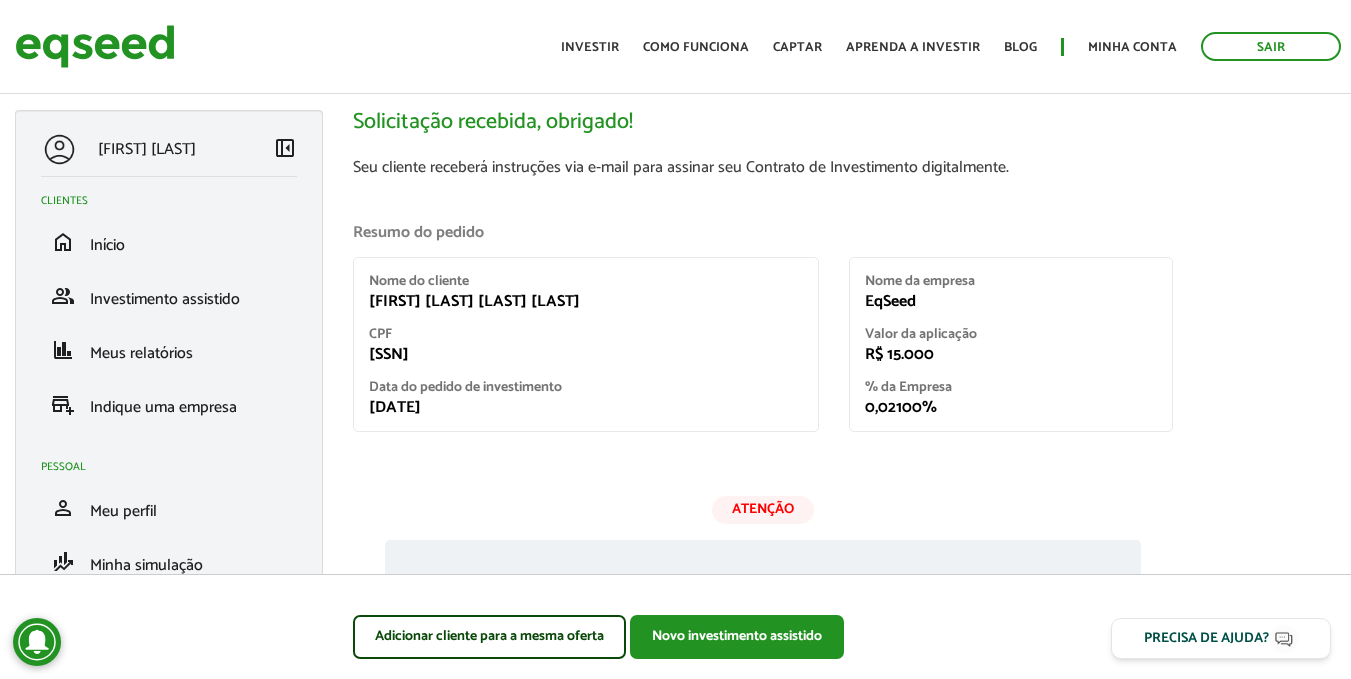 scroll, scrollTop: 0, scrollLeft: 0, axis: both 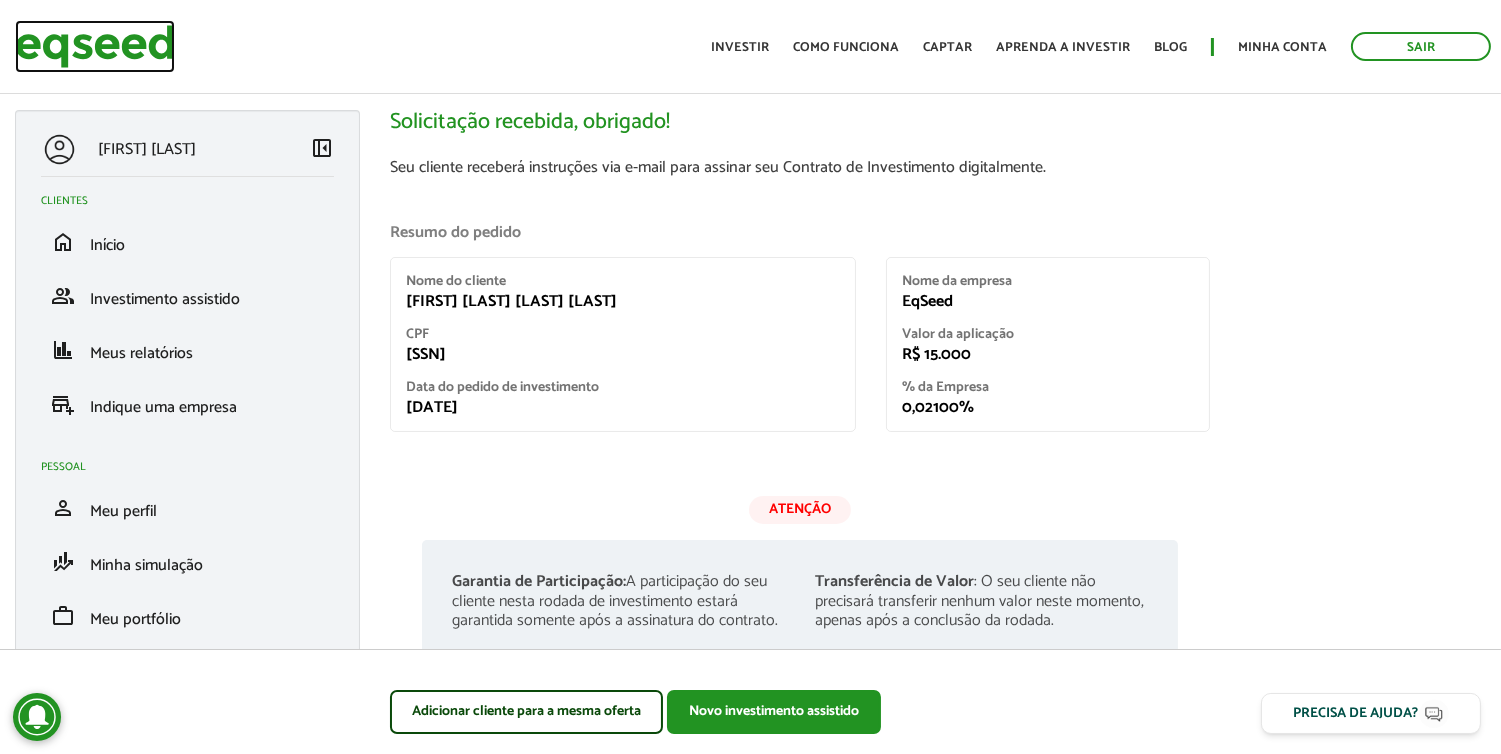 click at bounding box center (95, 46) 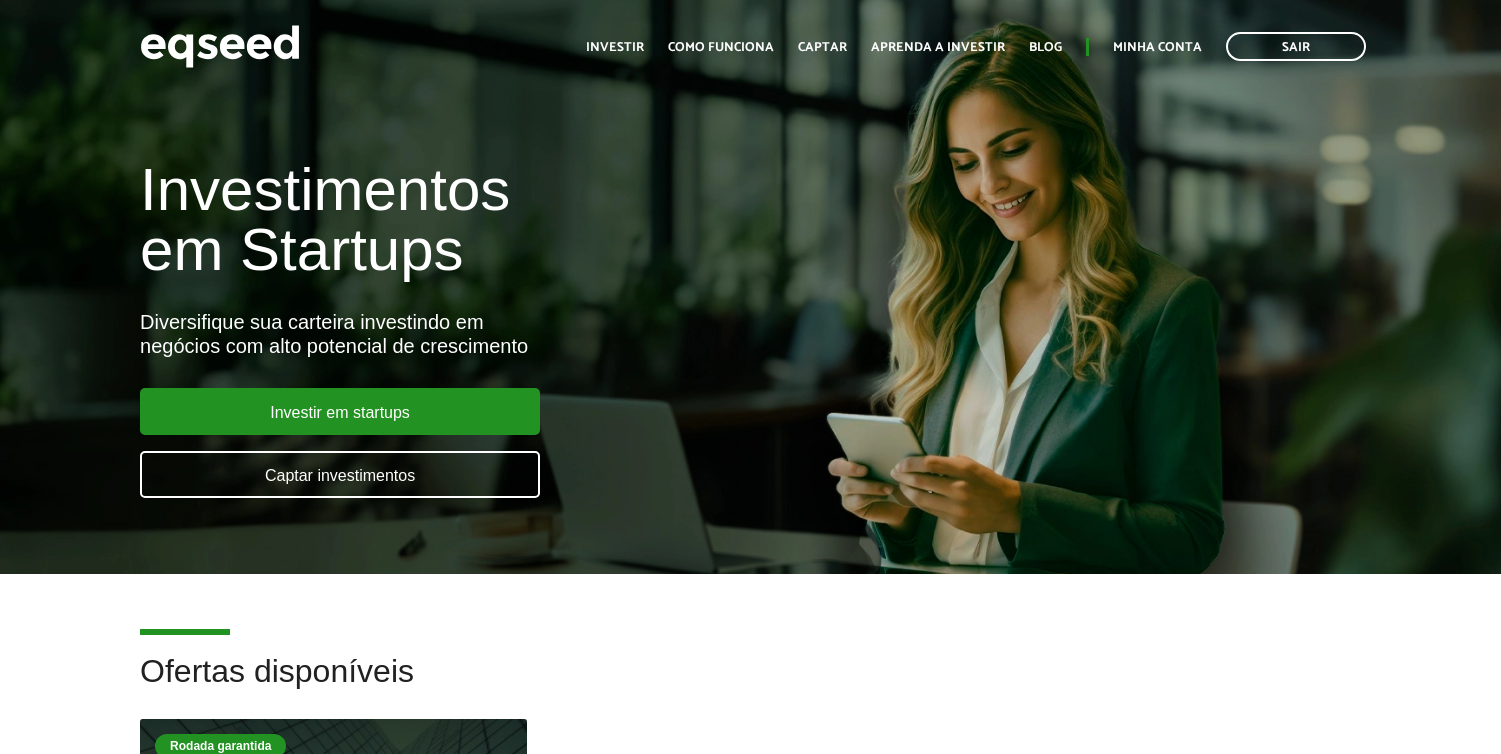 scroll, scrollTop: 0, scrollLeft: 0, axis: both 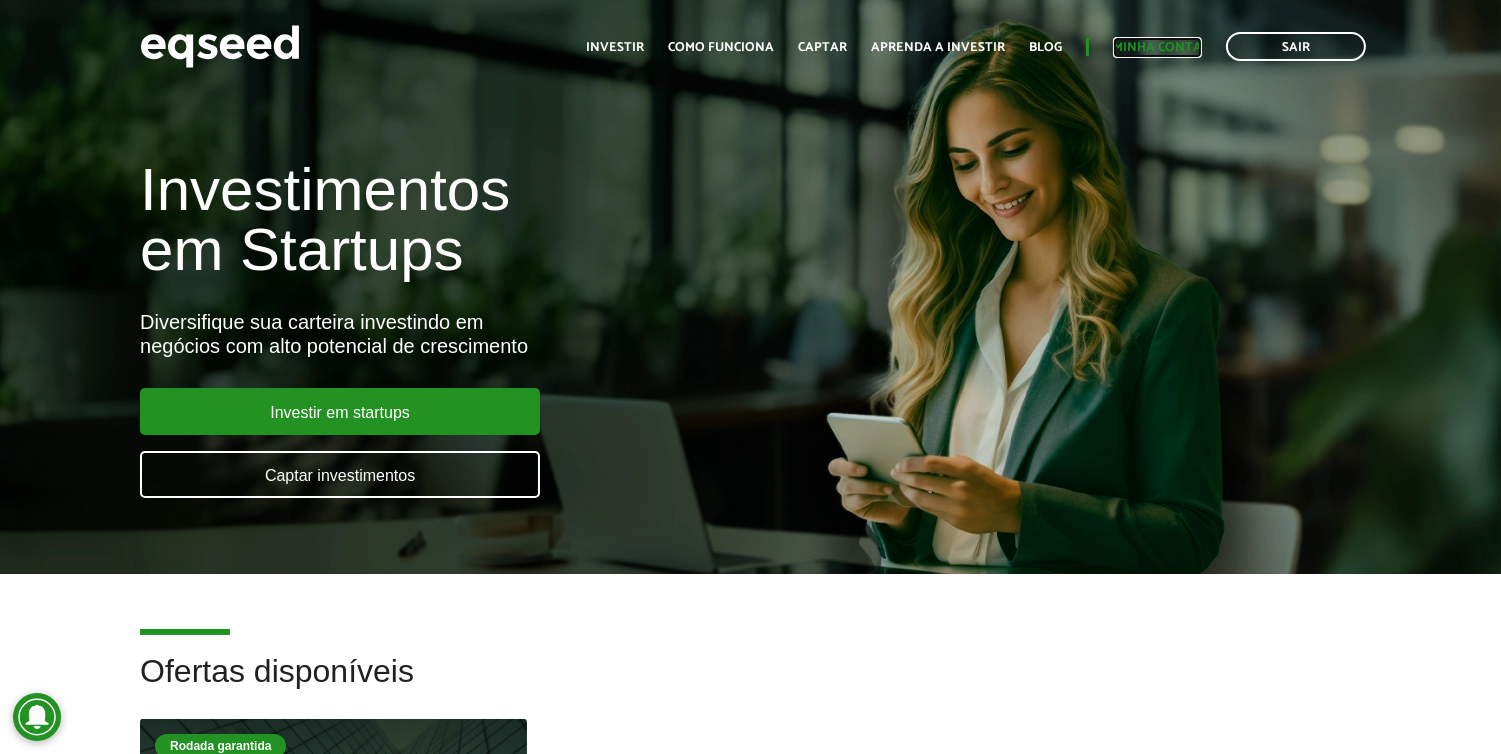 click on "Minha conta" at bounding box center [1157, 47] 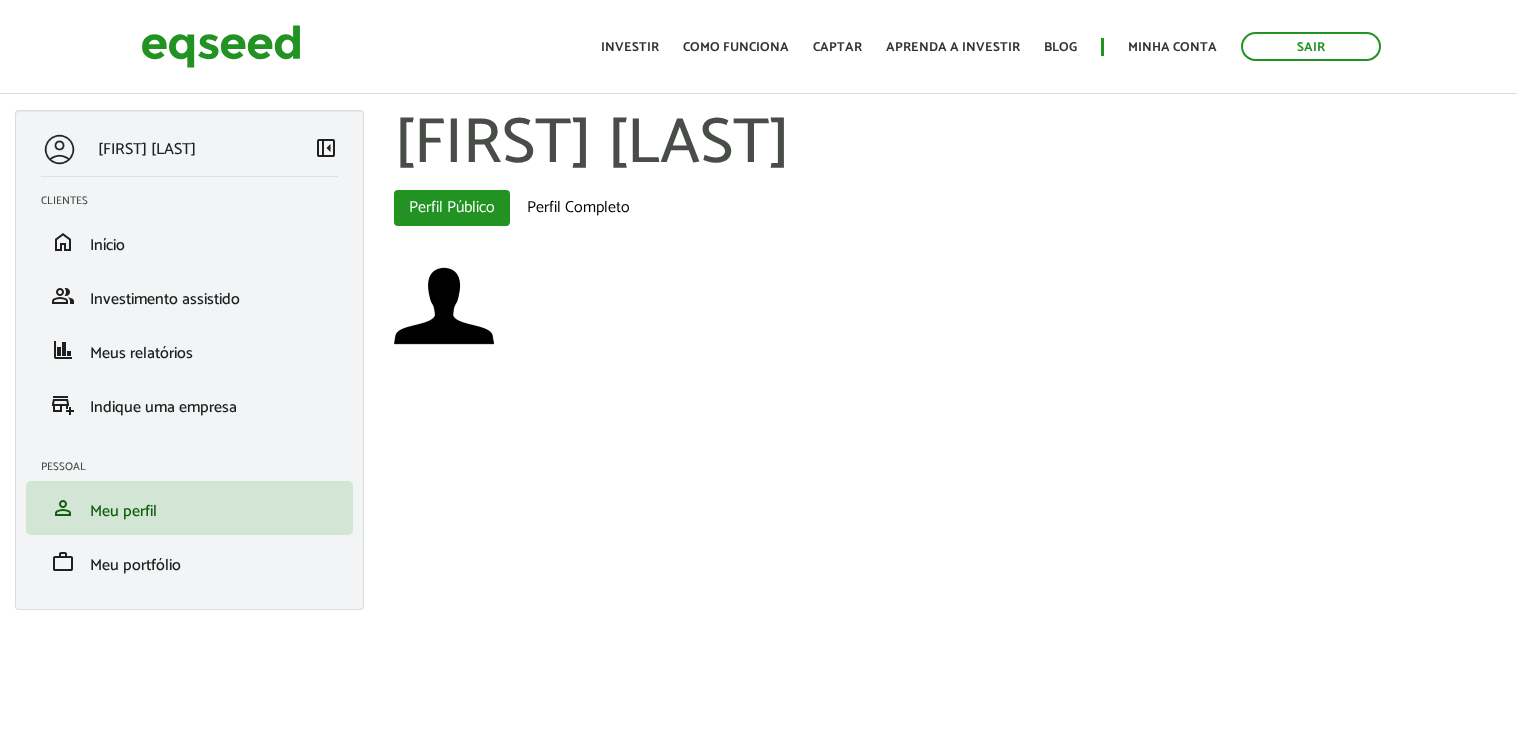 scroll, scrollTop: 0, scrollLeft: 0, axis: both 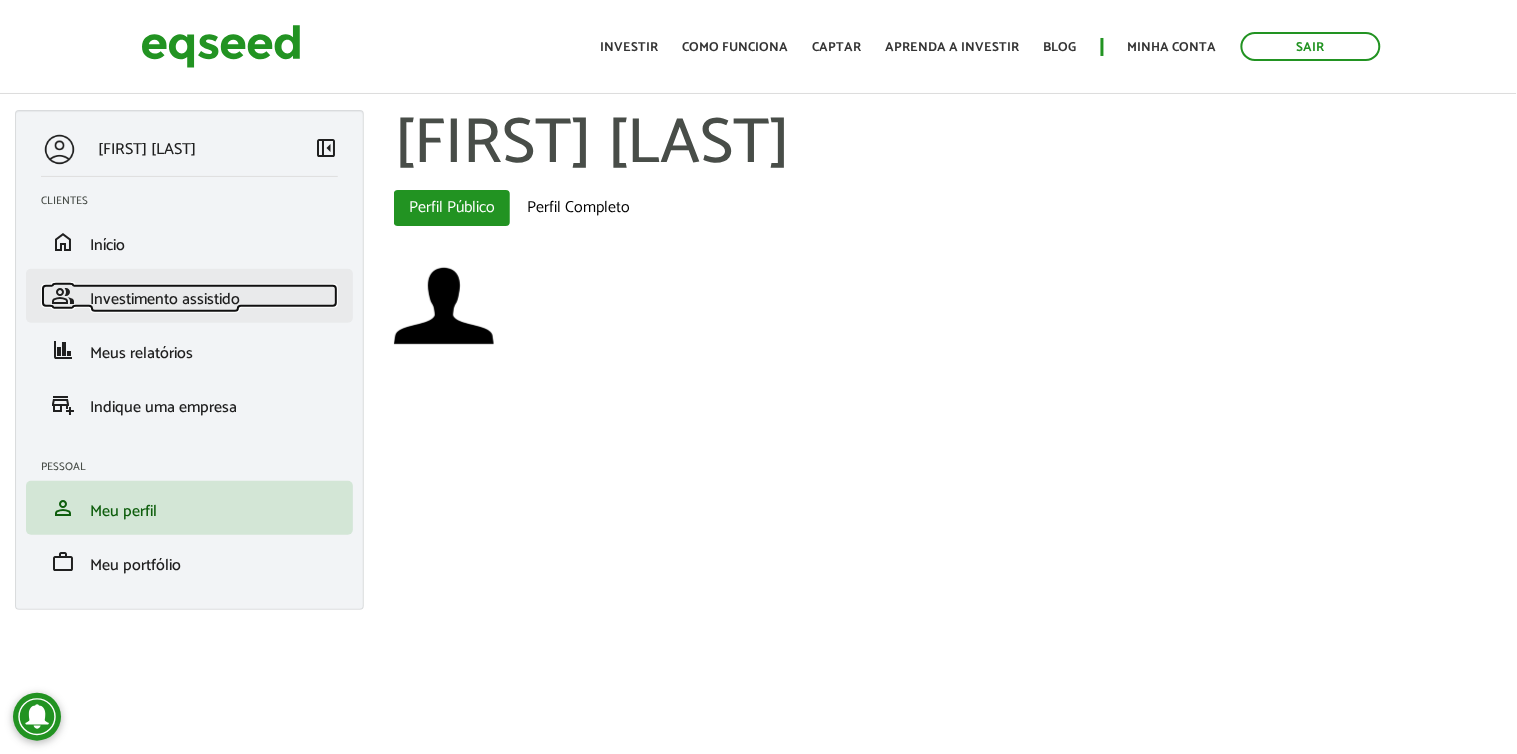 click on "Investimento assistido" at bounding box center (165, 299) 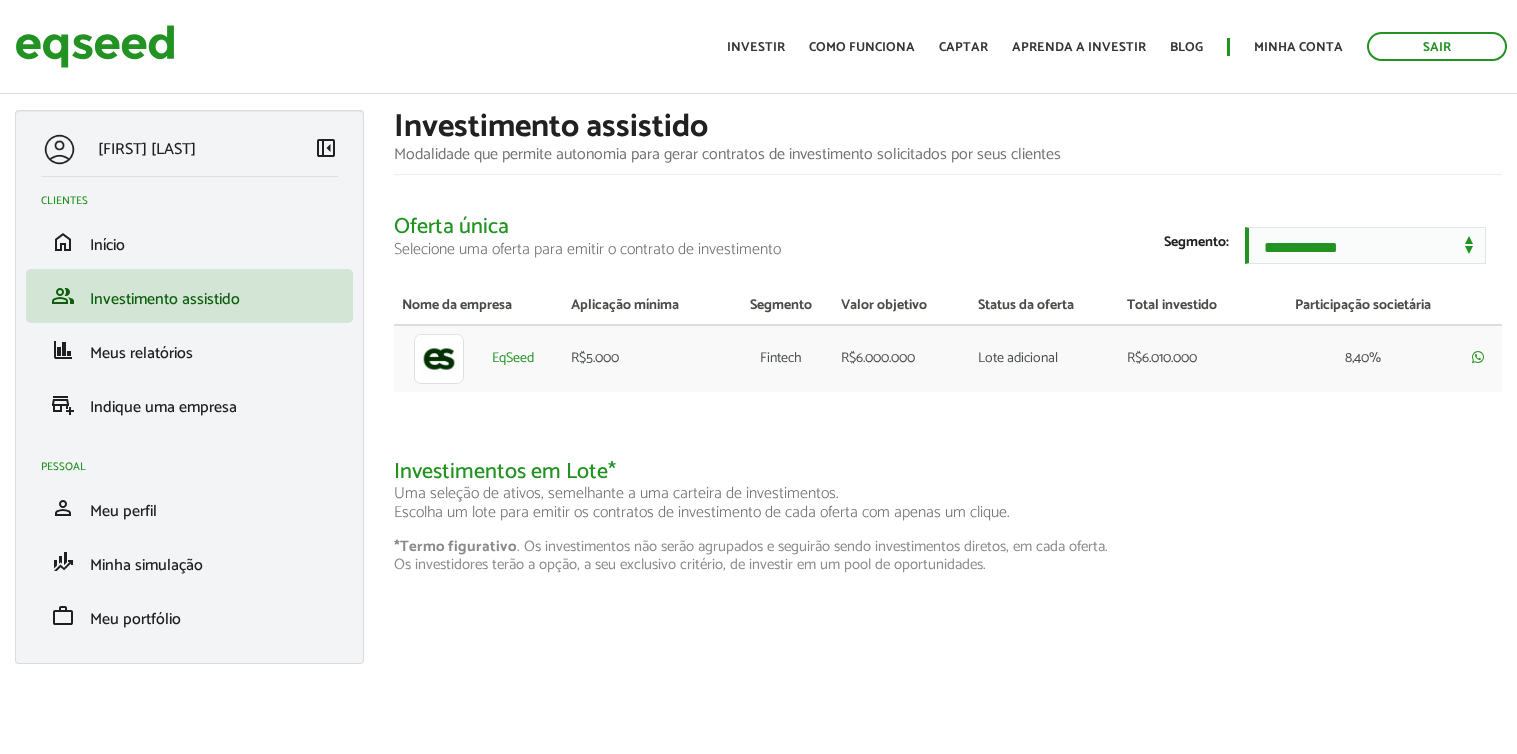 scroll, scrollTop: 0, scrollLeft: 0, axis: both 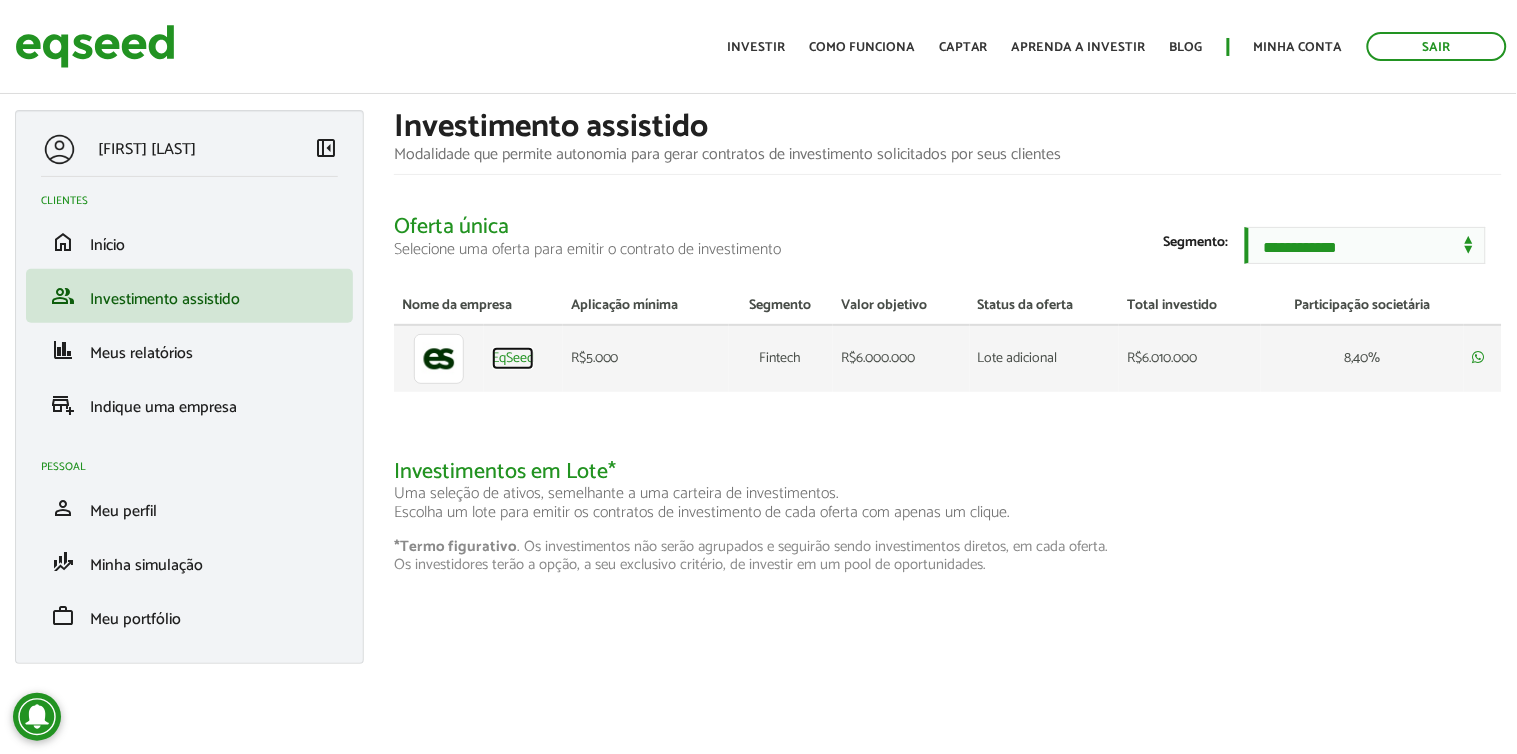 click on "EqSeed" at bounding box center [513, 359] 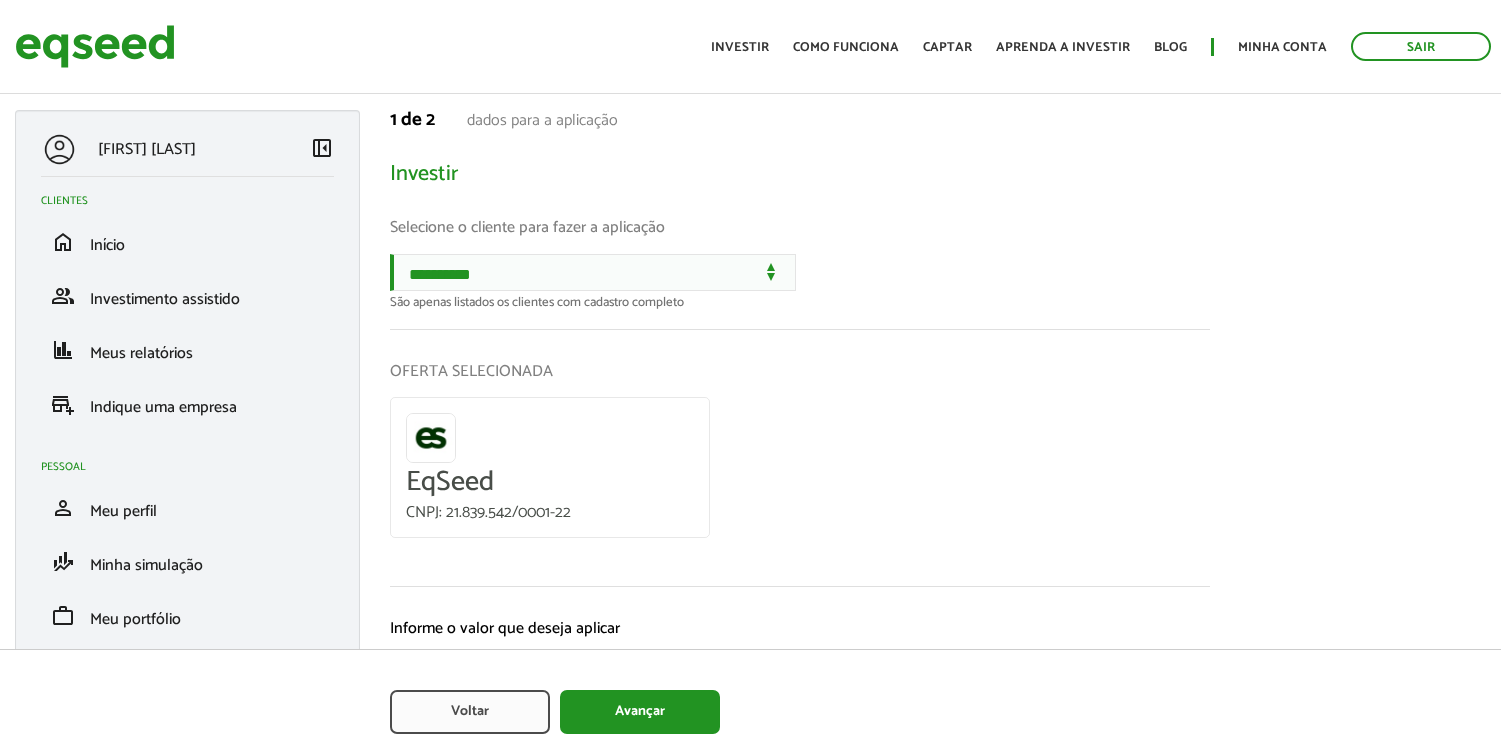 scroll, scrollTop: 0, scrollLeft: 0, axis: both 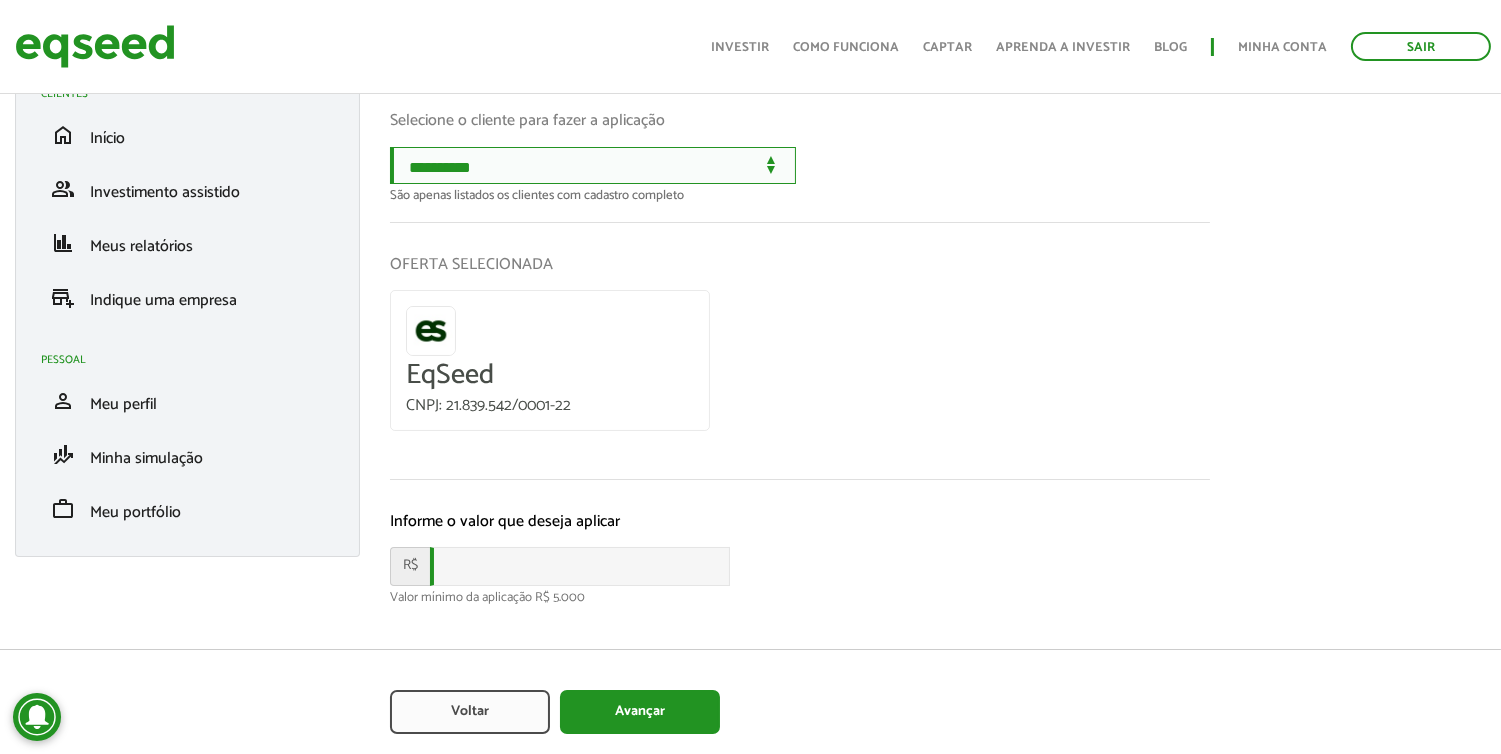 click on "**********" at bounding box center [593, 165] 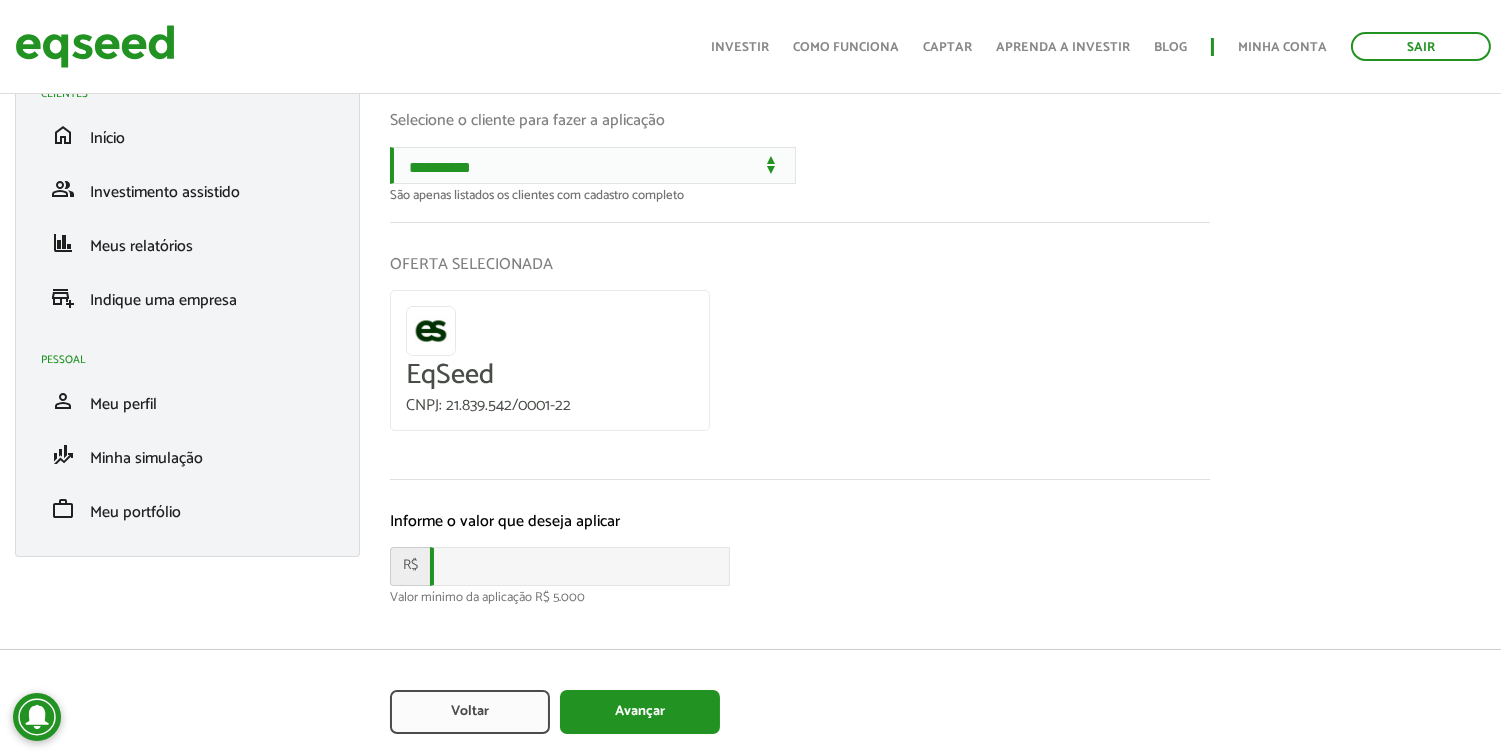 click on "OFERTA SELECIONADA EqSeed  CNPJ: 21.839.542/0001-22" at bounding box center [800, 351] 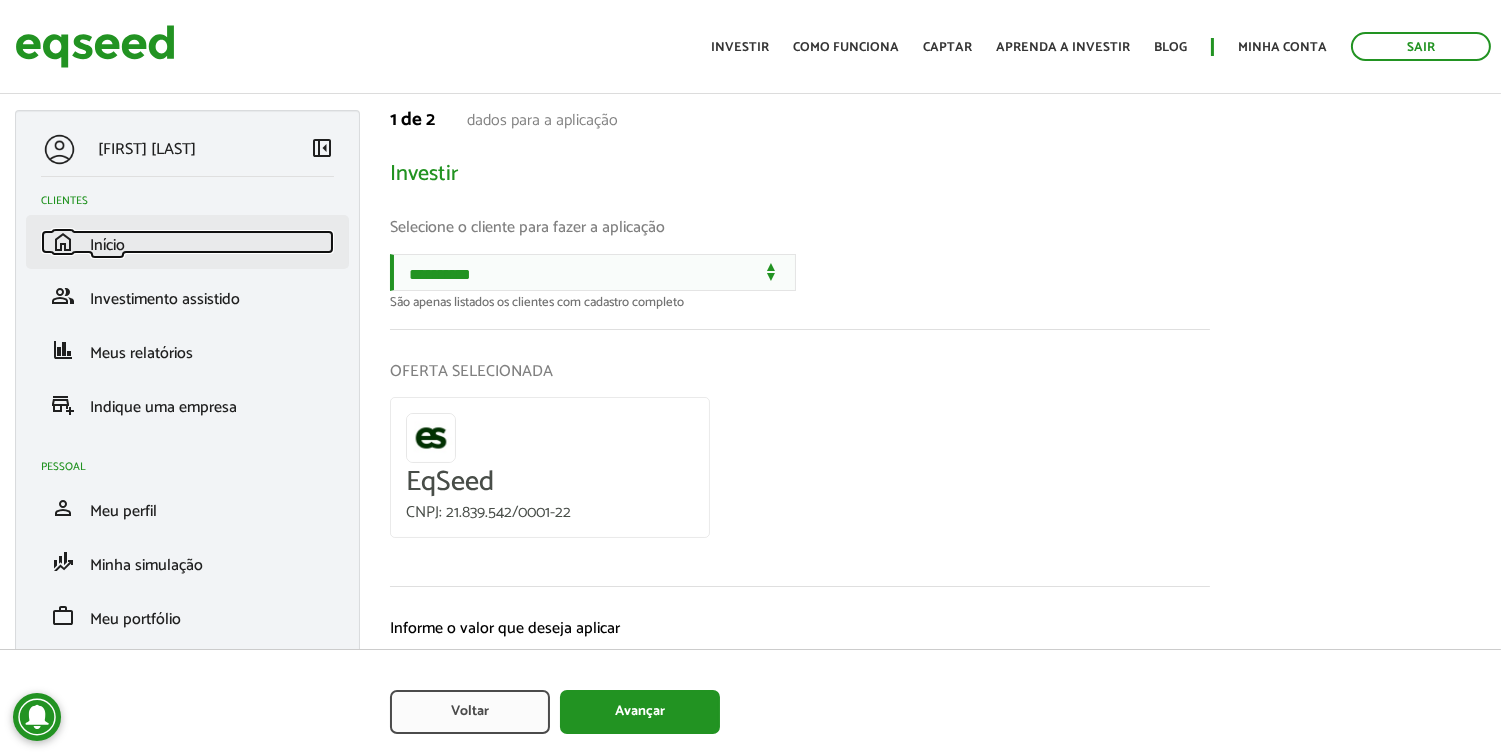 click on "Início" at bounding box center (107, 245) 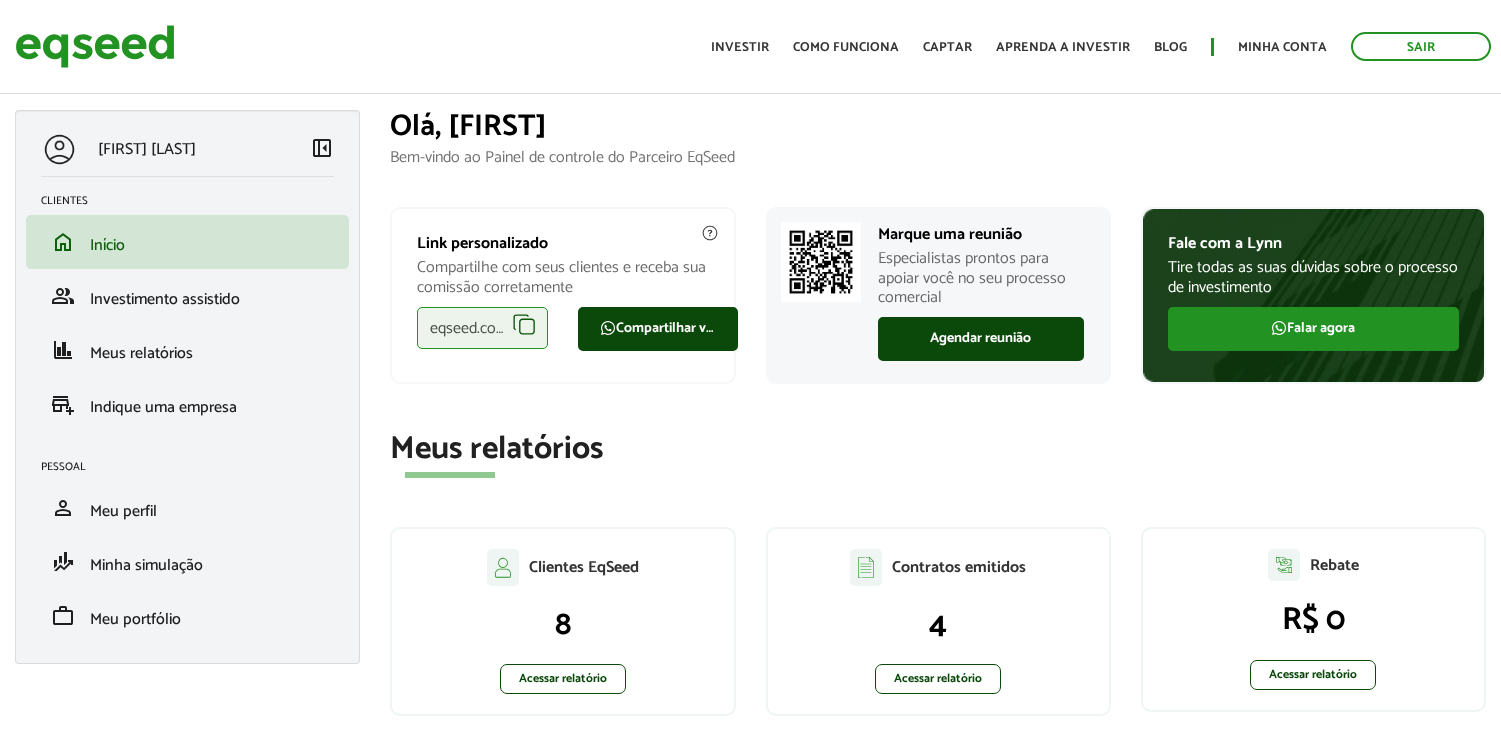 scroll, scrollTop: 0, scrollLeft: 0, axis: both 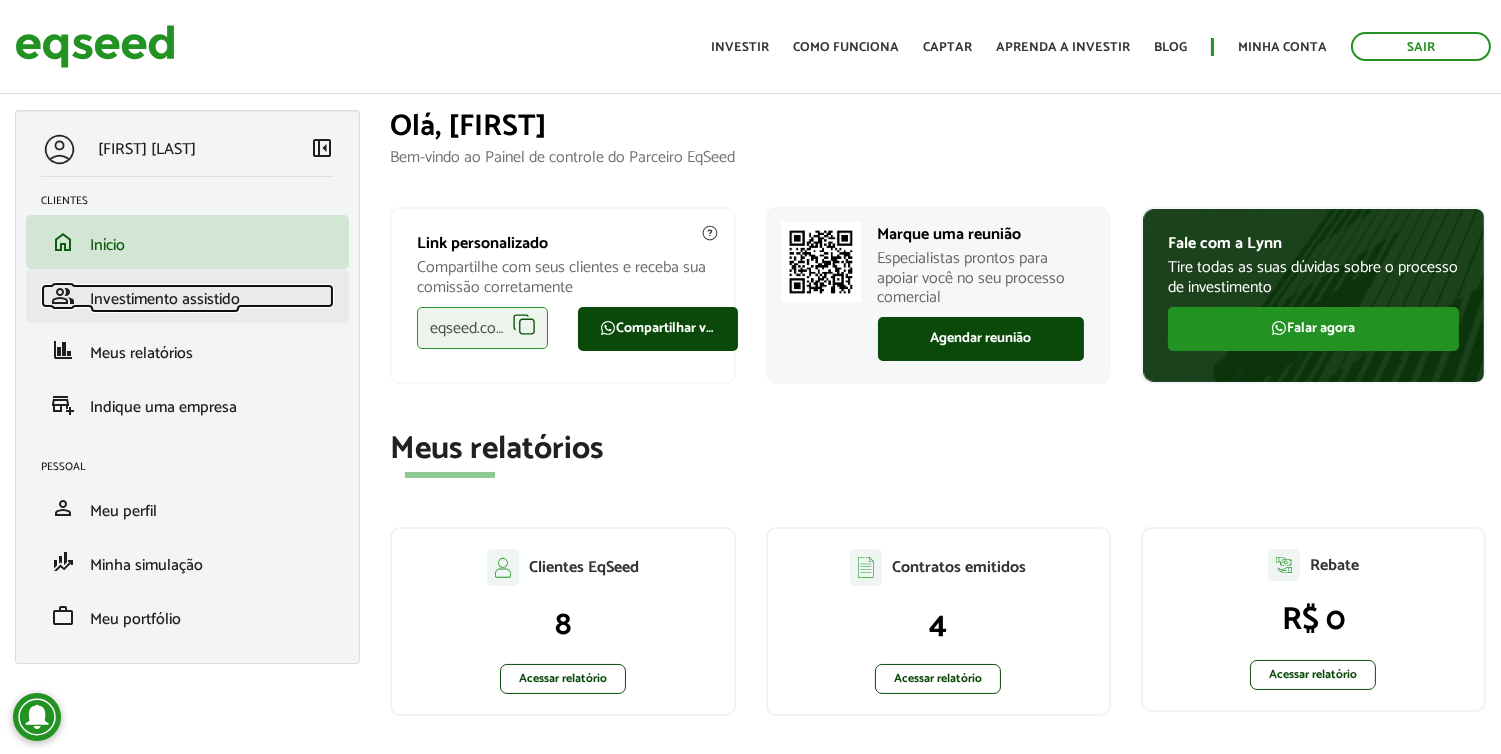 click on "Investimento assistido" at bounding box center [165, 299] 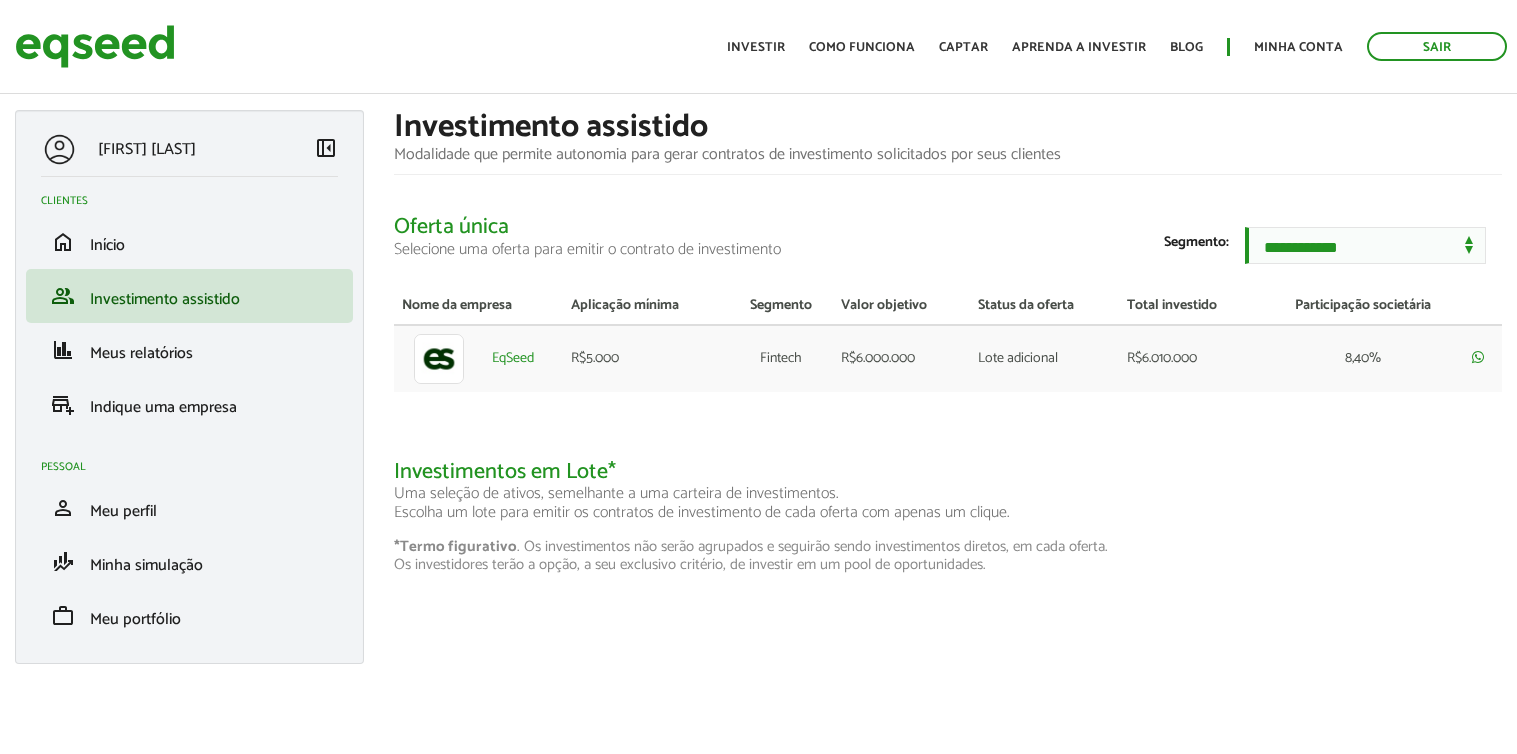 scroll, scrollTop: 0, scrollLeft: 0, axis: both 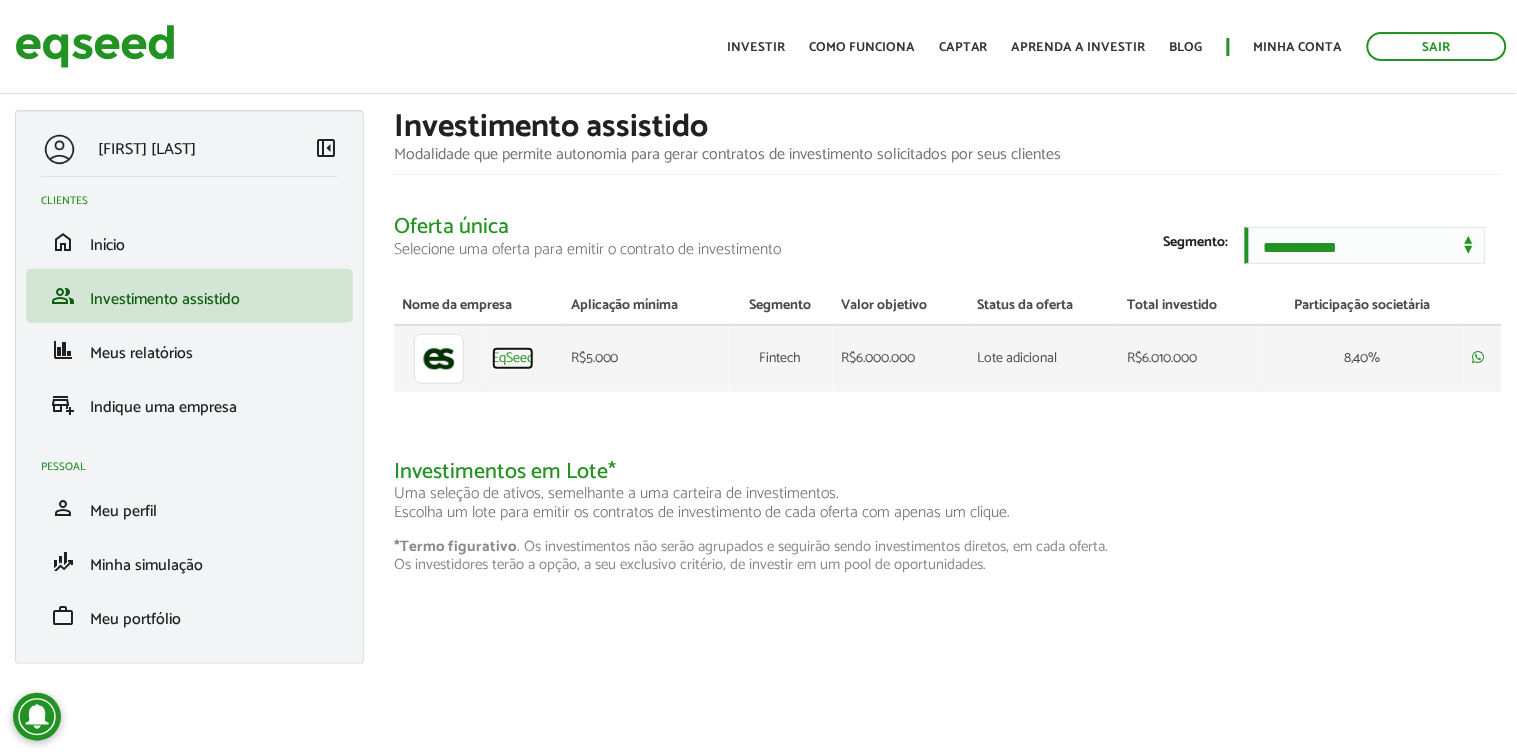 click on "EqSeed" at bounding box center [513, 359] 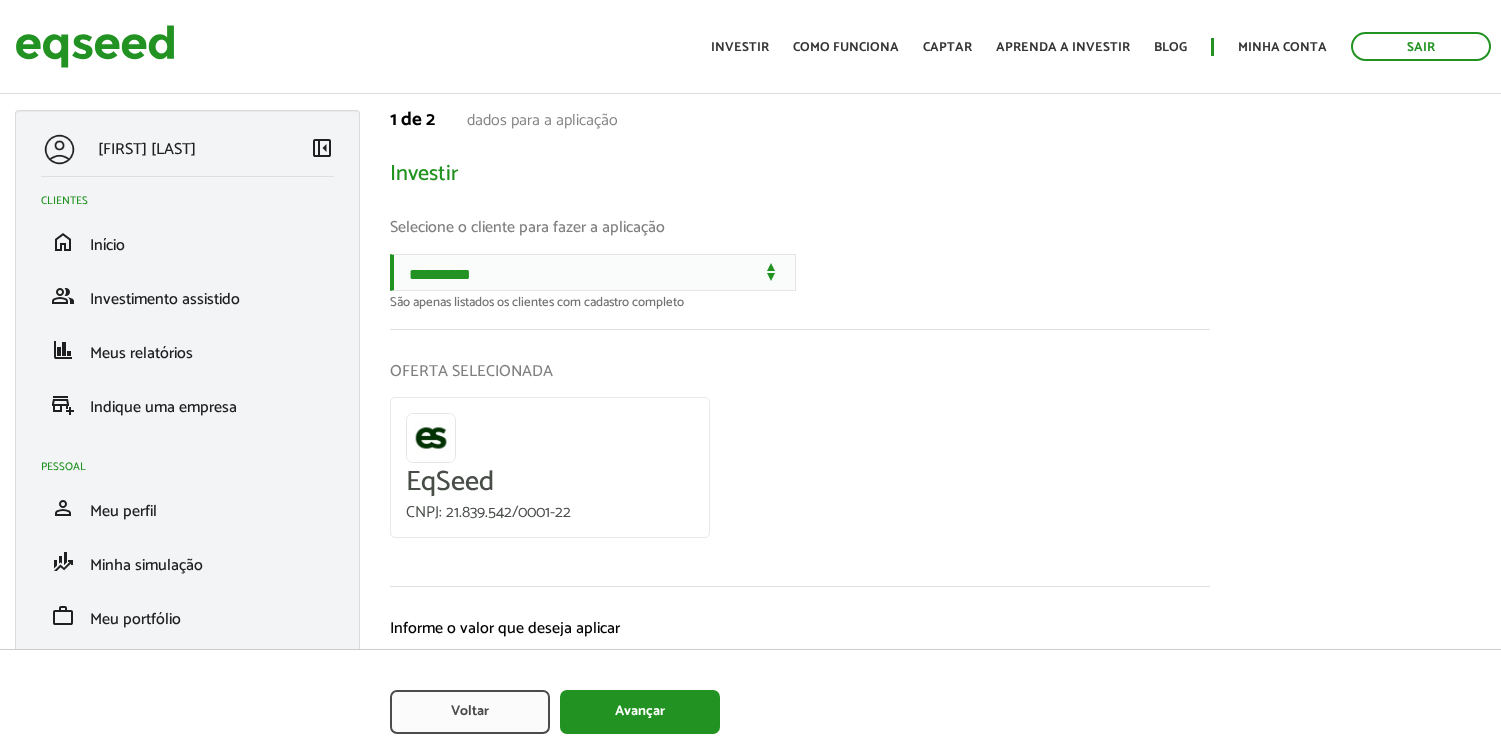 scroll, scrollTop: 0, scrollLeft: 0, axis: both 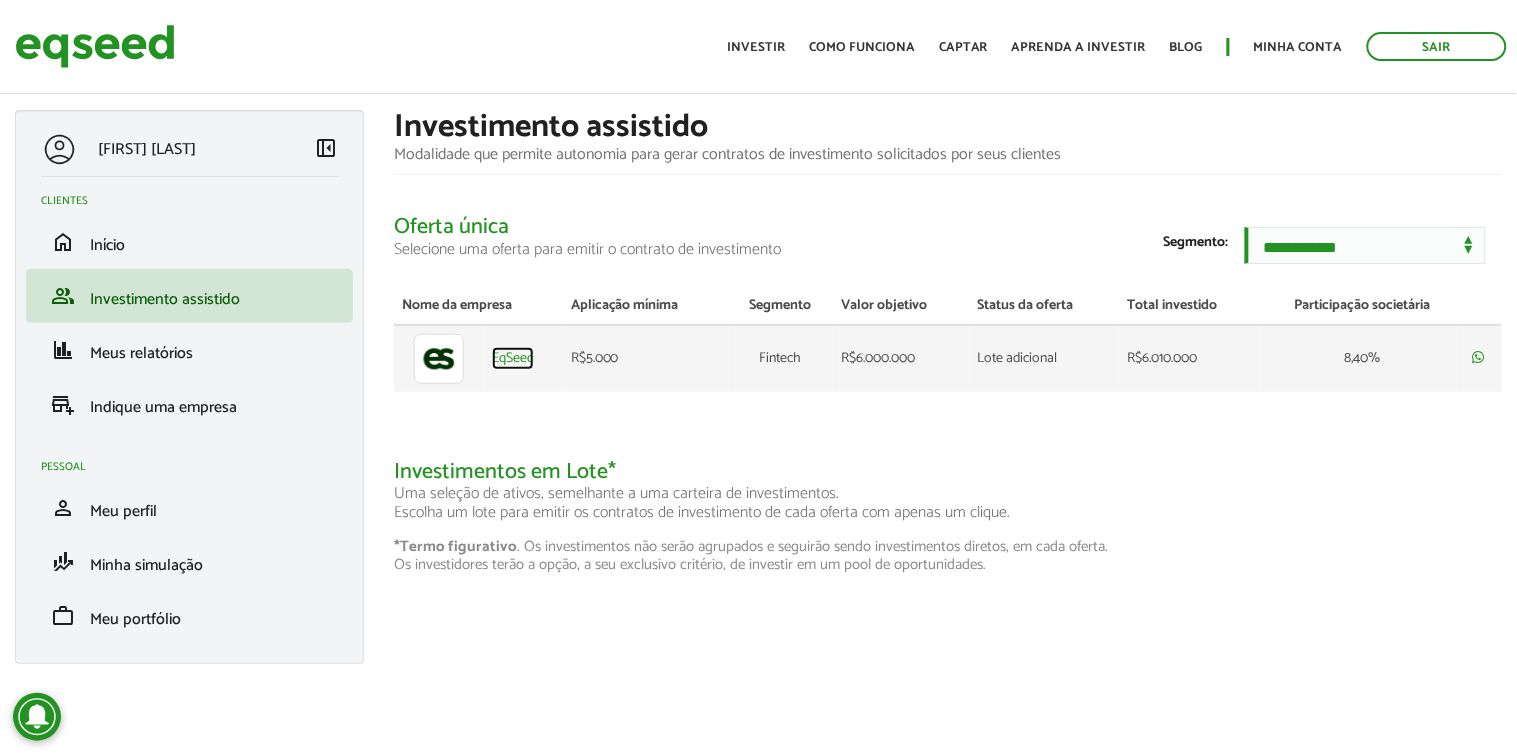 click on "EqSeed" at bounding box center [513, 359] 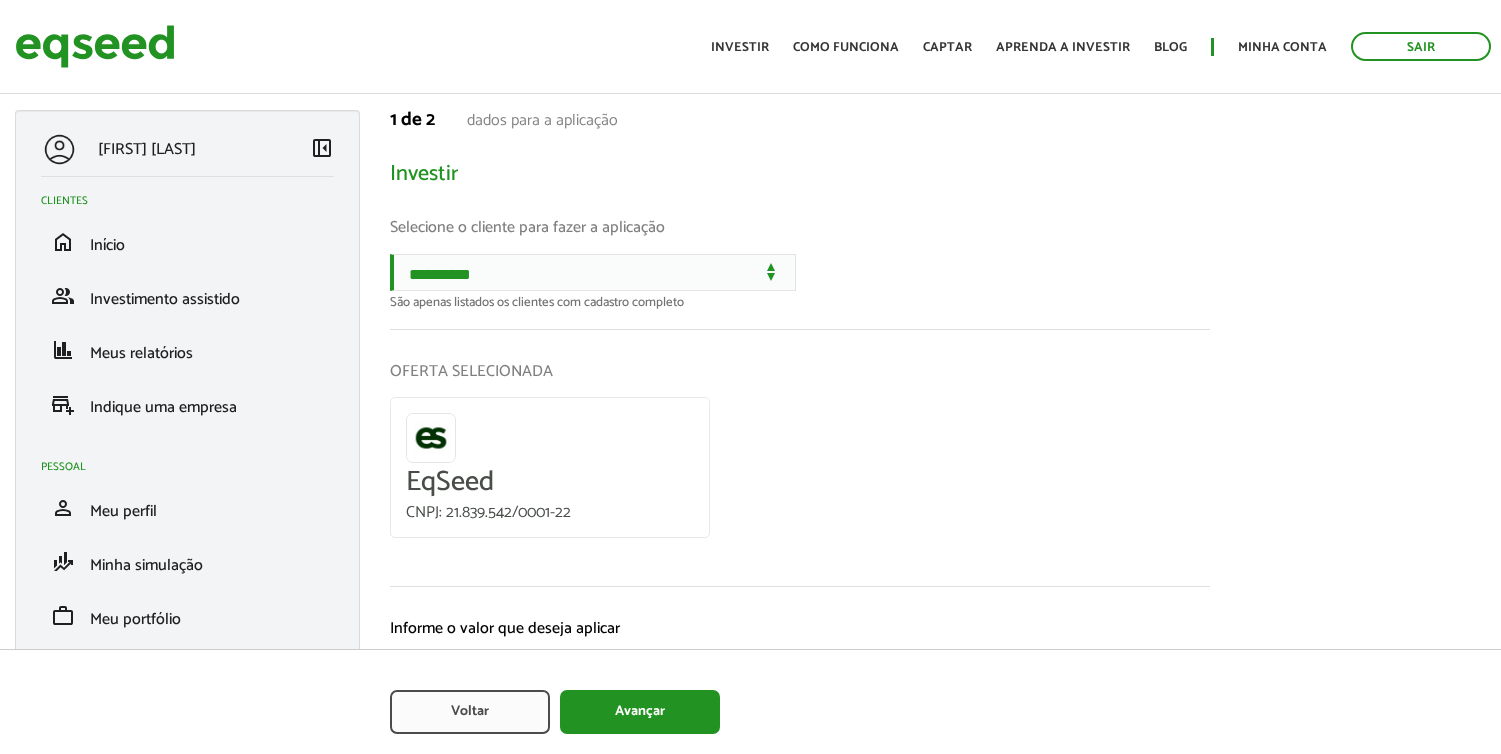 scroll, scrollTop: 0, scrollLeft: 0, axis: both 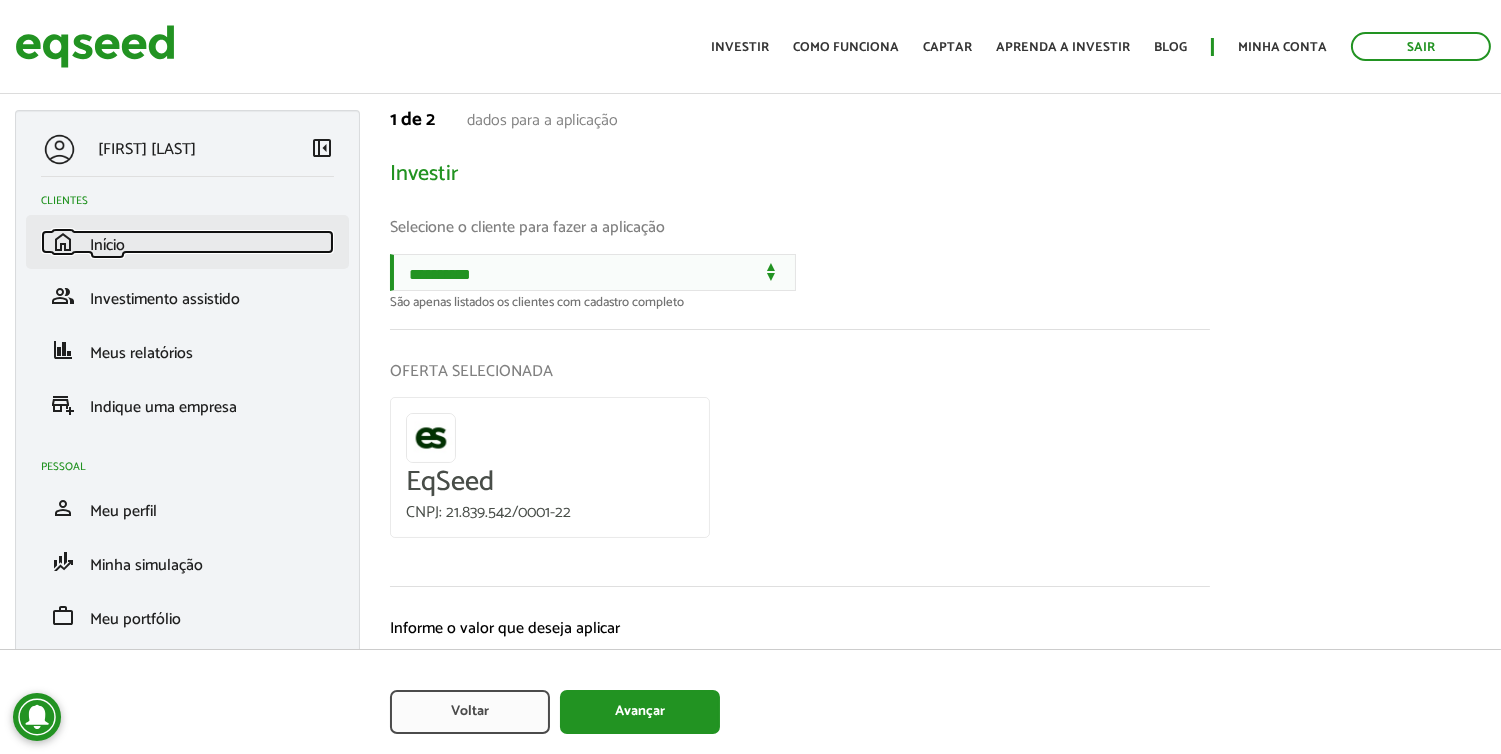 click on "home Início" at bounding box center [187, 242] 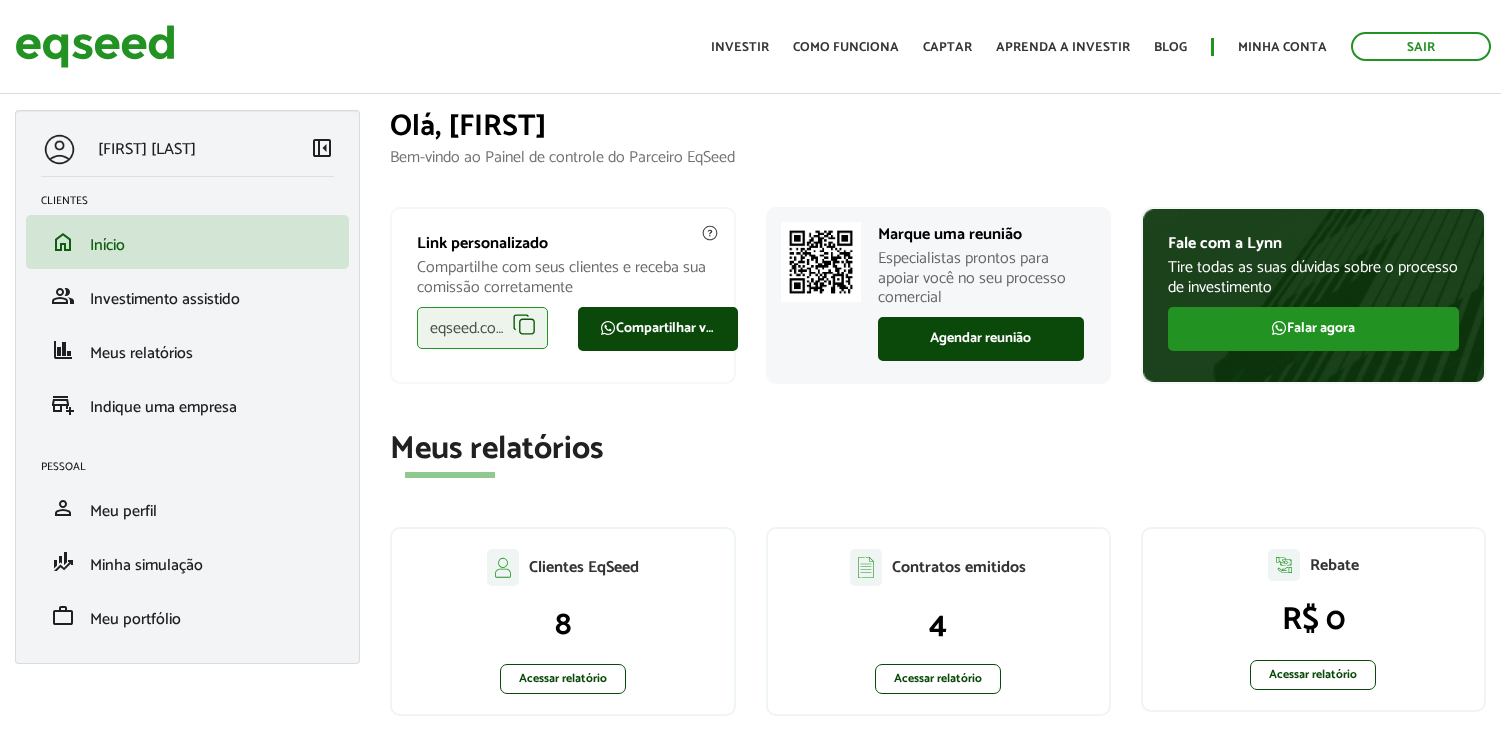 scroll, scrollTop: 0, scrollLeft: 0, axis: both 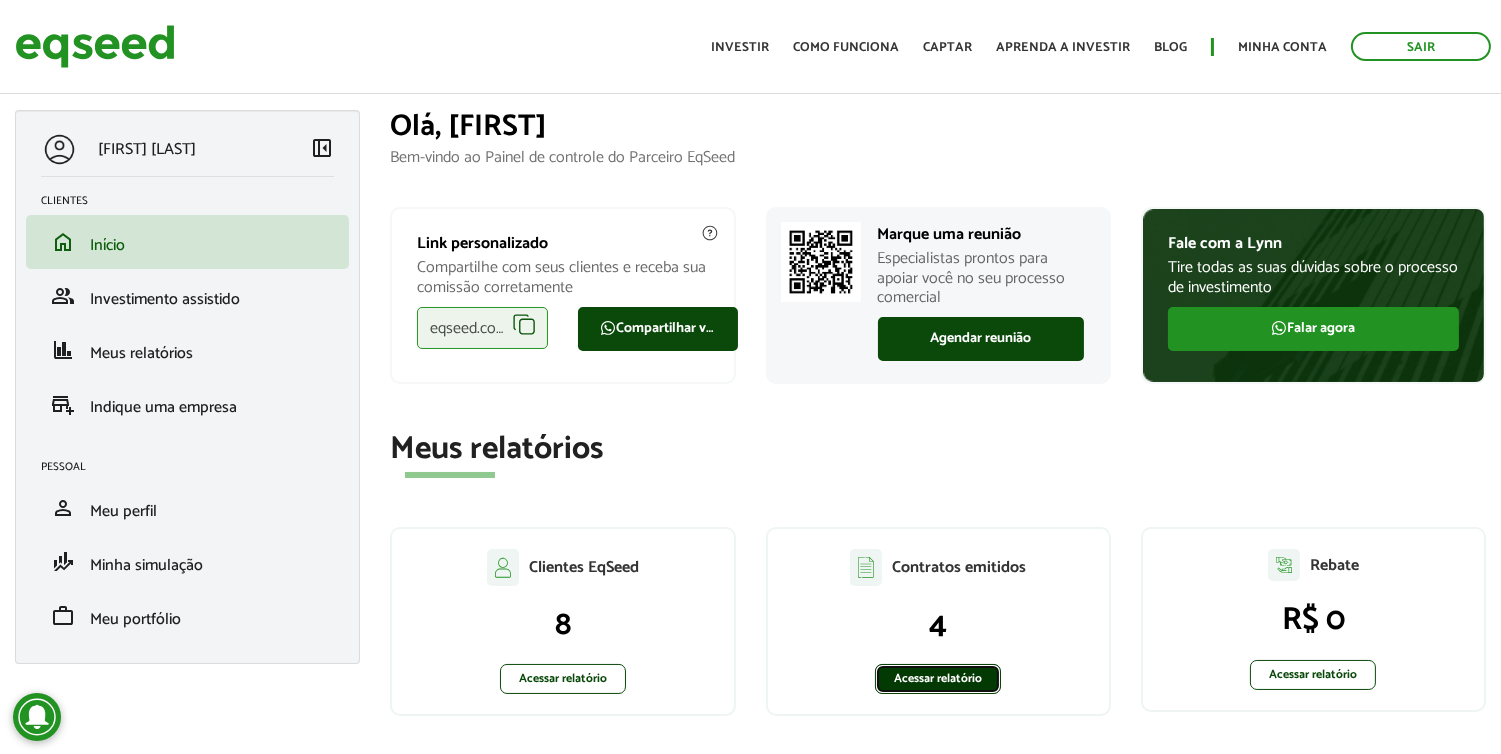 click on "Acessar relatório" at bounding box center (938, 679) 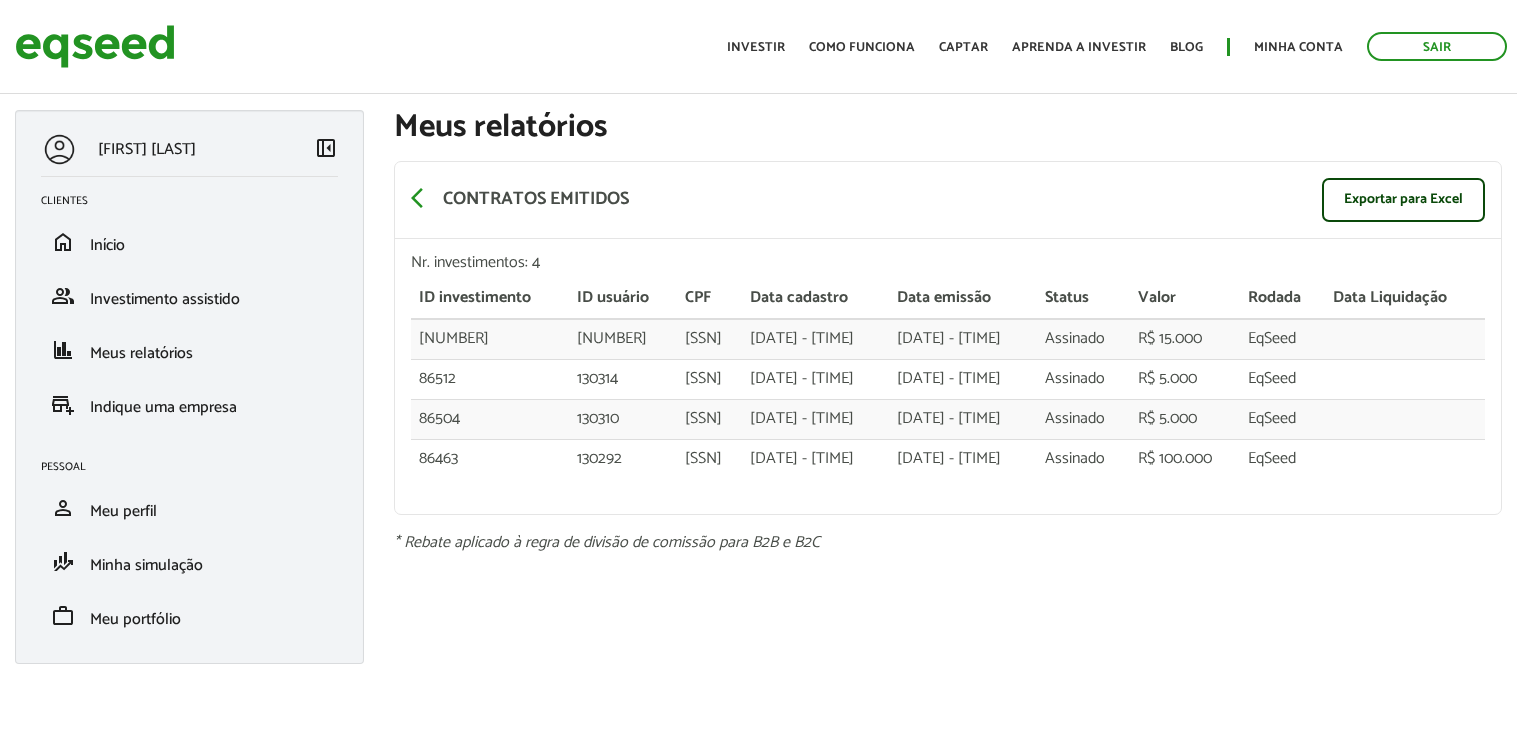 scroll, scrollTop: 0, scrollLeft: 0, axis: both 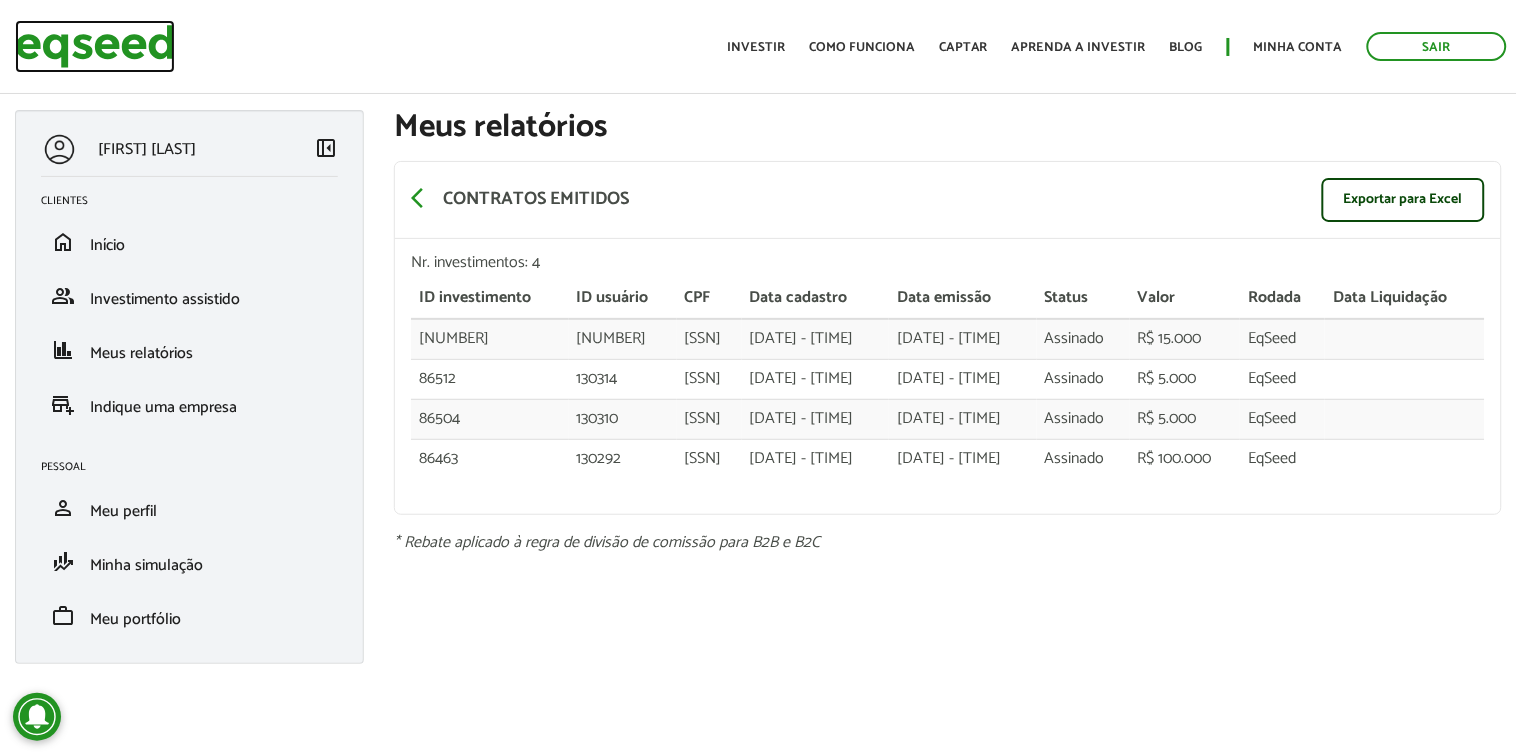 click at bounding box center [95, 46] 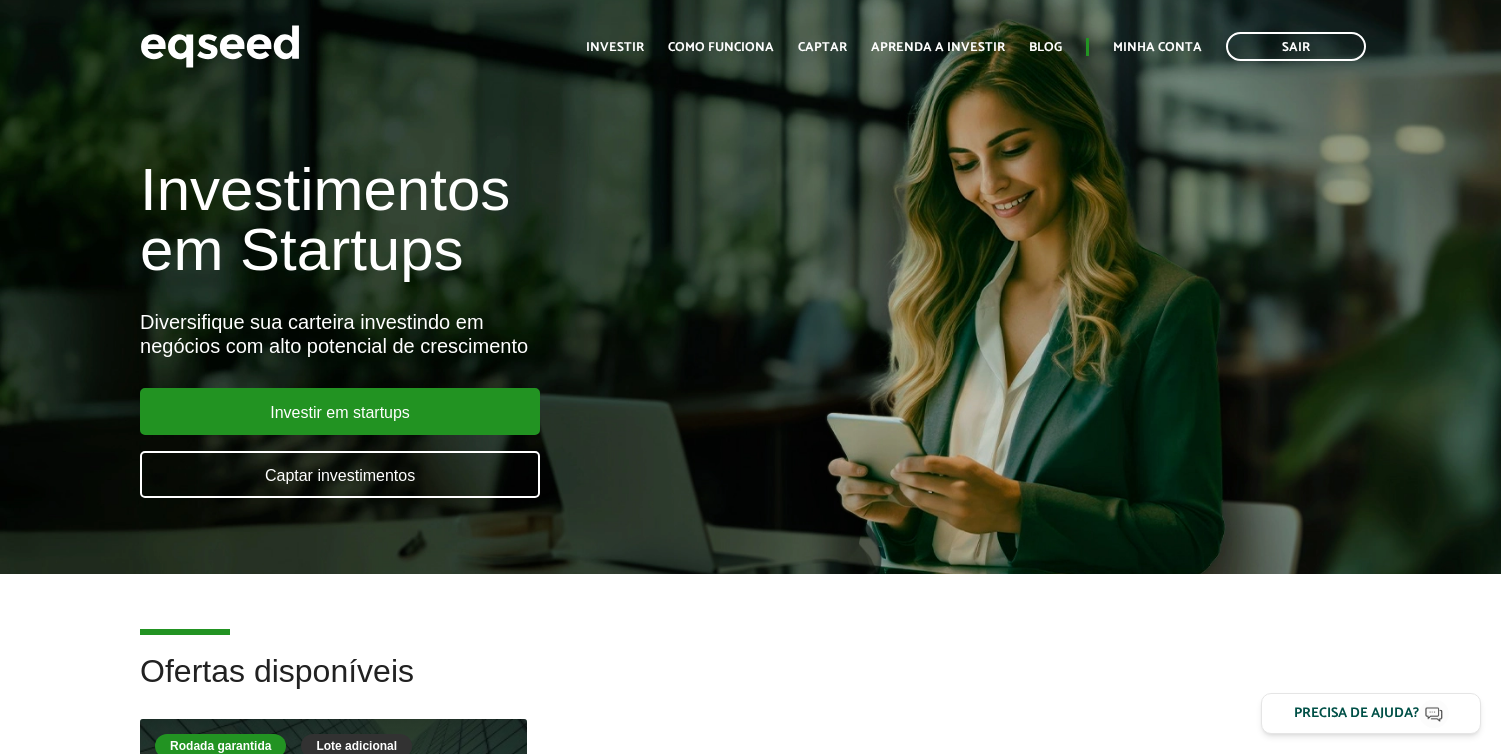 scroll, scrollTop: 0, scrollLeft: 0, axis: both 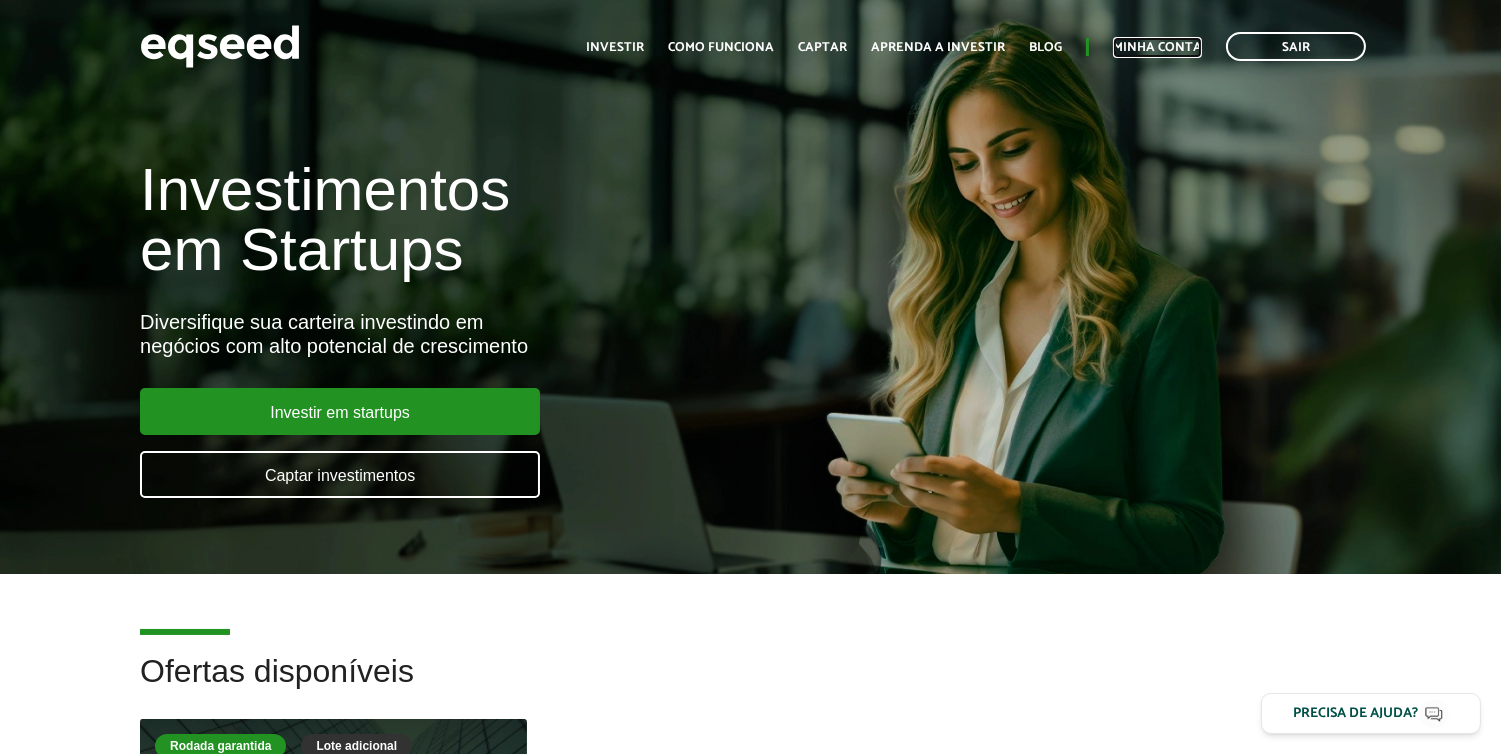 click on "Minha conta" at bounding box center (1157, 47) 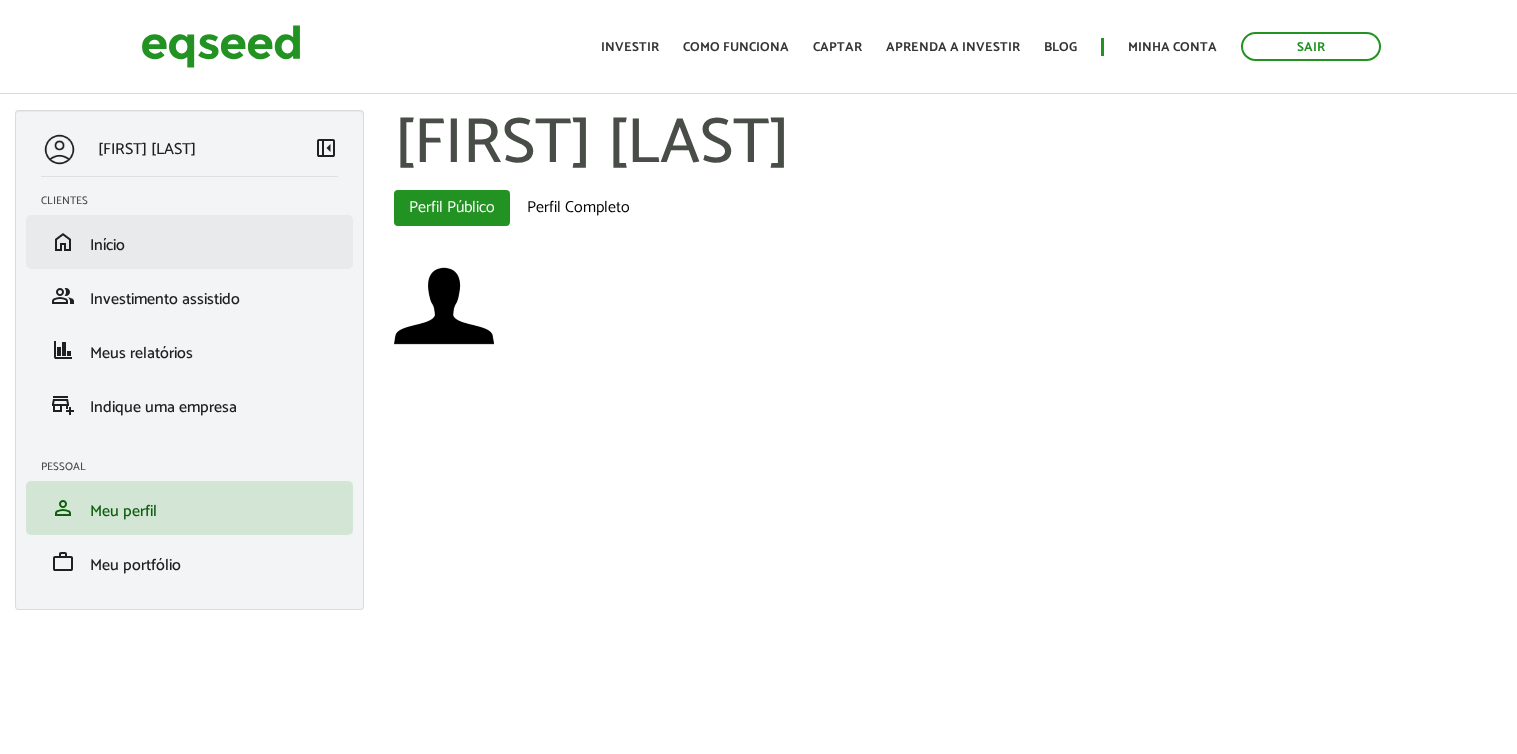 scroll, scrollTop: 0, scrollLeft: 0, axis: both 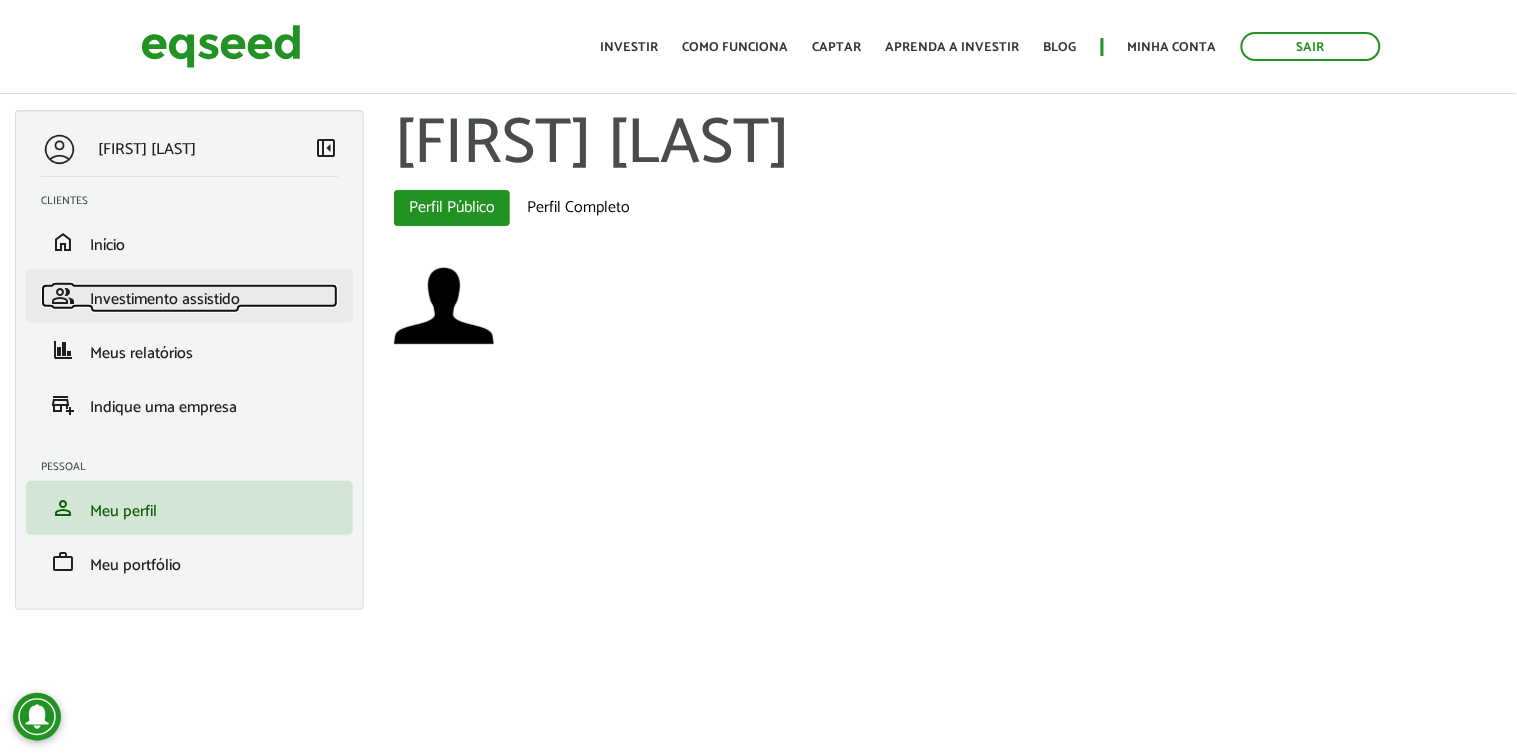 click on "Investimento assistido" at bounding box center (165, 299) 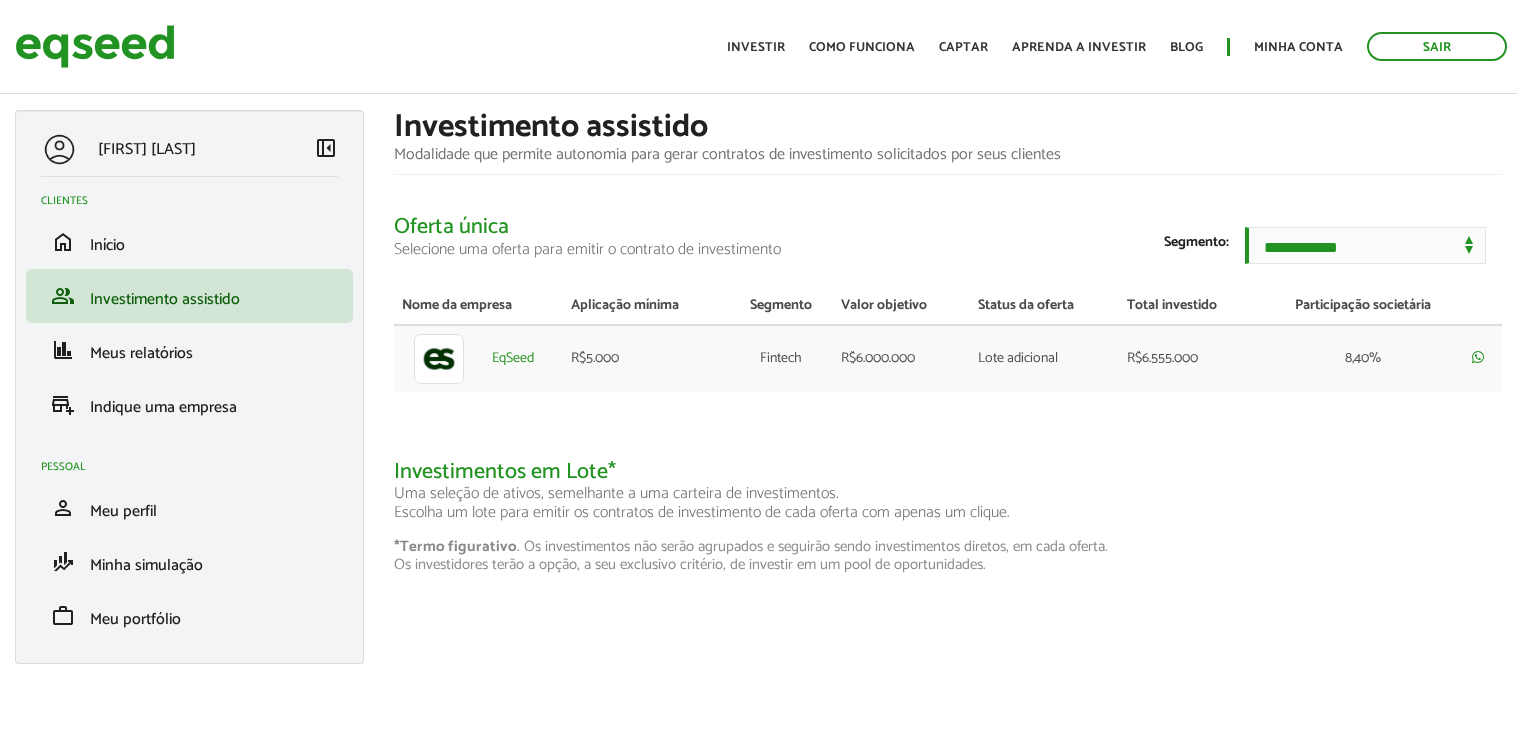 scroll, scrollTop: 0, scrollLeft: 0, axis: both 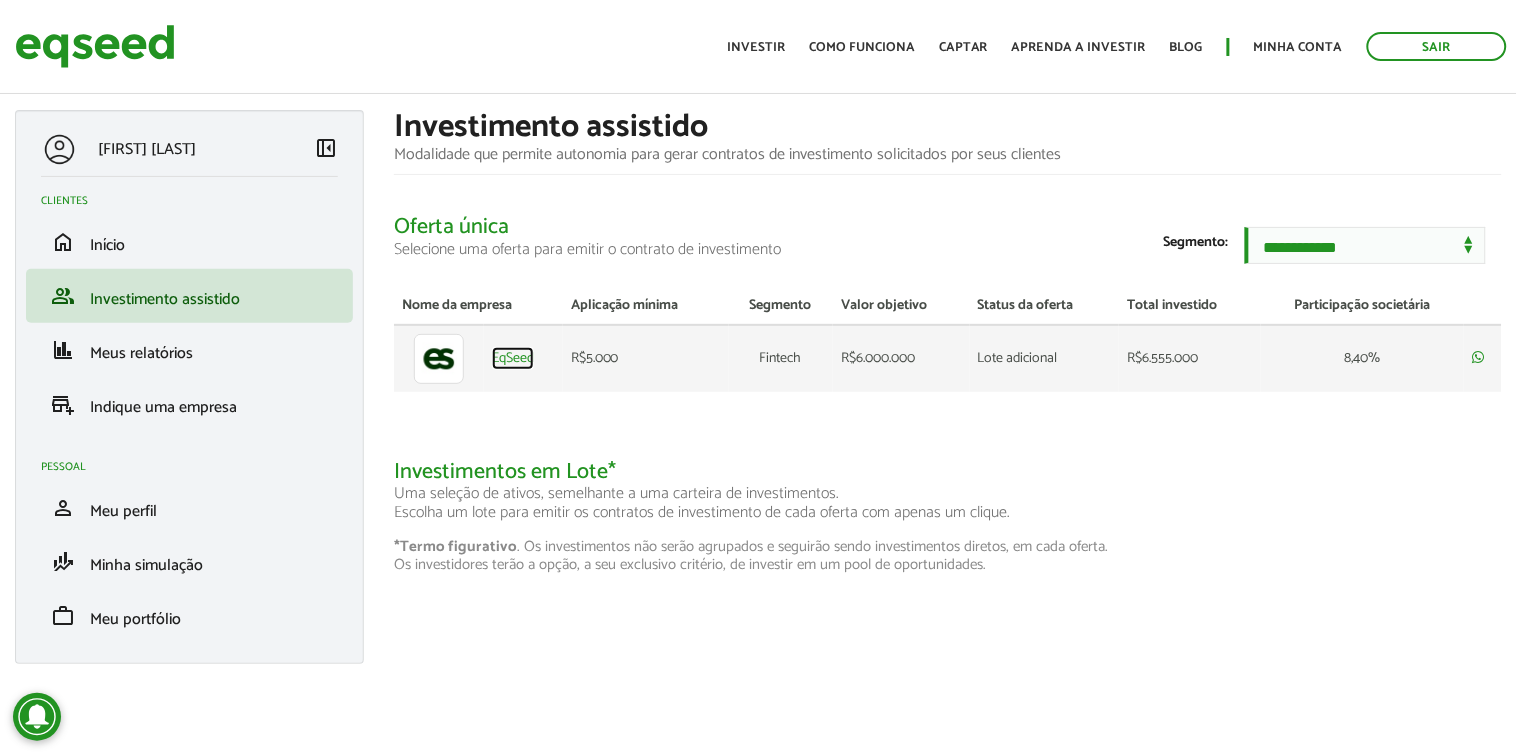 click on "EqSeed" at bounding box center (513, 359) 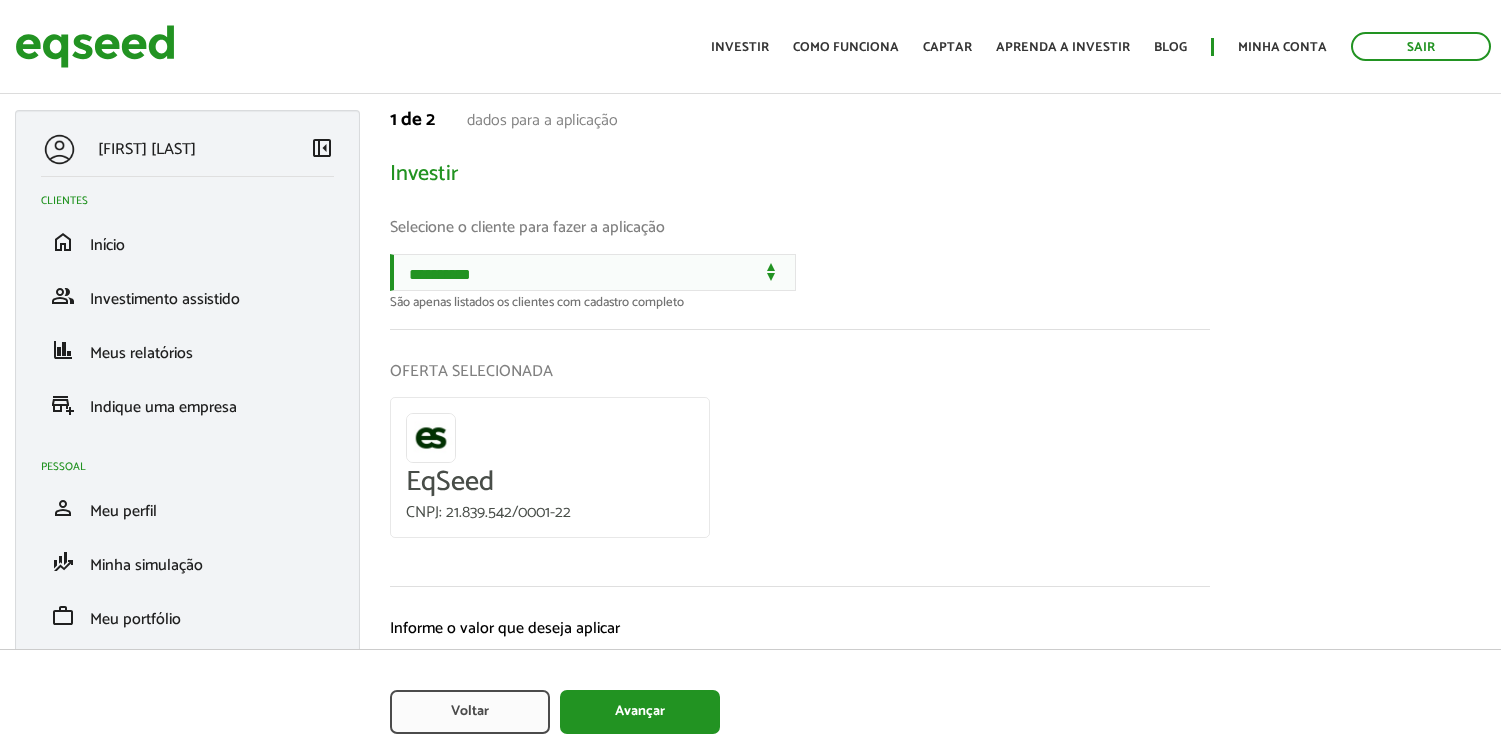 scroll, scrollTop: 0, scrollLeft: 0, axis: both 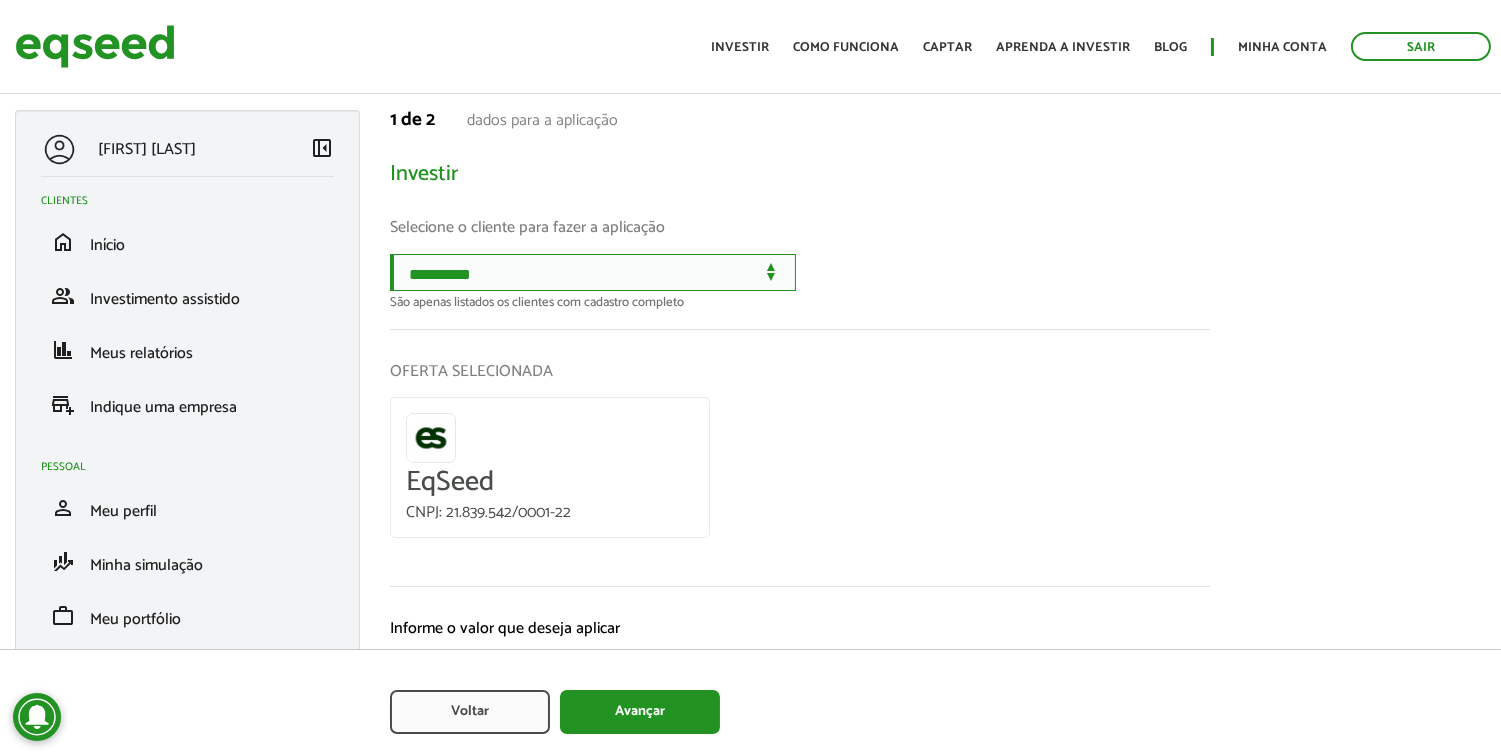click on "**********" at bounding box center [593, 272] 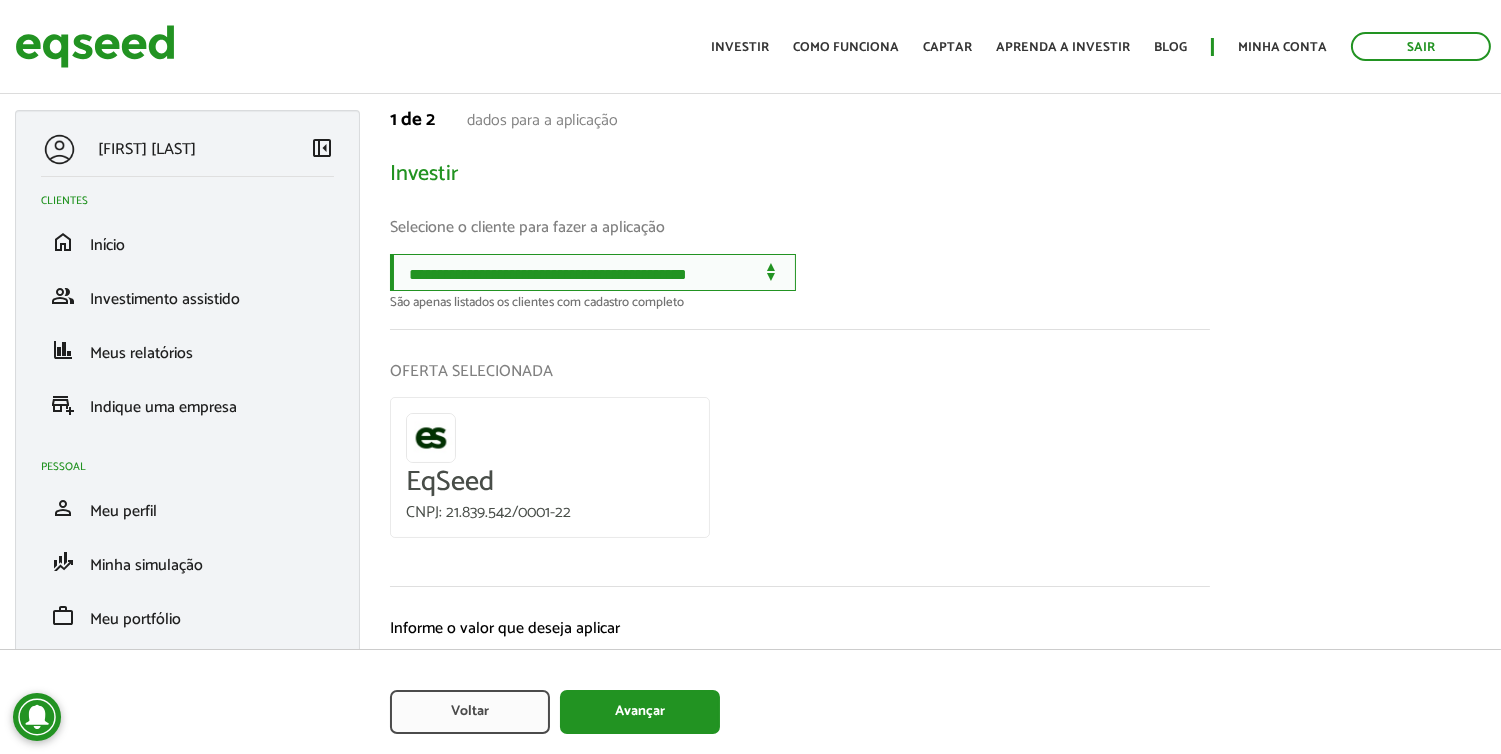 click on "**********" at bounding box center [593, 272] 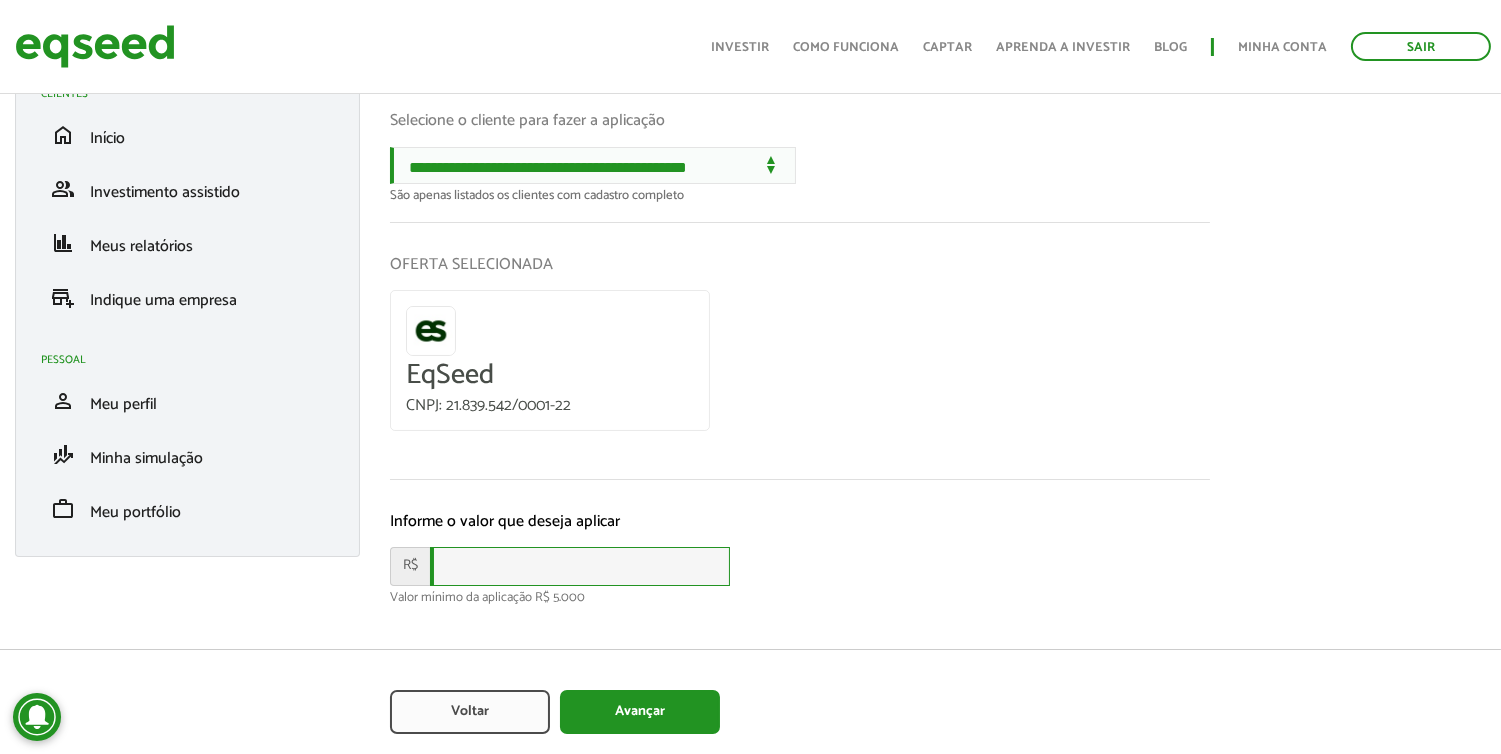 click at bounding box center (580, 566) 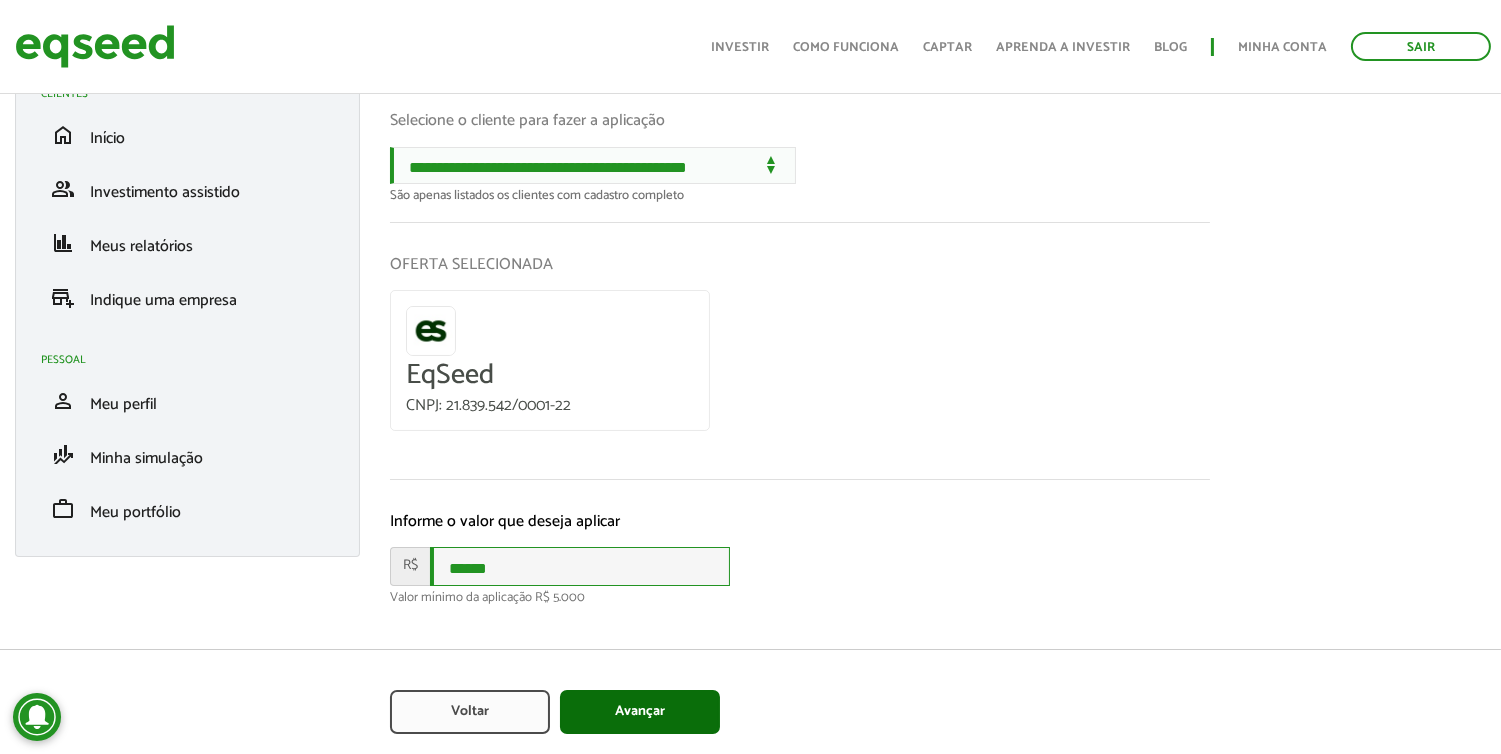 type on "******" 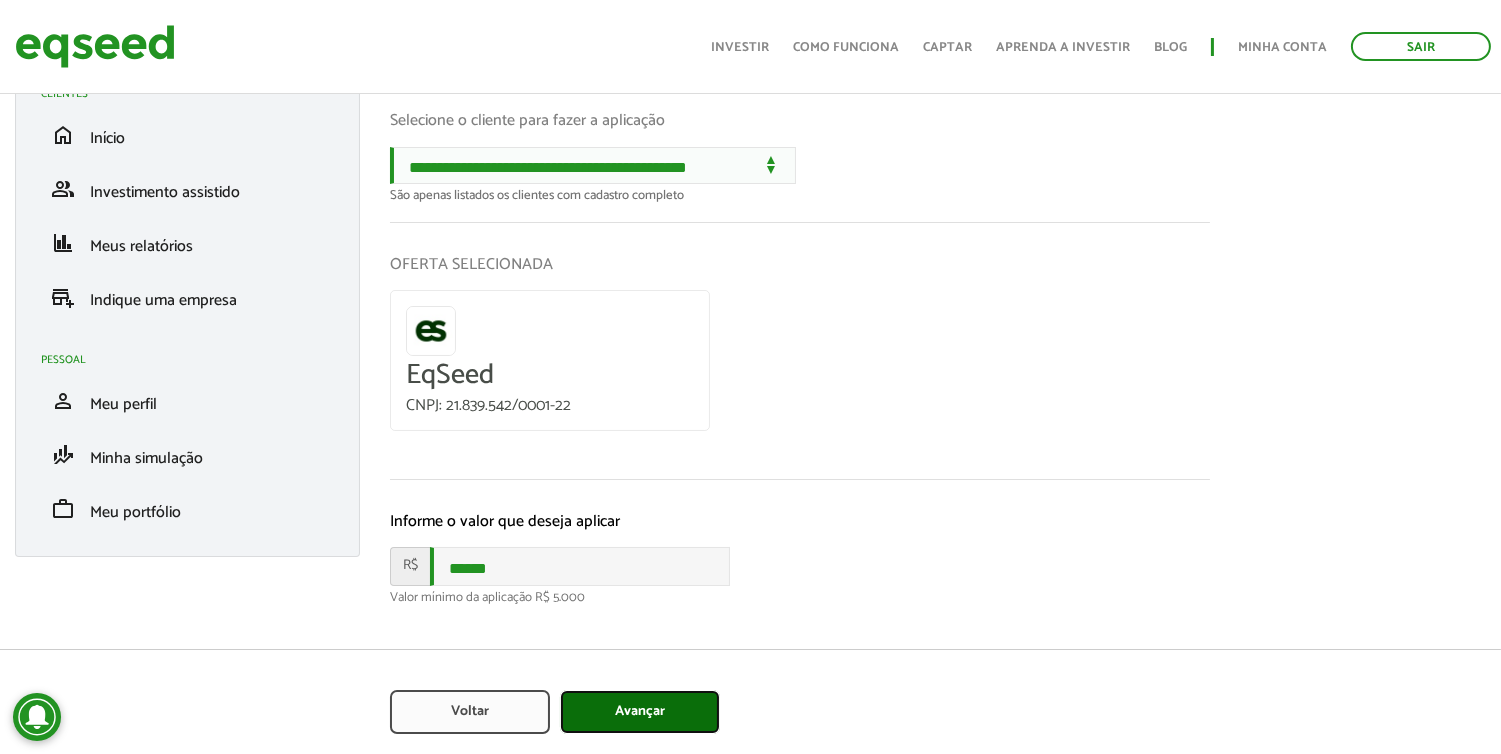 click on "Avançar" at bounding box center [640, 712] 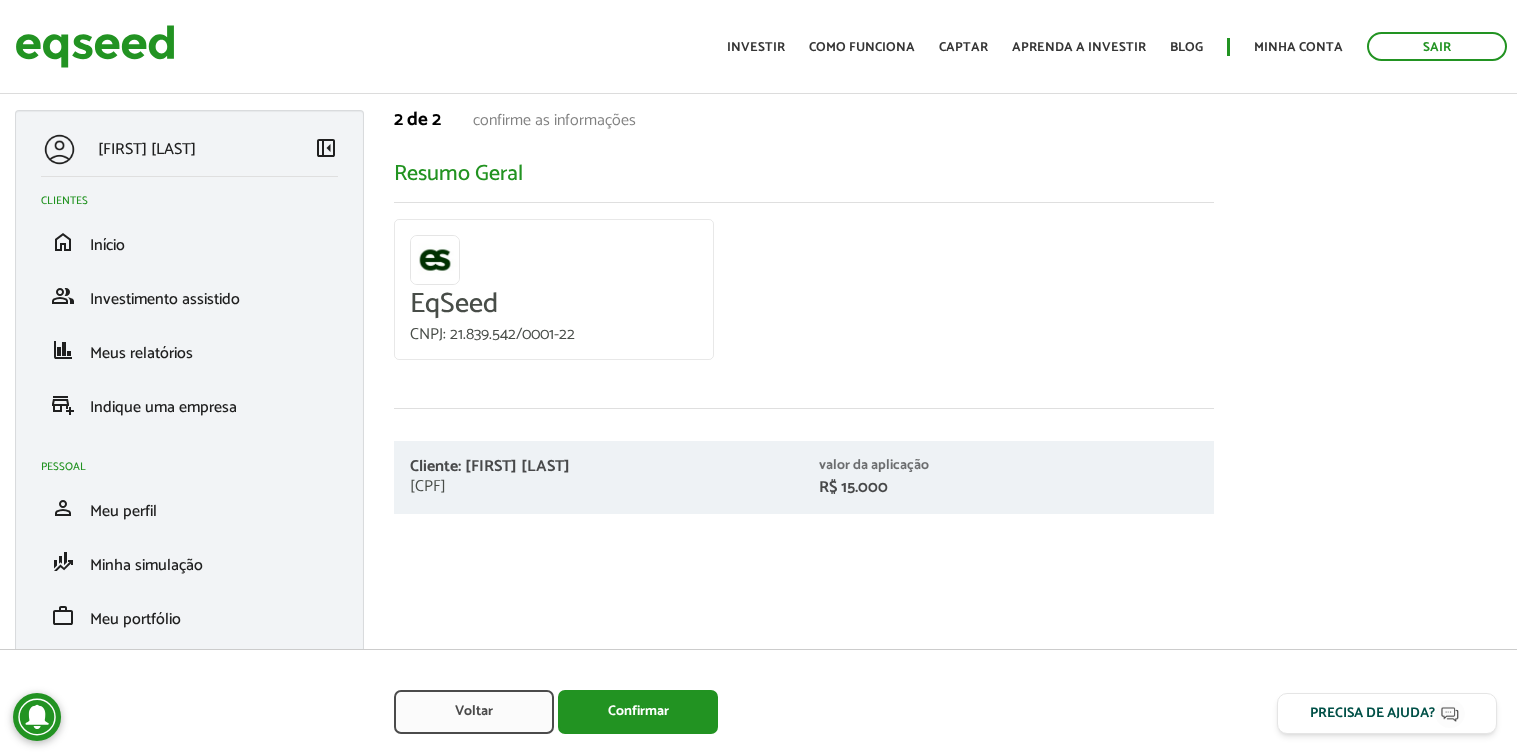 scroll, scrollTop: 0, scrollLeft: 0, axis: both 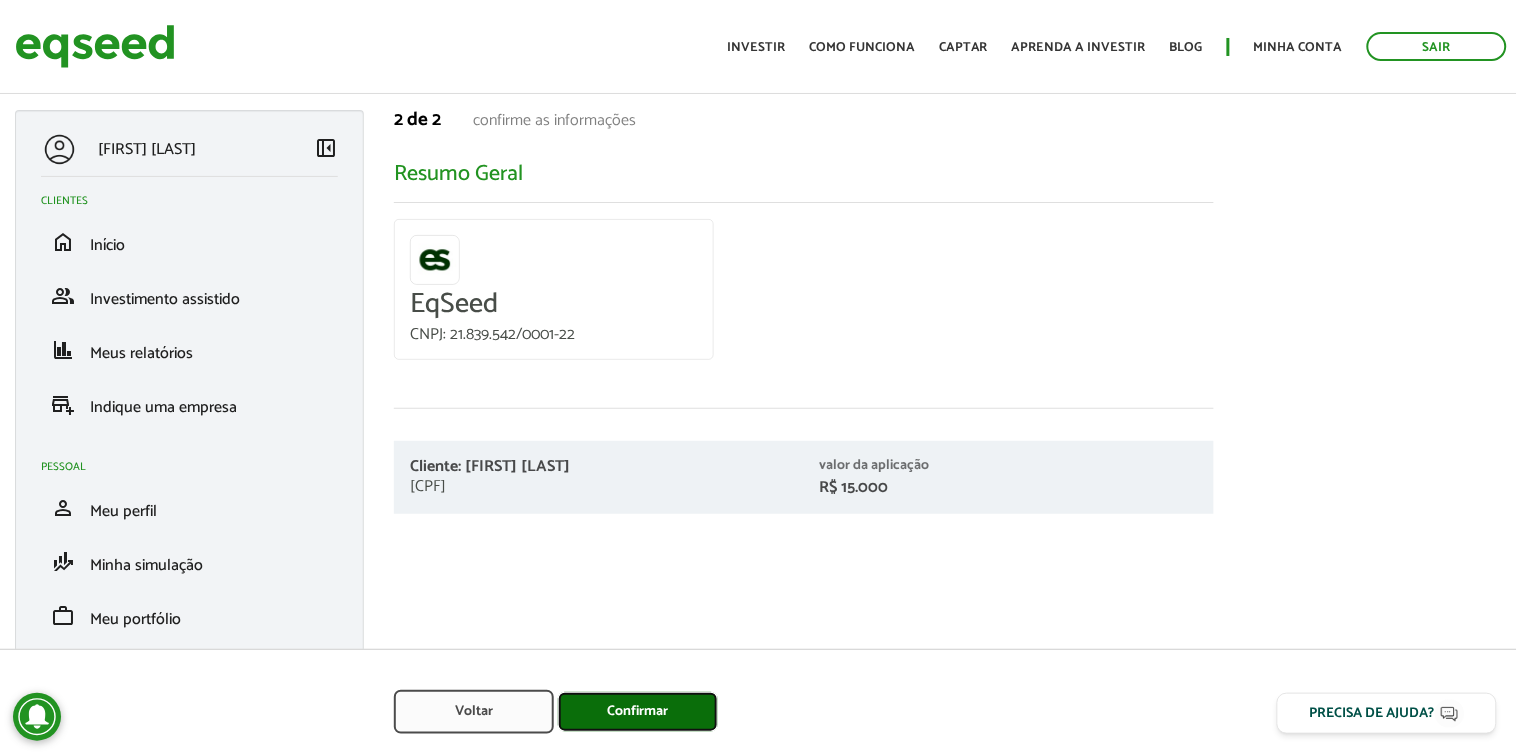click on "Confirmar" at bounding box center [638, 712] 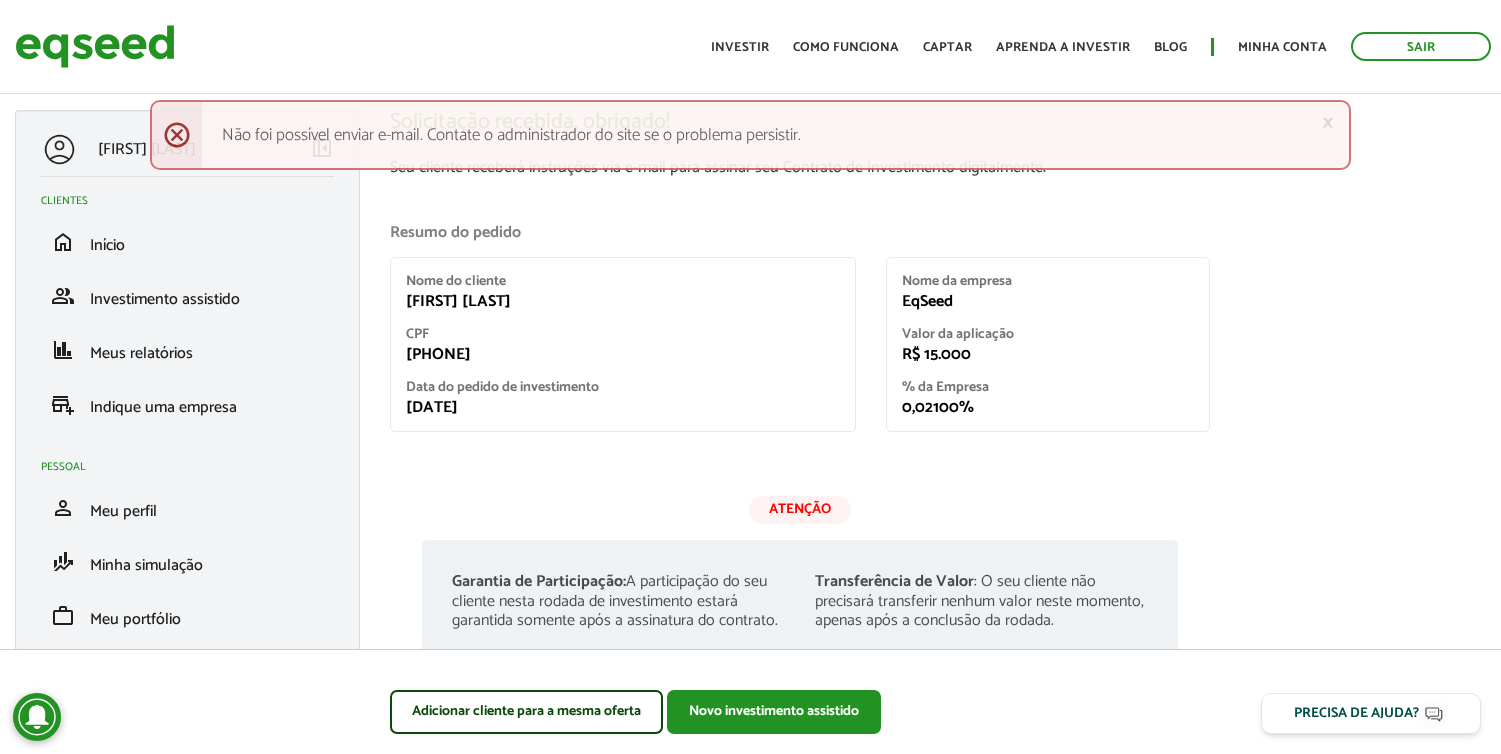 scroll, scrollTop: 0, scrollLeft: 0, axis: both 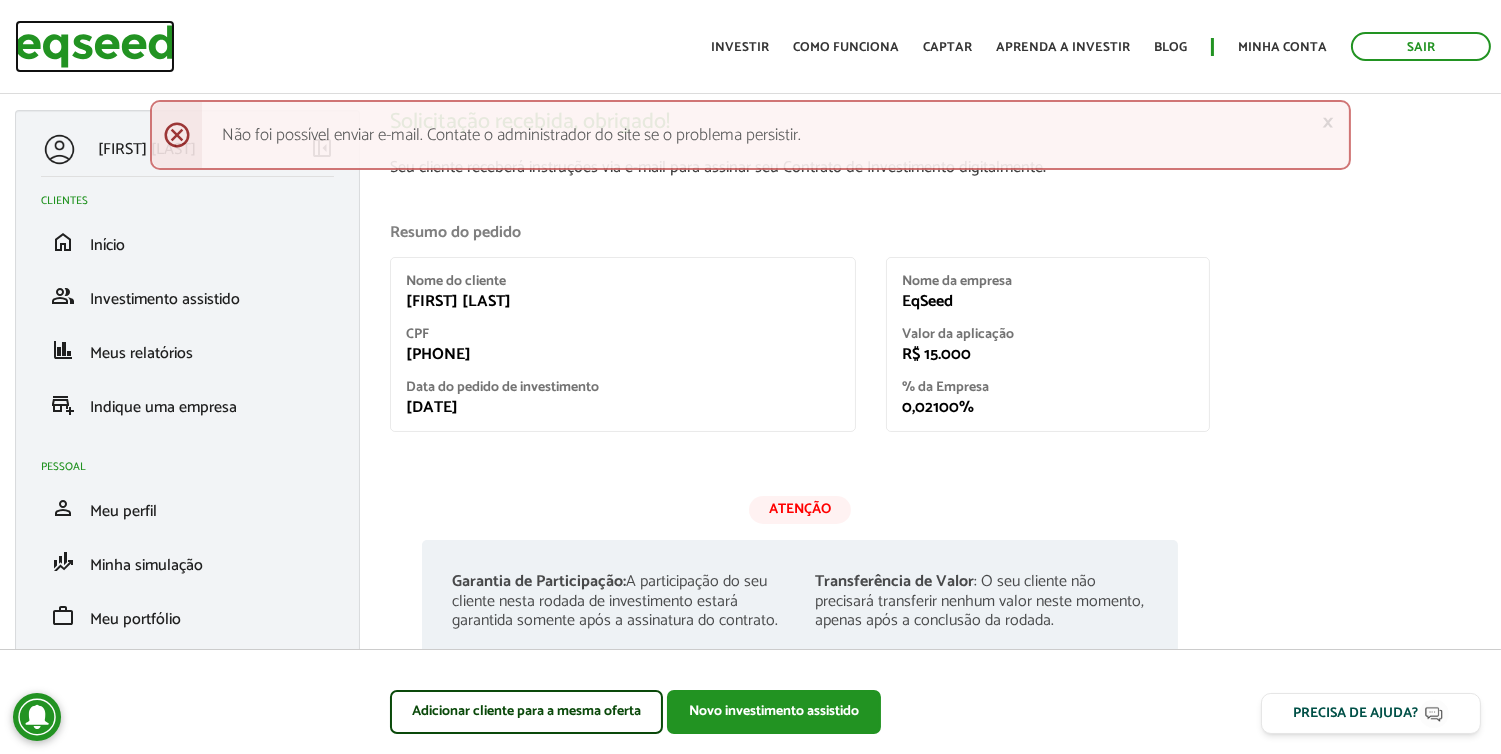 click at bounding box center [95, 46] 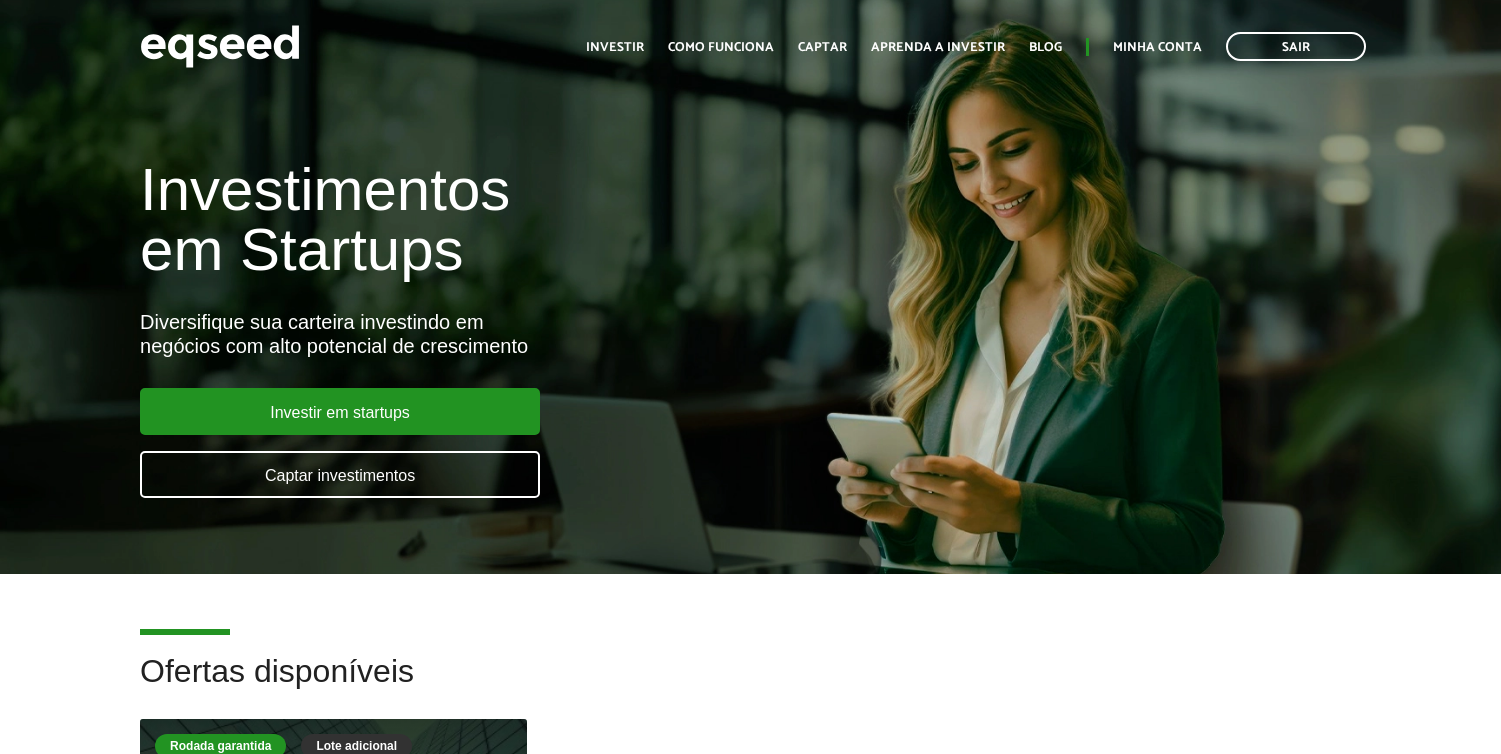 scroll, scrollTop: 0, scrollLeft: 0, axis: both 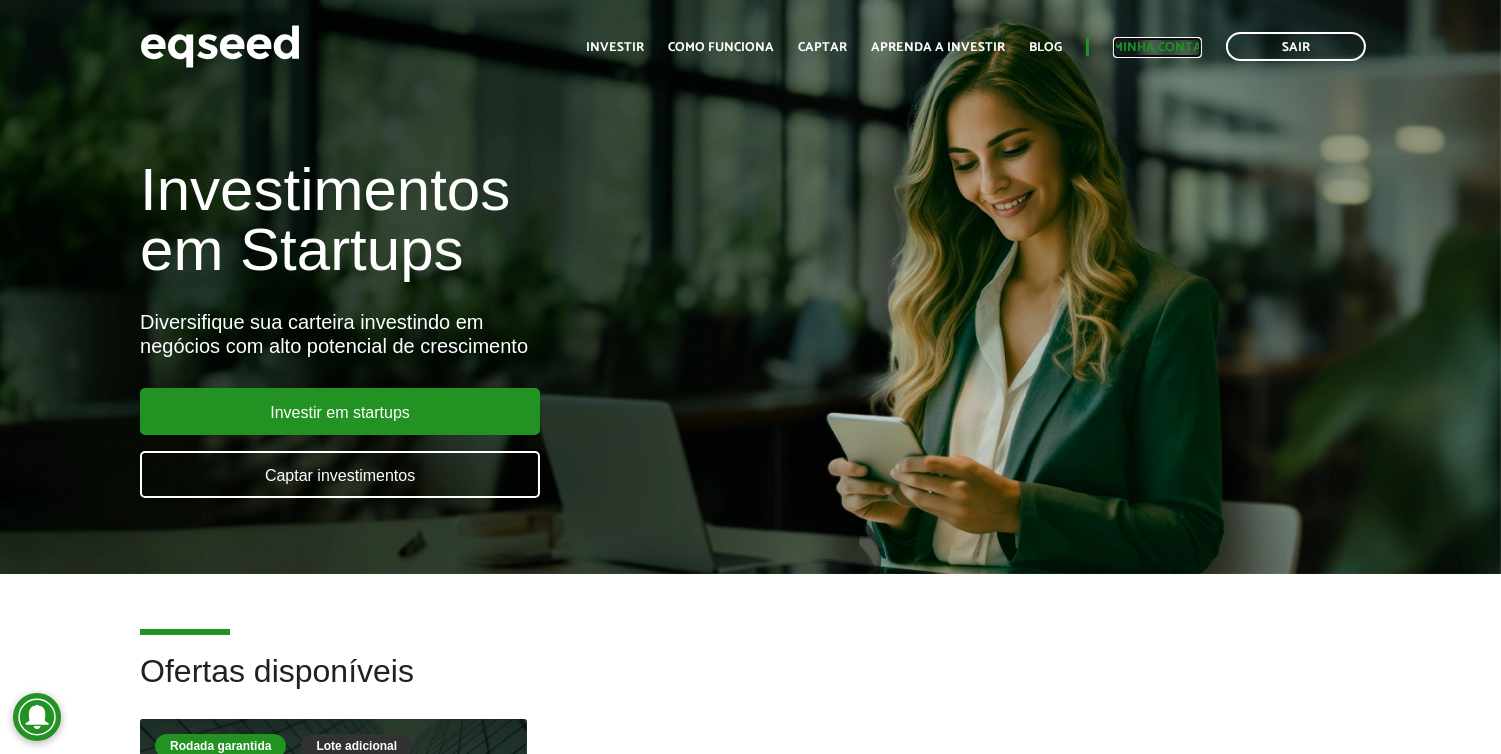click on "Minha conta" at bounding box center (1157, 47) 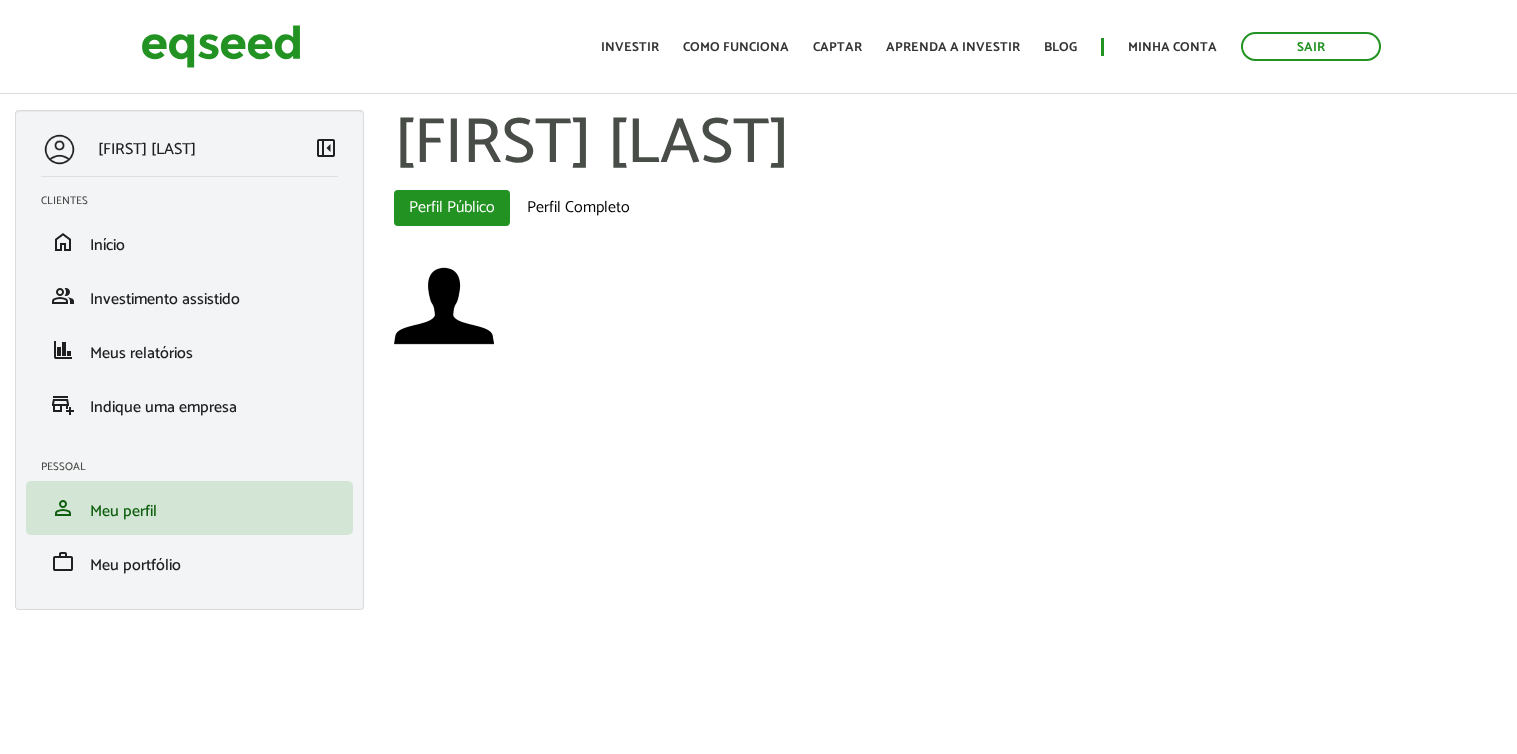scroll, scrollTop: 0, scrollLeft: 0, axis: both 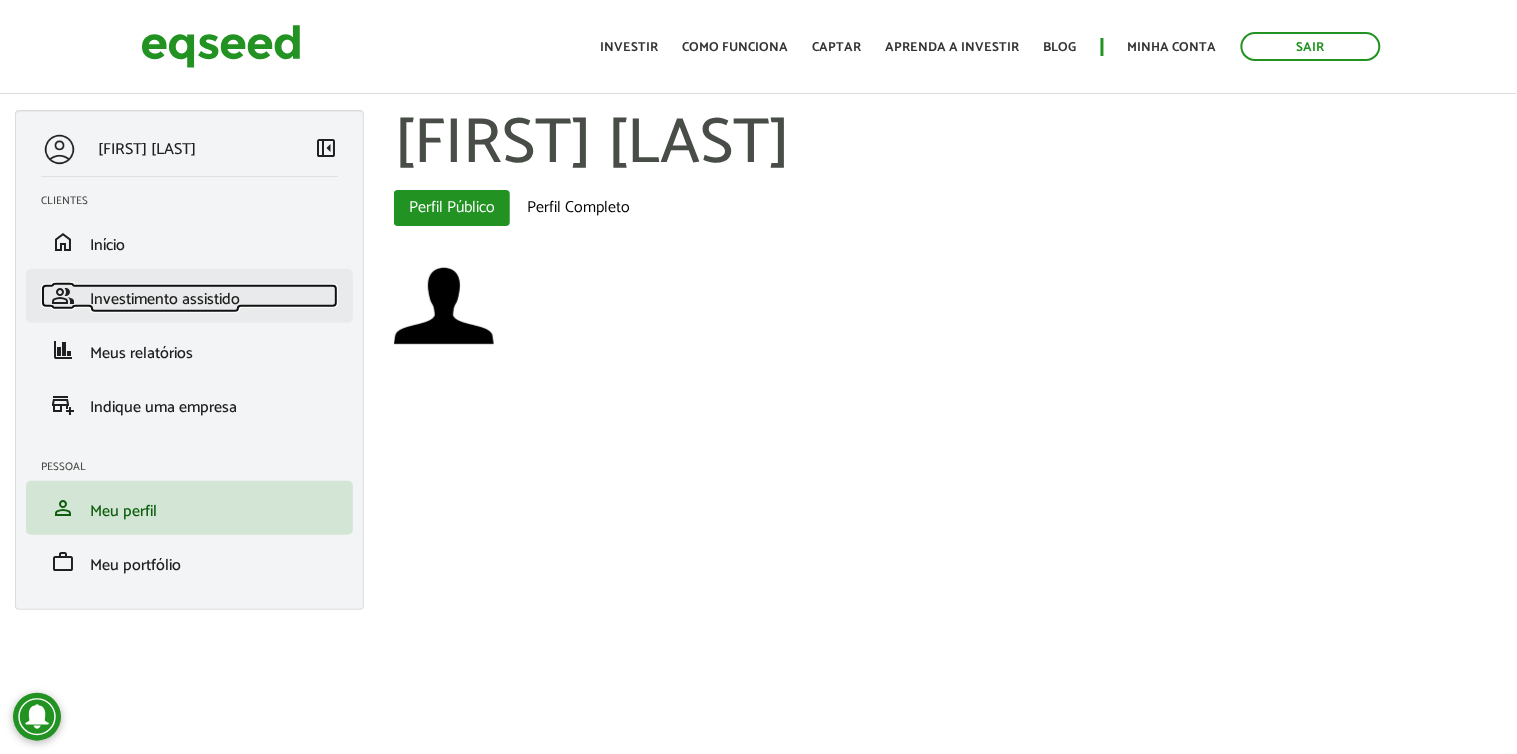 click on "Investimento assistido" at bounding box center [165, 299] 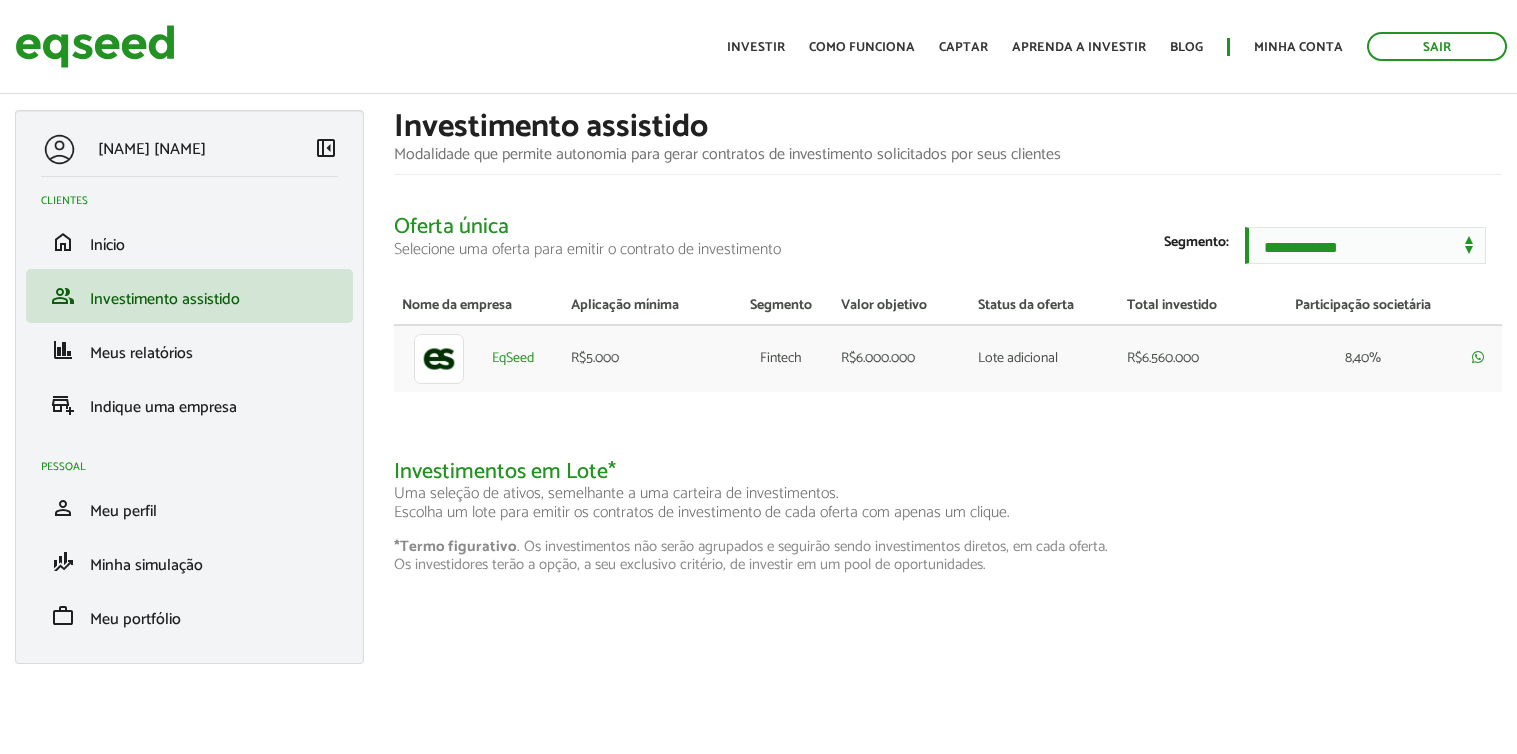 scroll, scrollTop: 0, scrollLeft: 0, axis: both 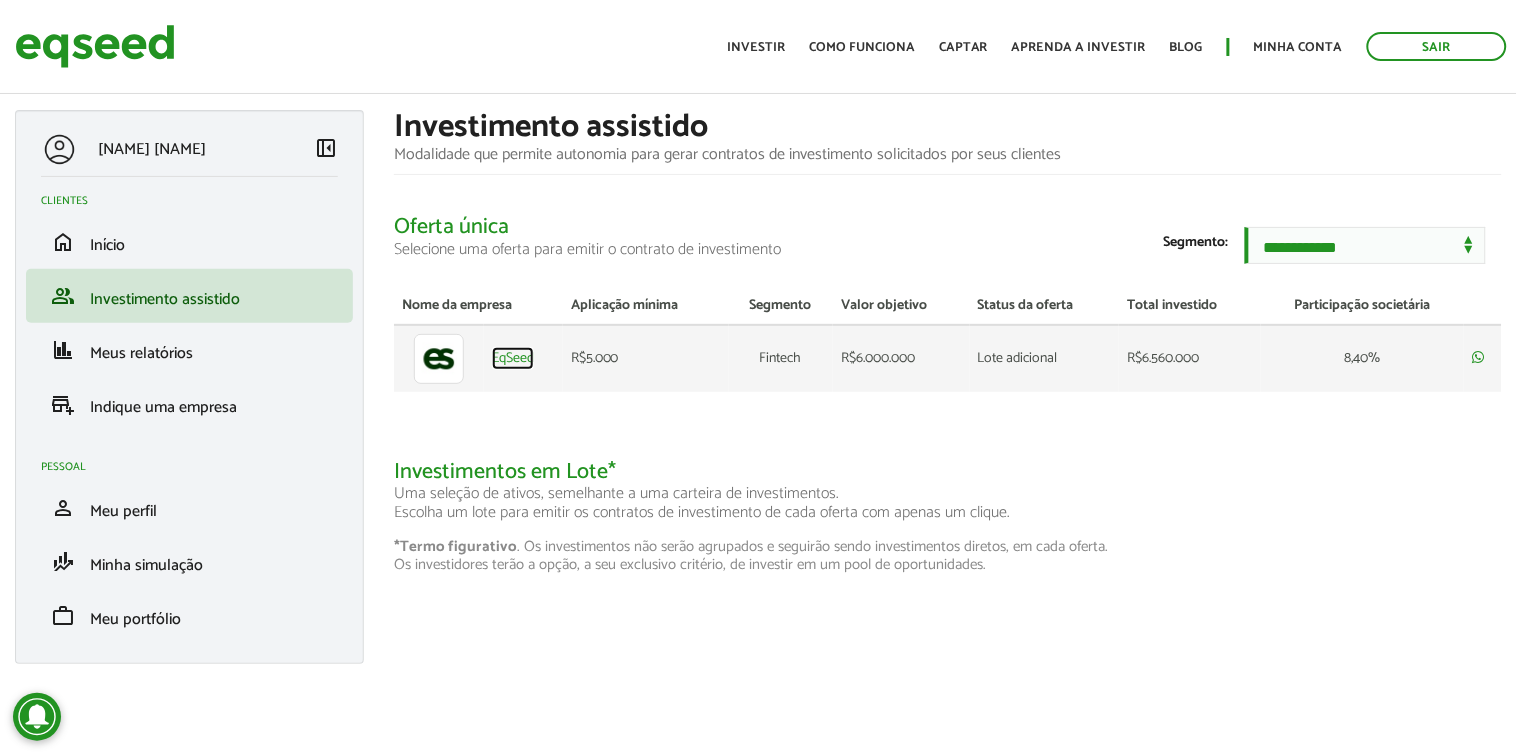 click on "EqSeed" at bounding box center [513, 359] 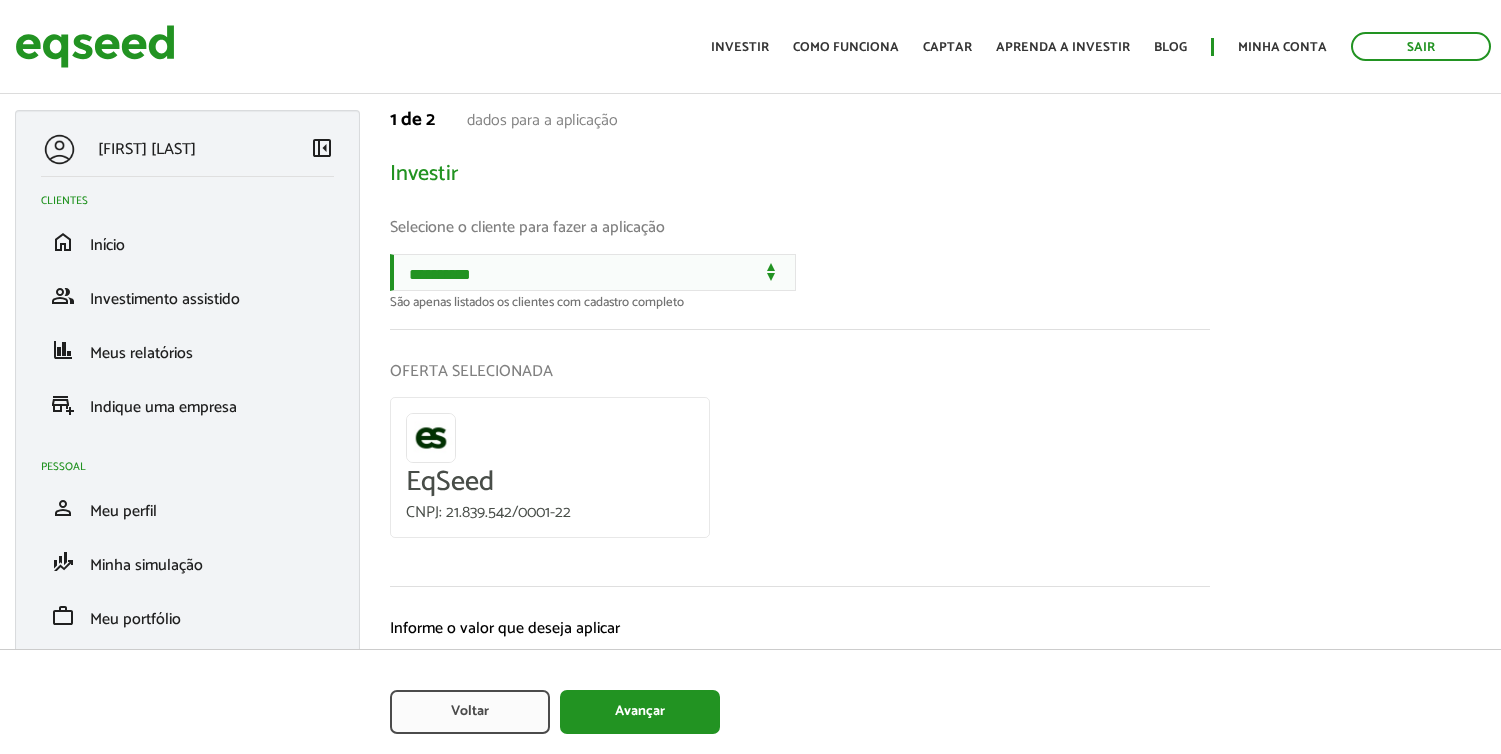scroll, scrollTop: 0, scrollLeft: 0, axis: both 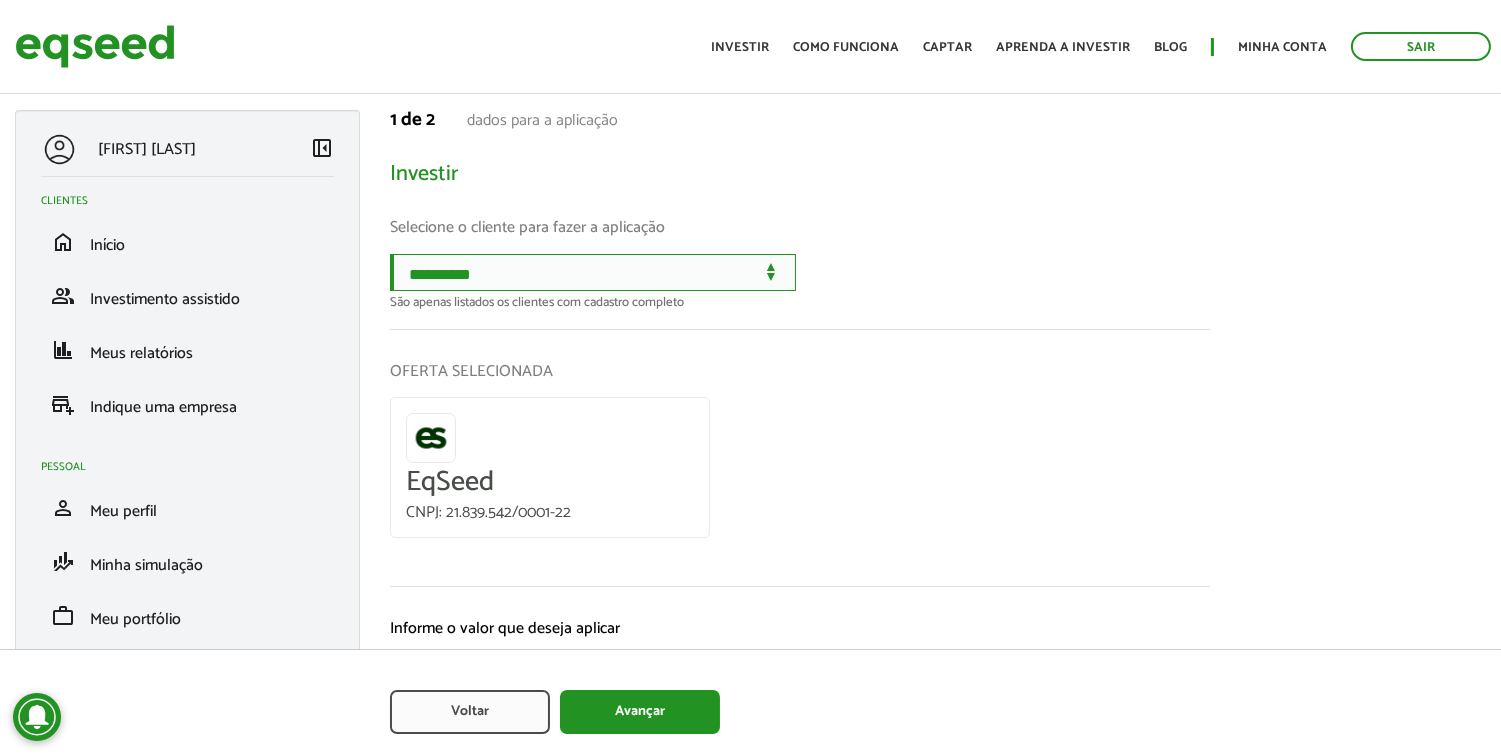 click on "**********" at bounding box center [593, 272] 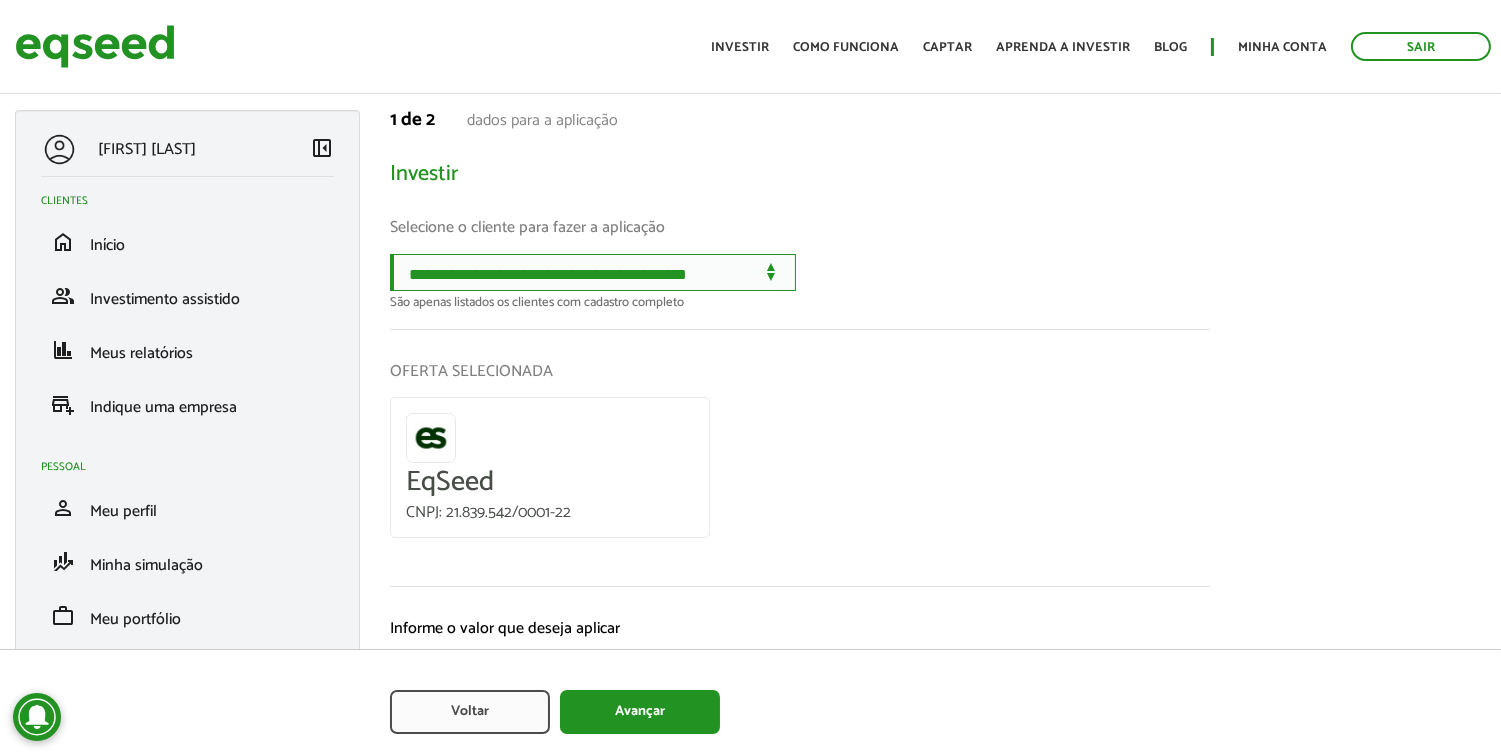 click on "**********" at bounding box center [593, 272] 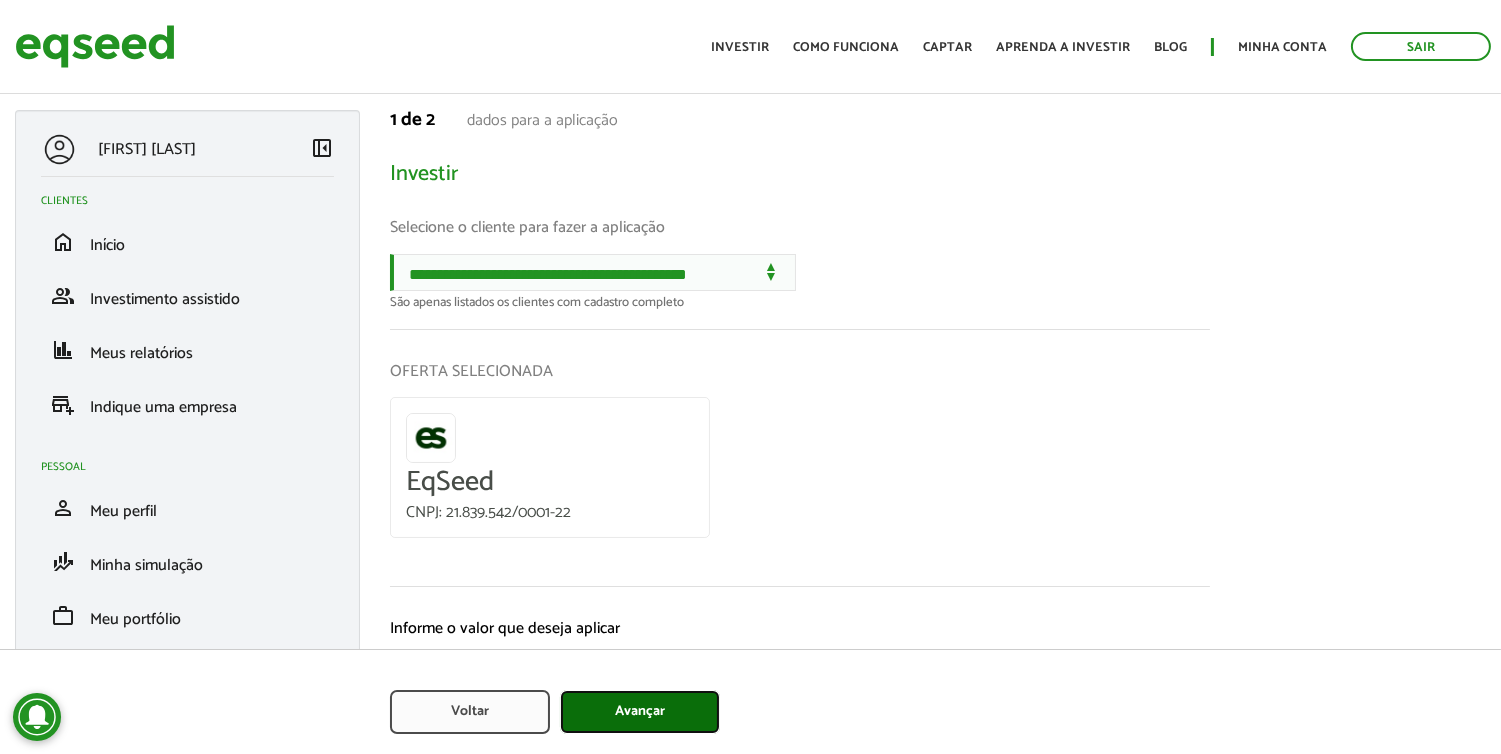 click on "Avançar" at bounding box center (640, 712) 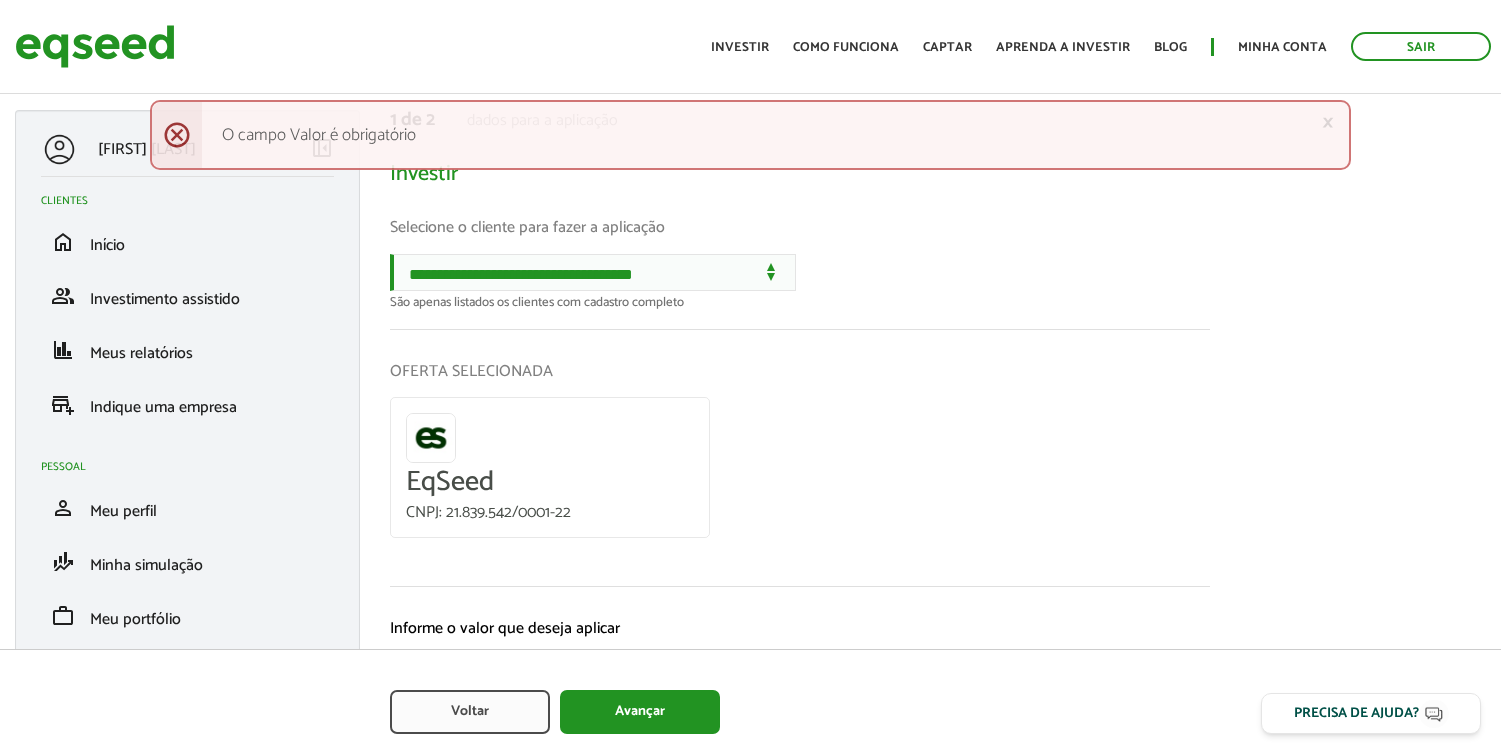 scroll, scrollTop: 0, scrollLeft: 0, axis: both 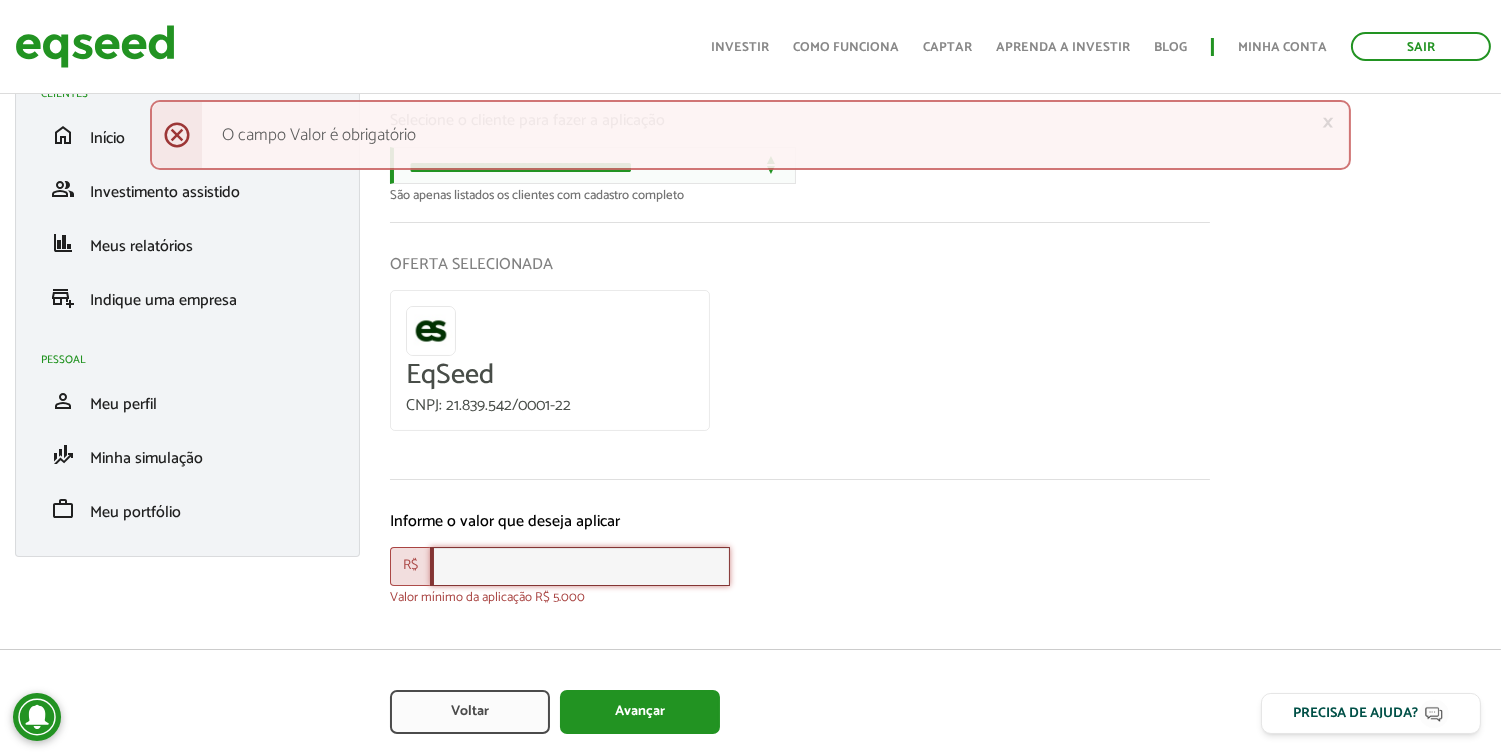 click at bounding box center [580, 566] 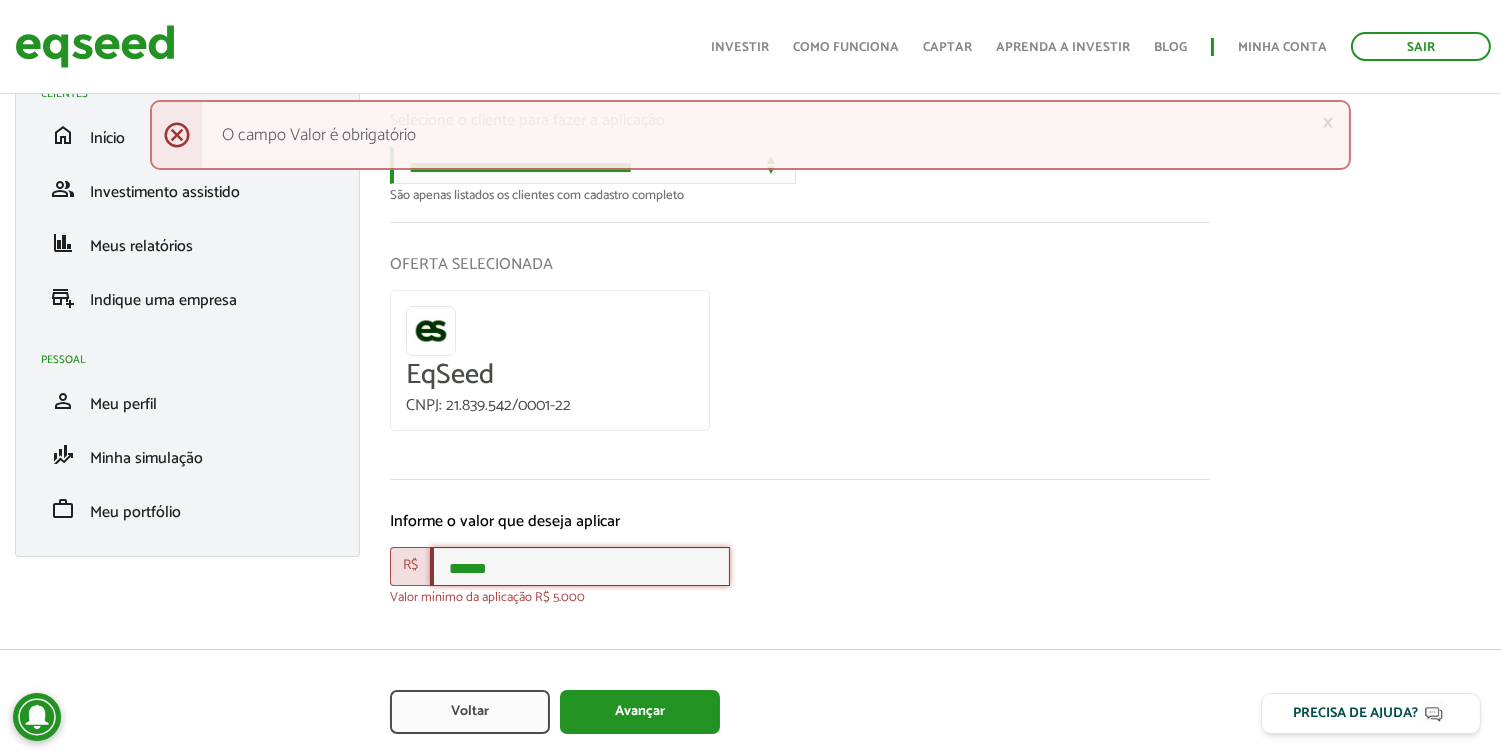 type on "******" 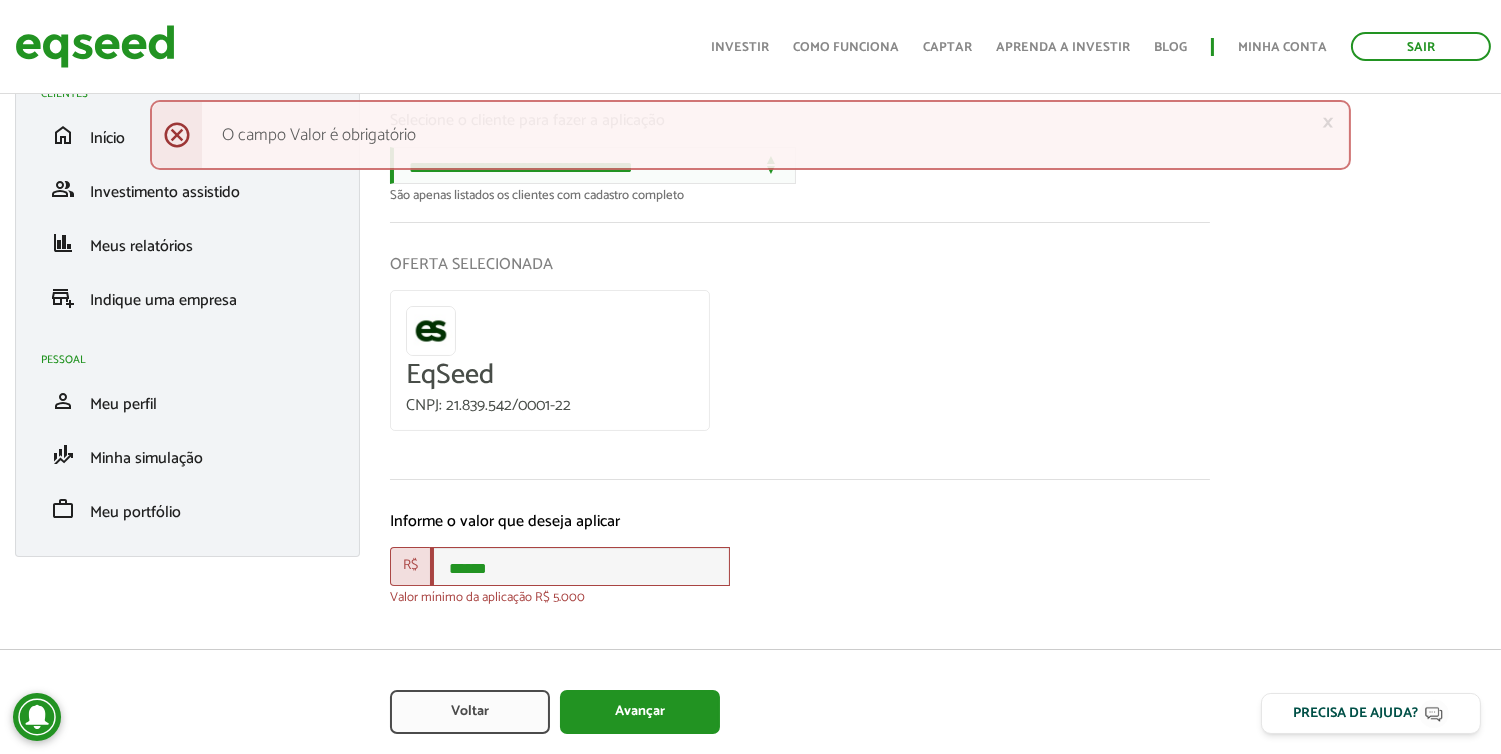 click on "Valor mínimo da aplicação R$ 5.000" at bounding box center (800, 597) 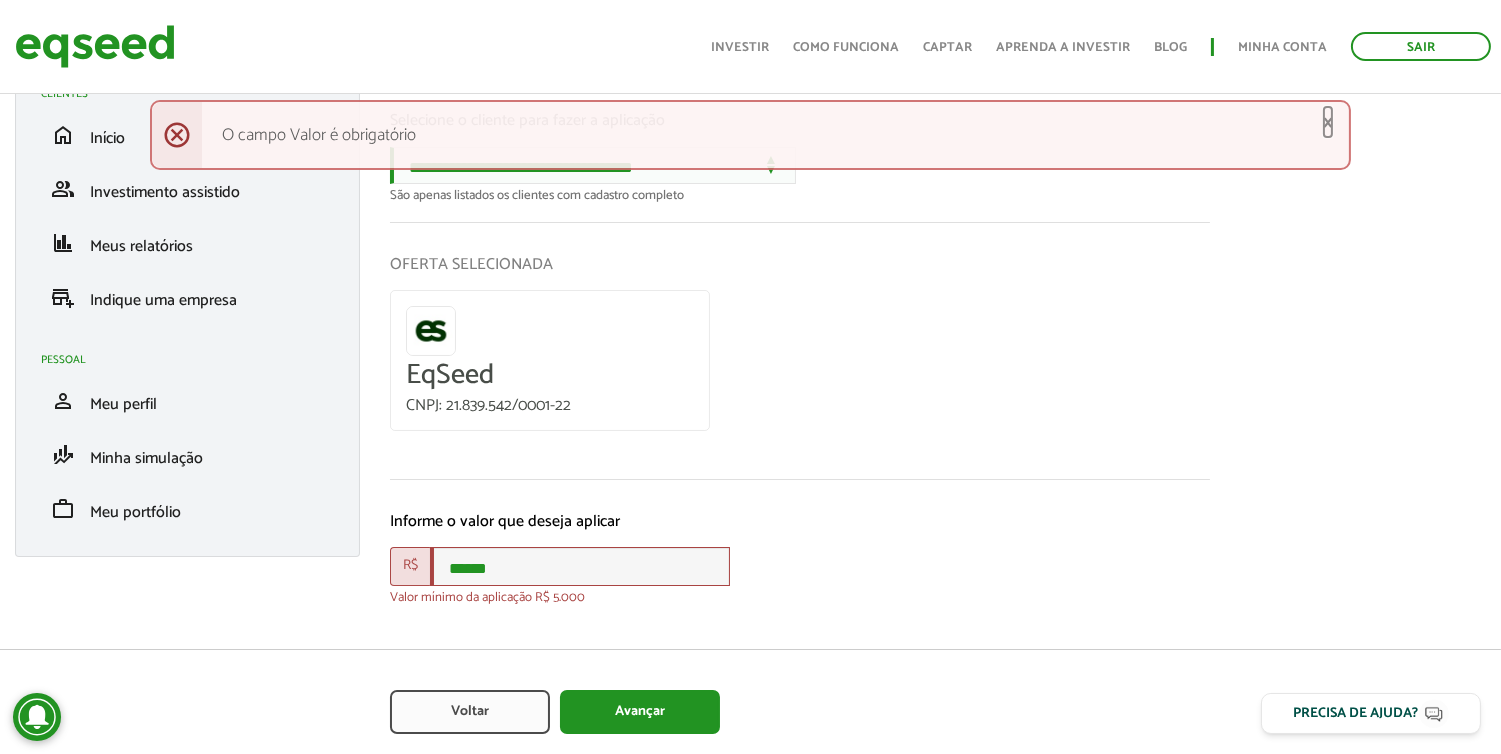 click on "×" at bounding box center (1328, 122) 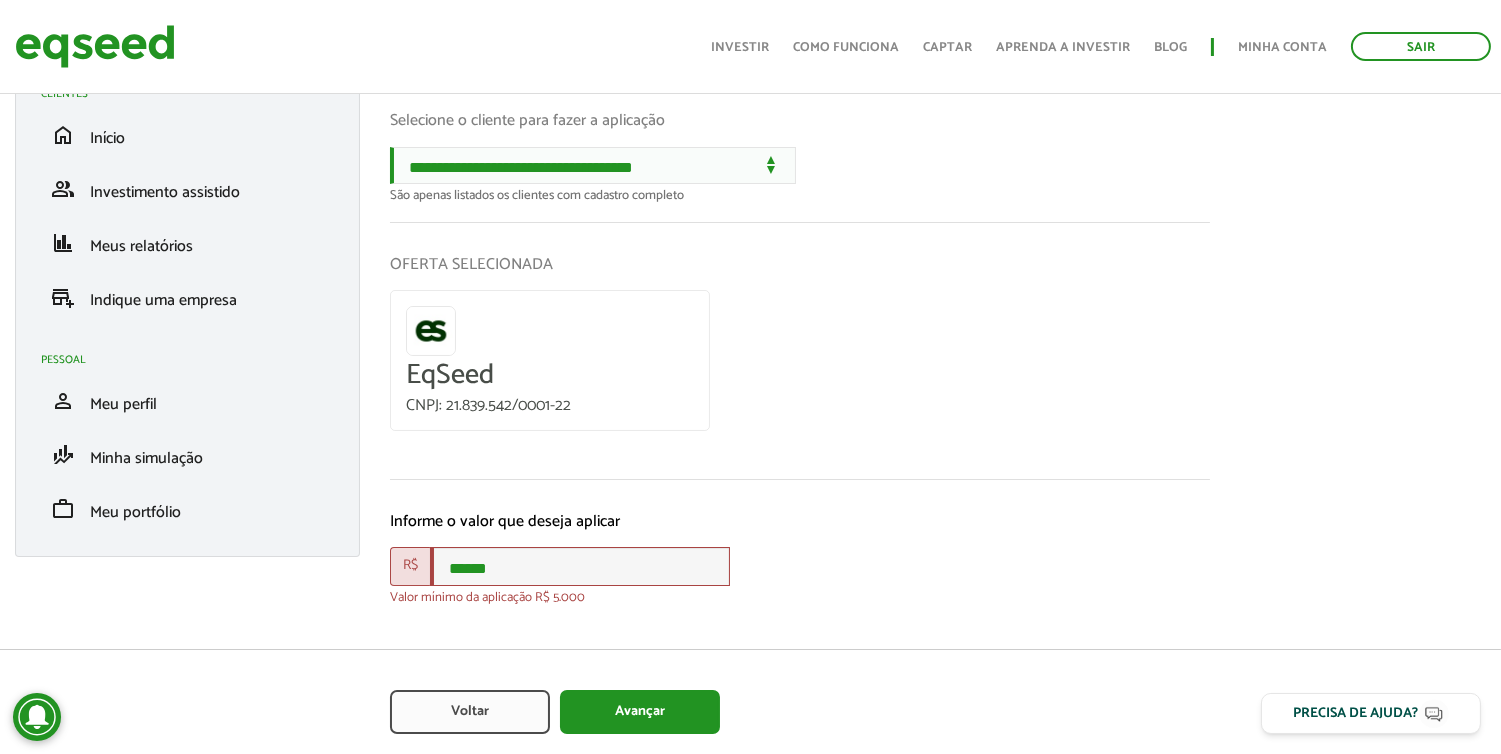 click on "R$" at bounding box center (410, 566) 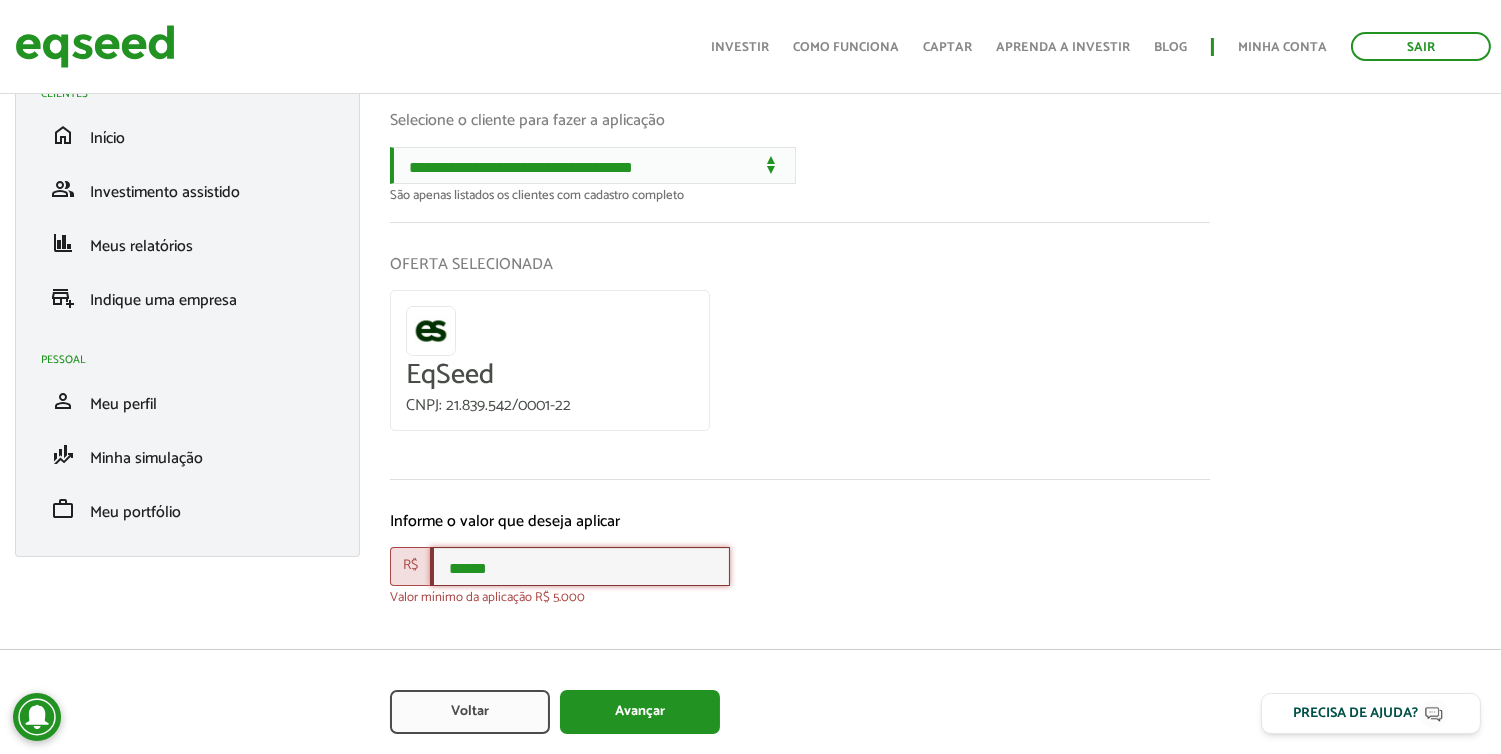 click on "******" at bounding box center (580, 566) 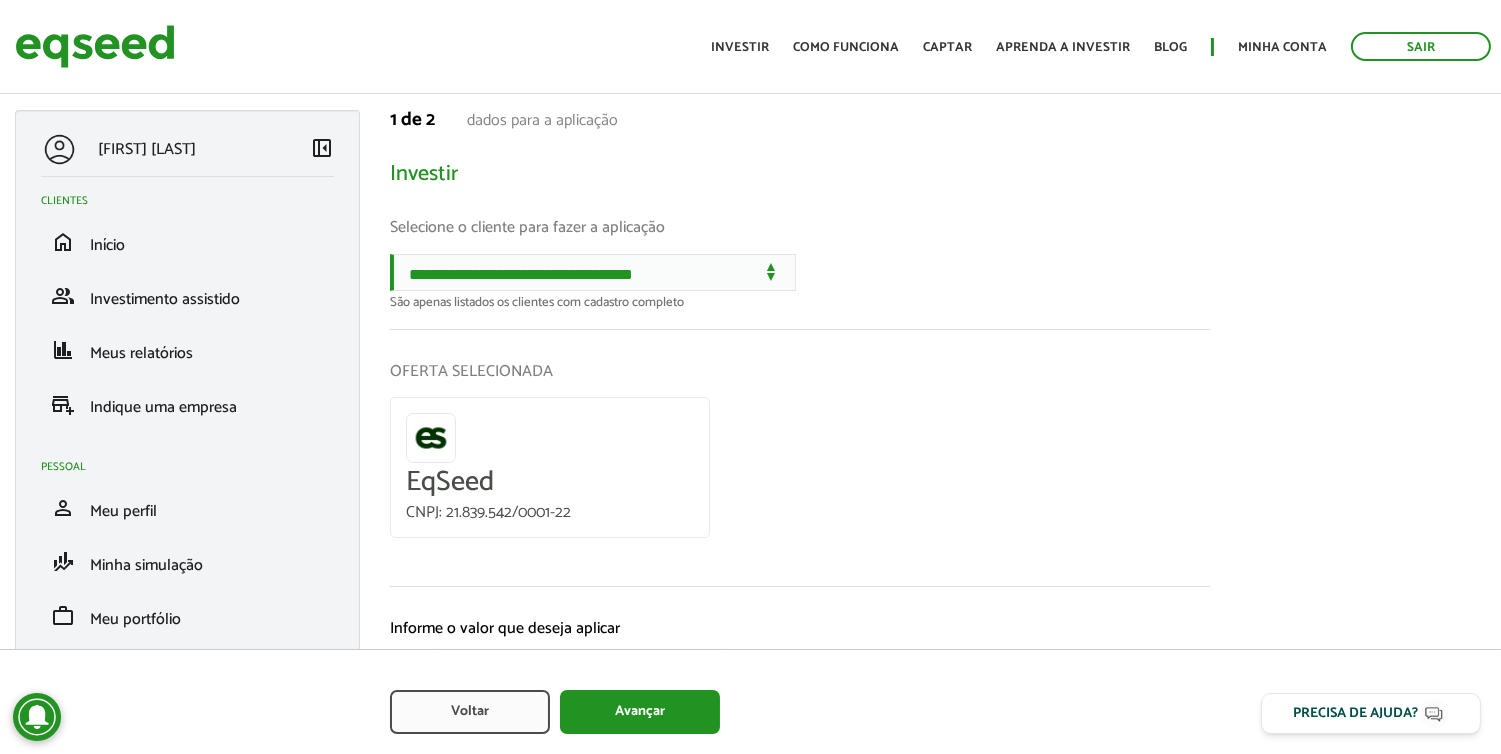 scroll, scrollTop: 128, scrollLeft: 0, axis: vertical 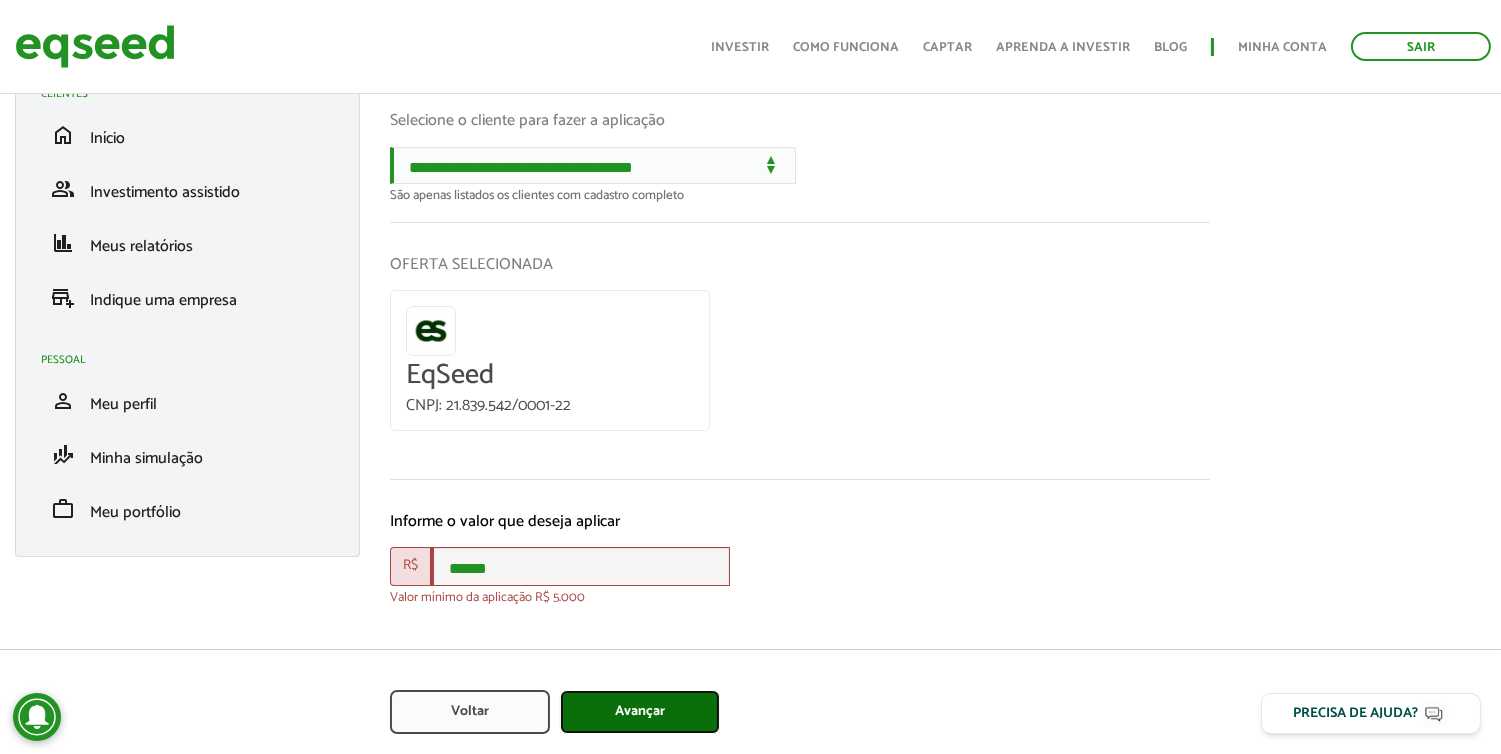 click on "Avançar" at bounding box center (640, 712) 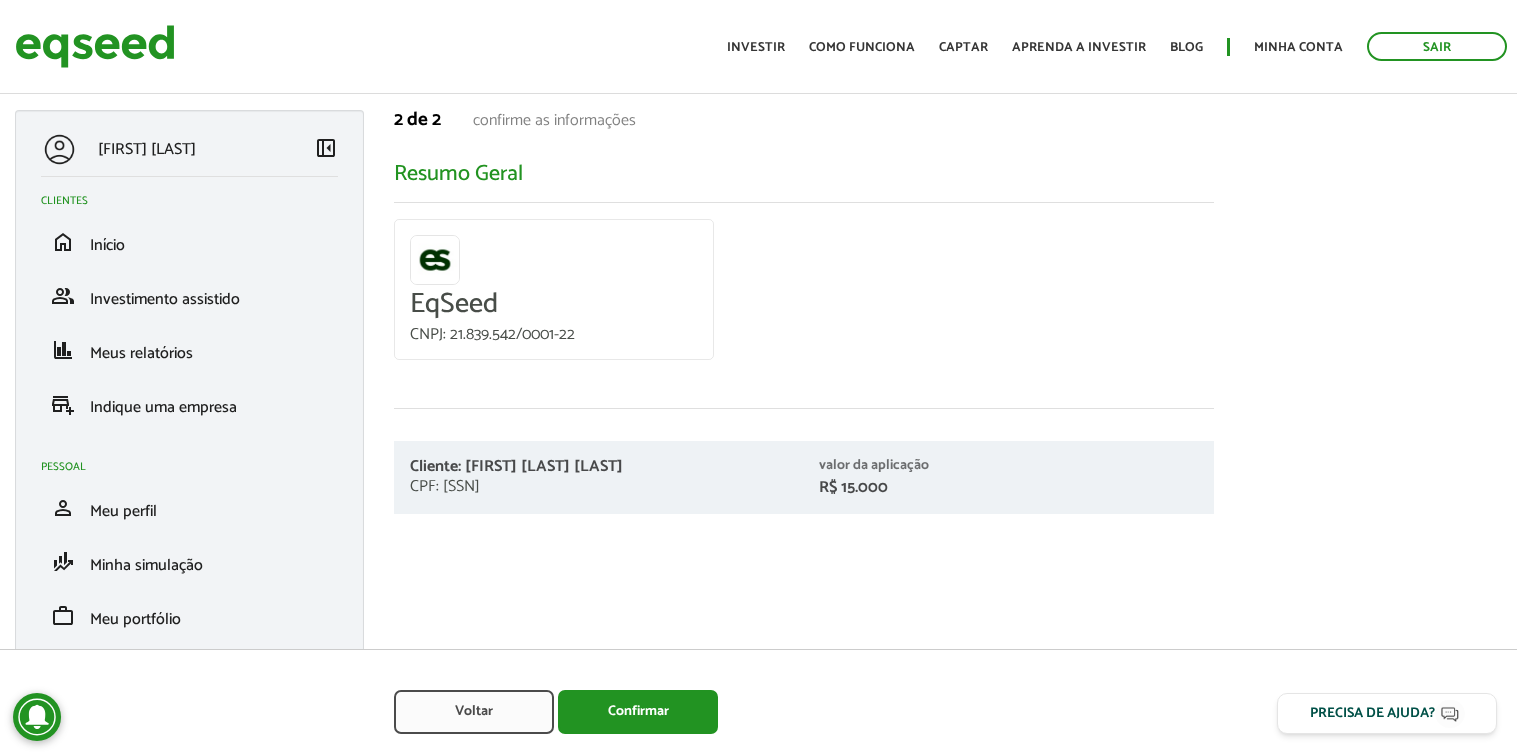 scroll, scrollTop: 0, scrollLeft: 0, axis: both 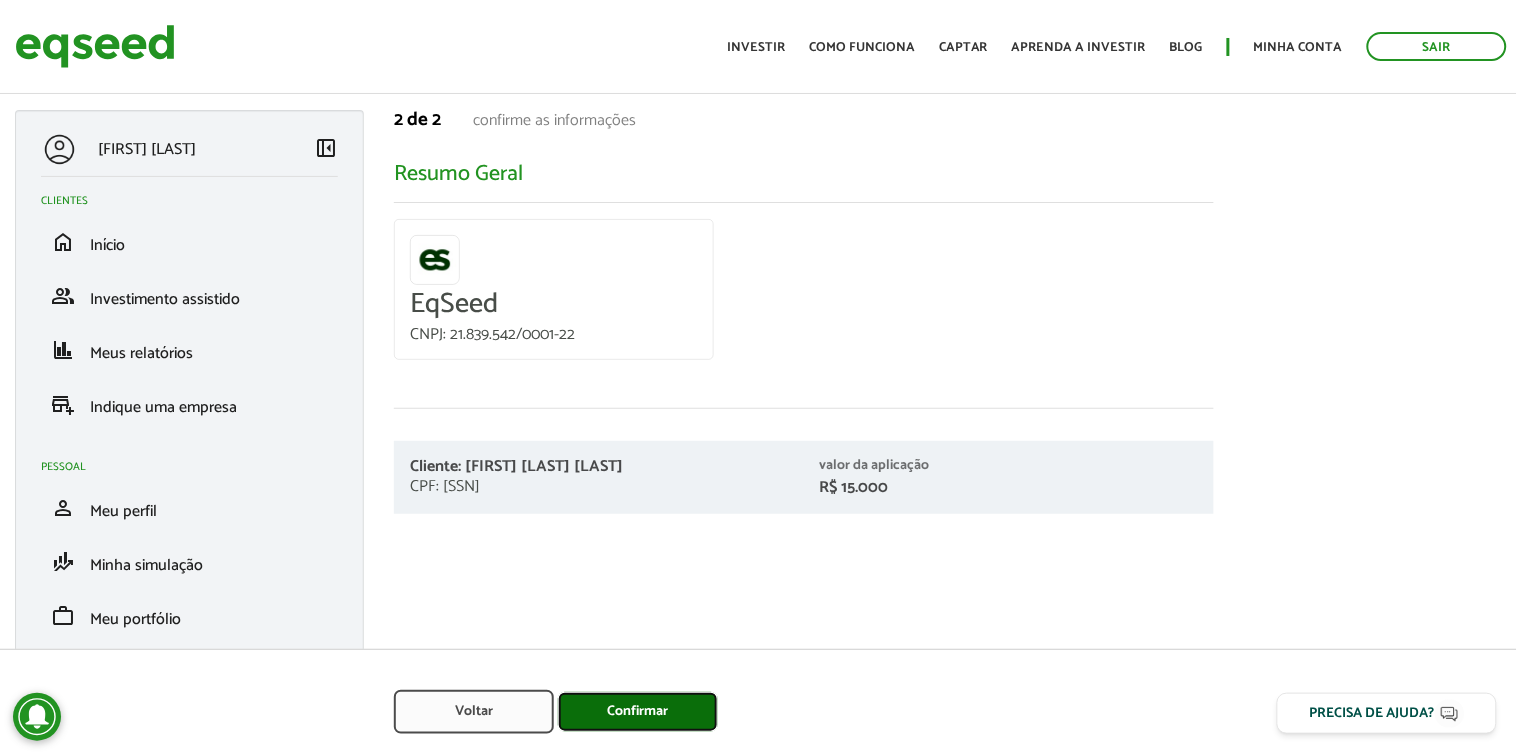 click on "Confirmar" at bounding box center [638, 712] 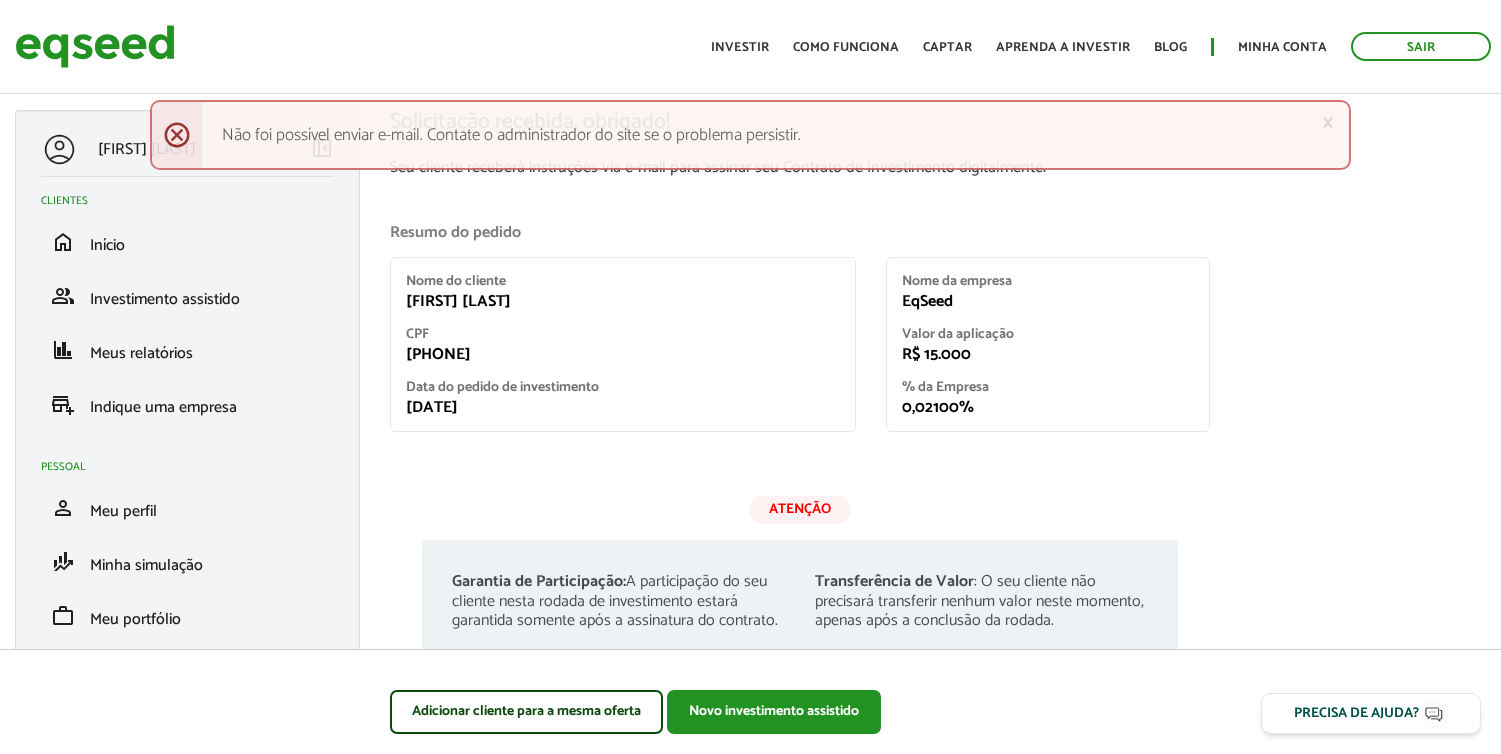 scroll, scrollTop: 0, scrollLeft: 0, axis: both 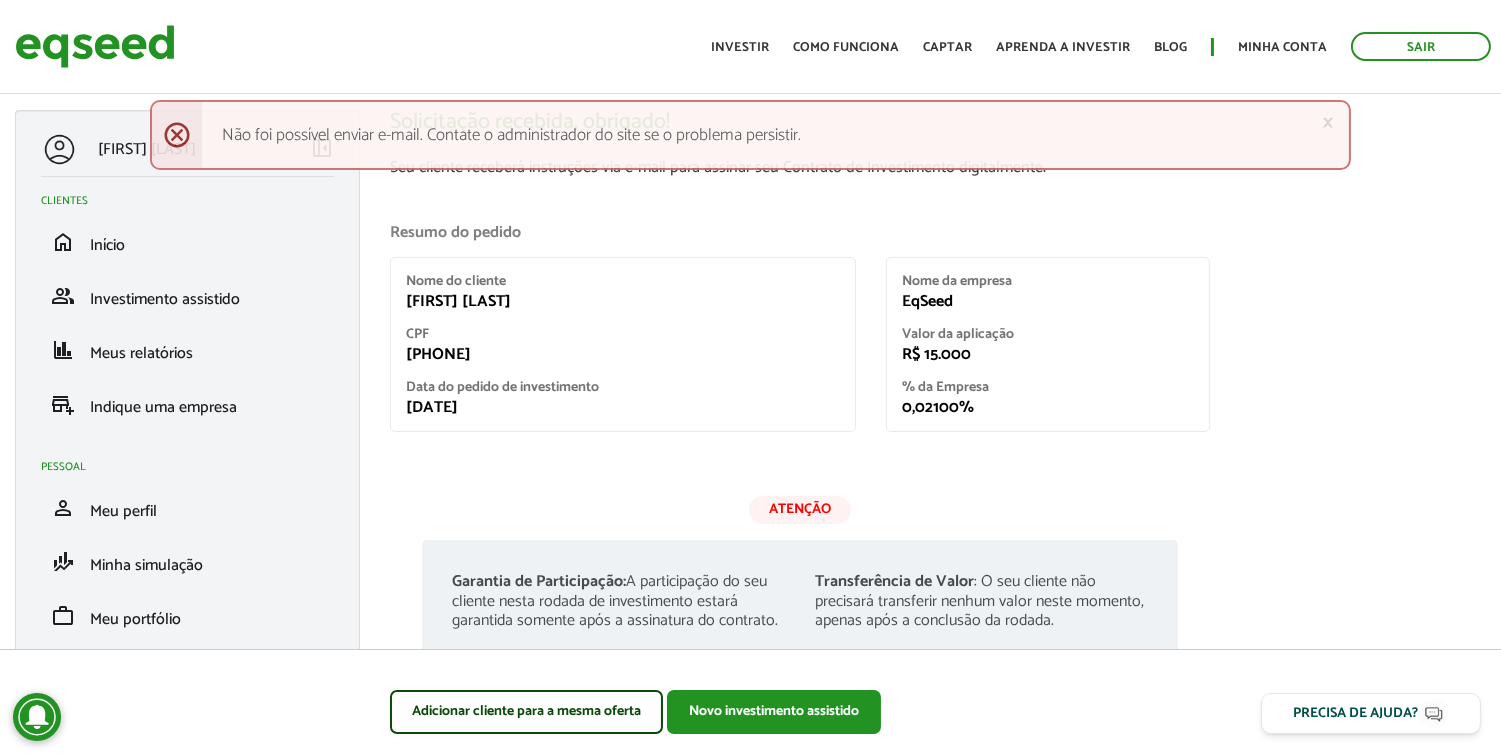 click on "×
Menssagem de erro
Não foi possível enviar e-mail. Contate o administrador do site se o problema persistir." at bounding box center (750, 135) 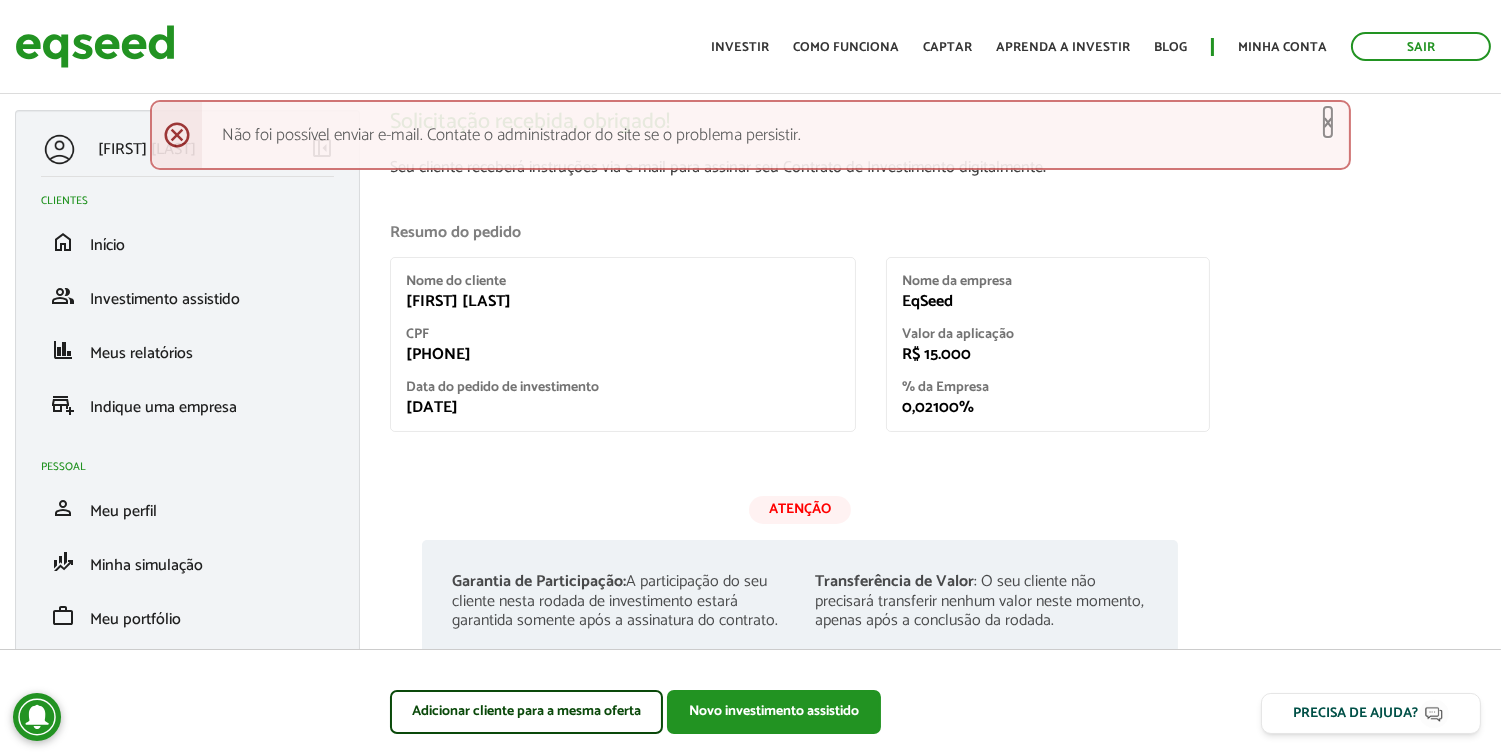 click on "×" at bounding box center [1328, 122] 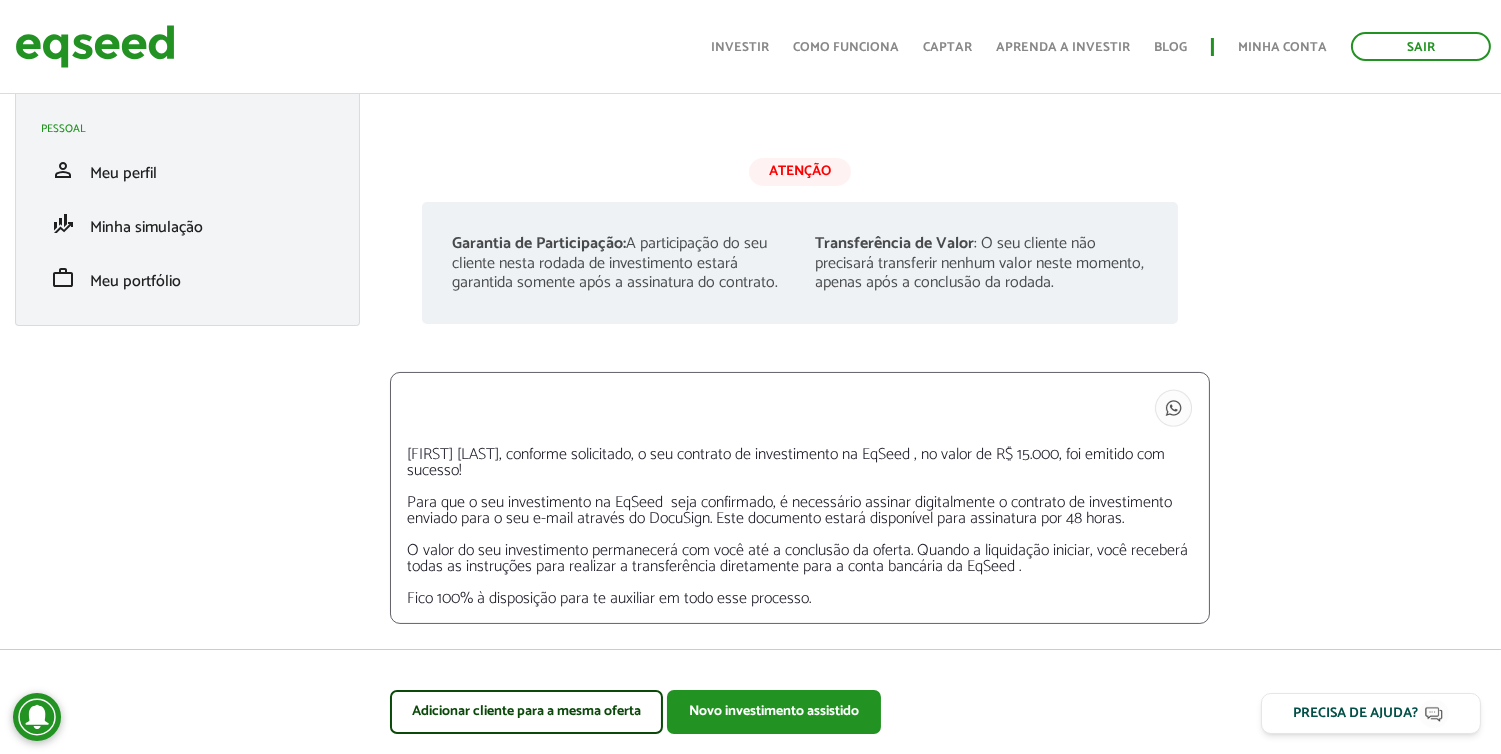 scroll, scrollTop: 0, scrollLeft: 0, axis: both 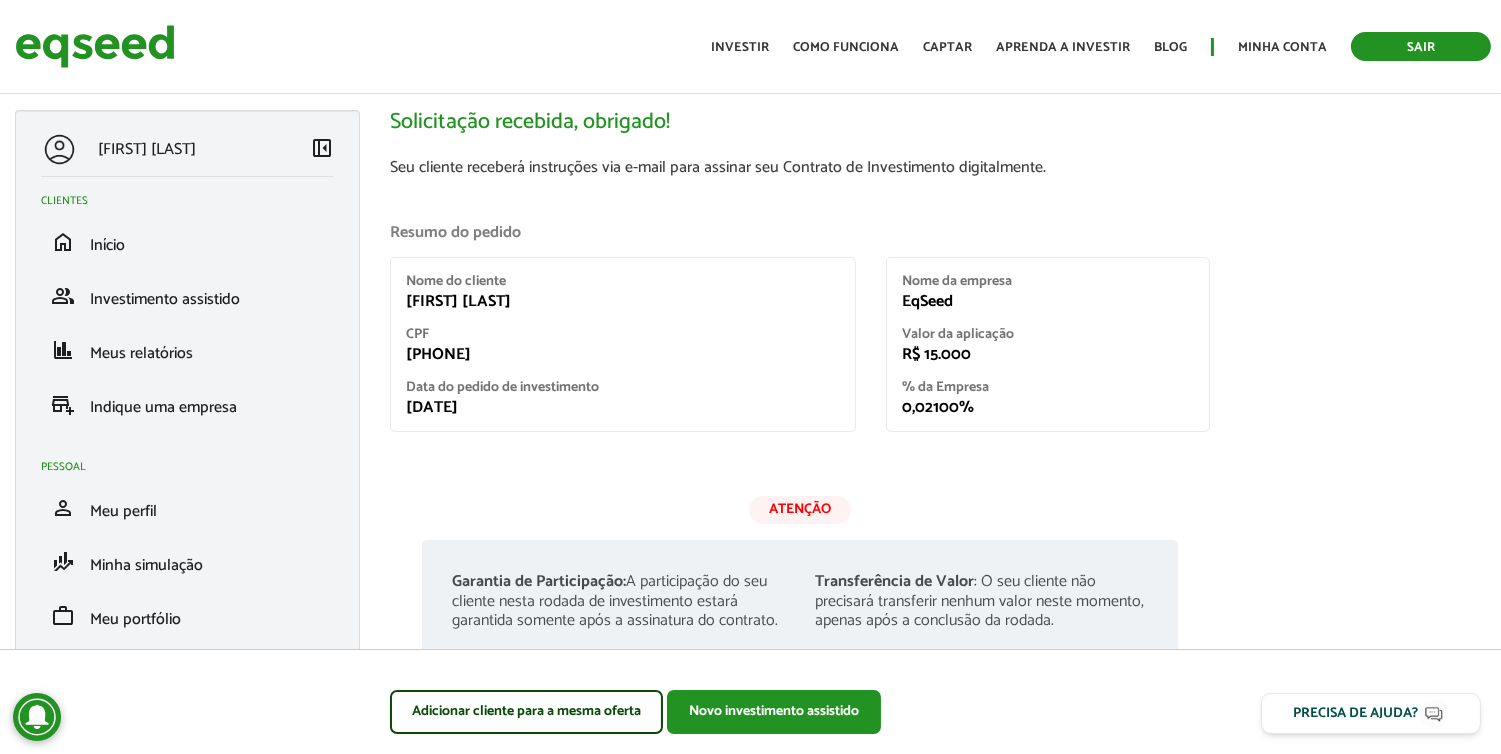 click on "Sair" at bounding box center (1421, 46) 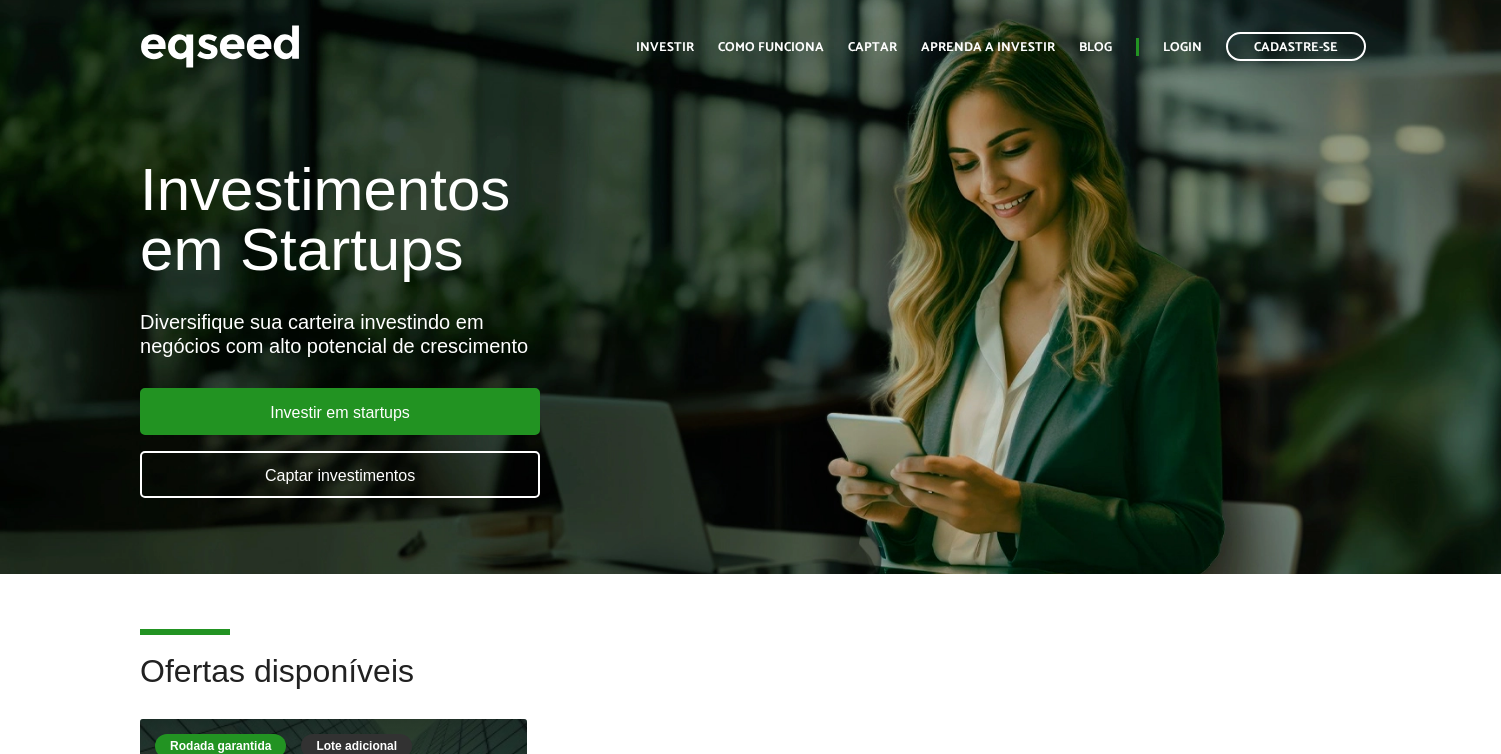 scroll, scrollTop: 0, scrollLeft: 0, axis: both 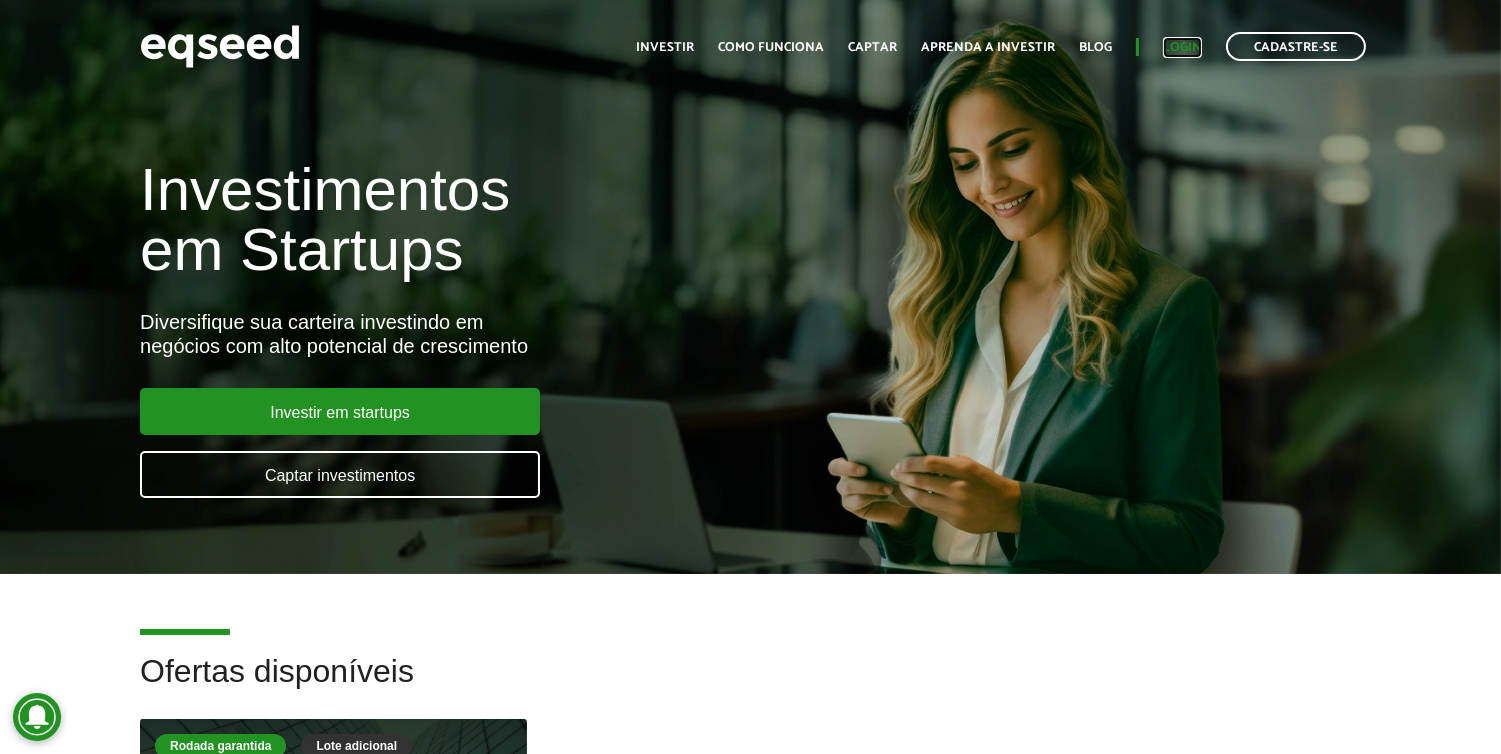 click on "Login" at bounding box center [1182, 47] 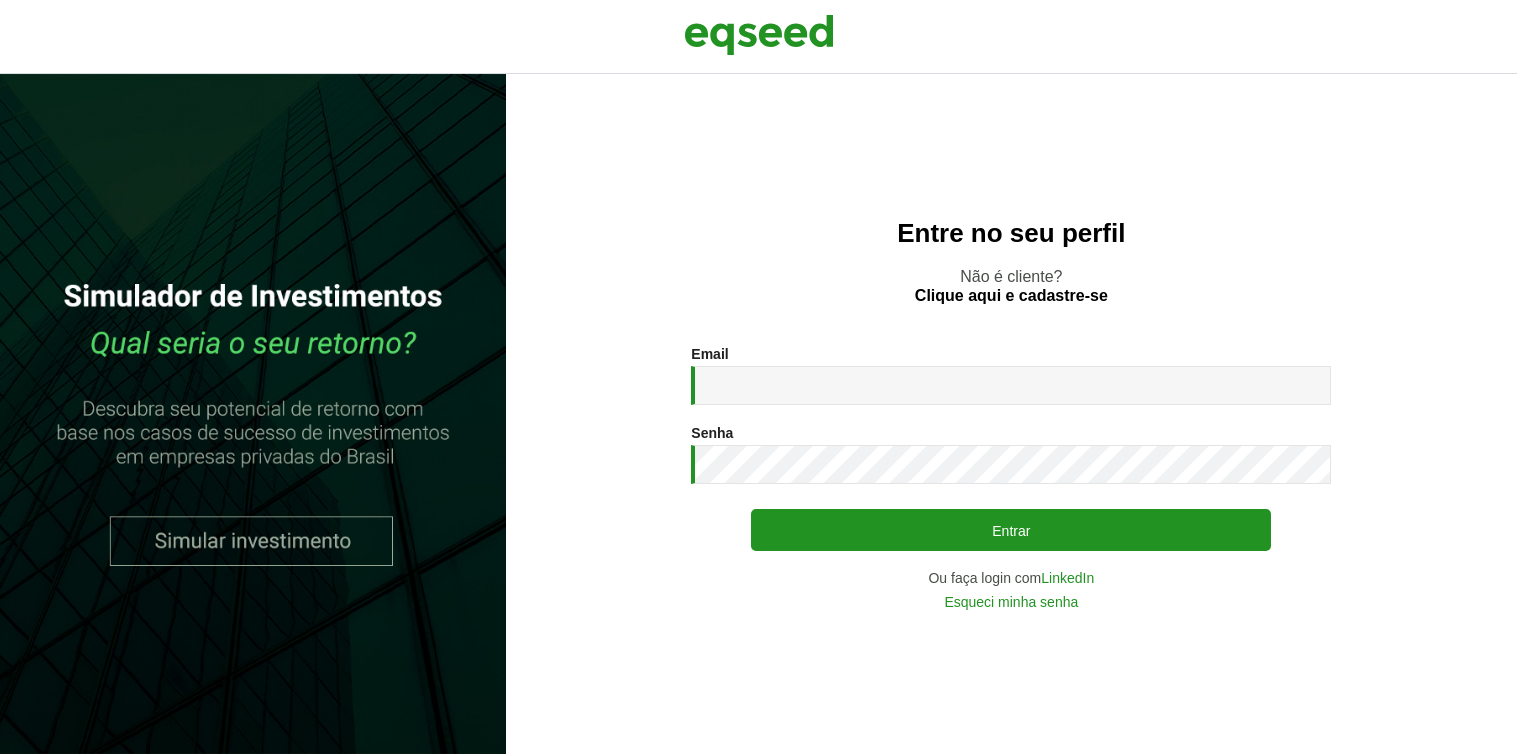 scroll, scrollTop: 0, scrollLeft: 0, axis: both 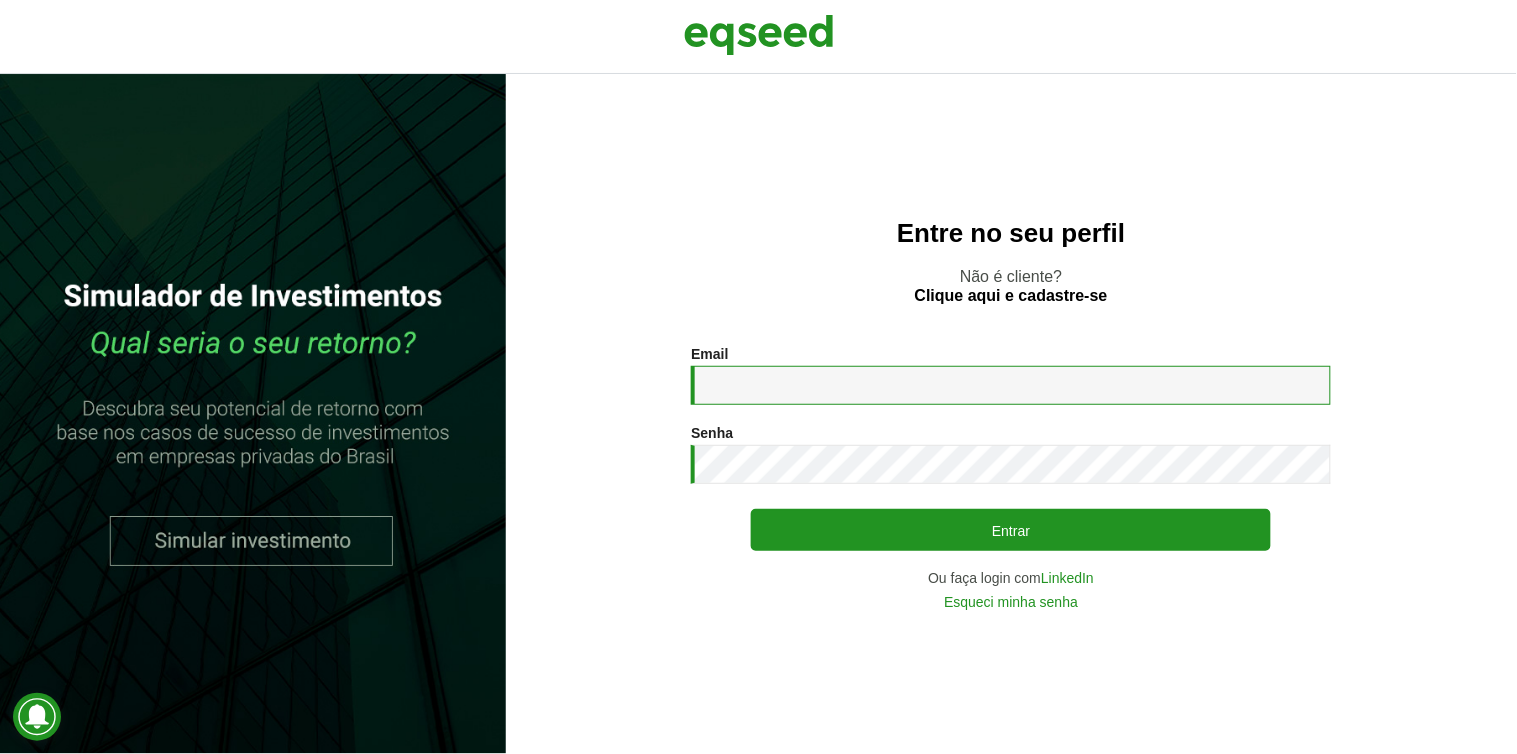click on "Email  *" at bounding box center [1011, 385] 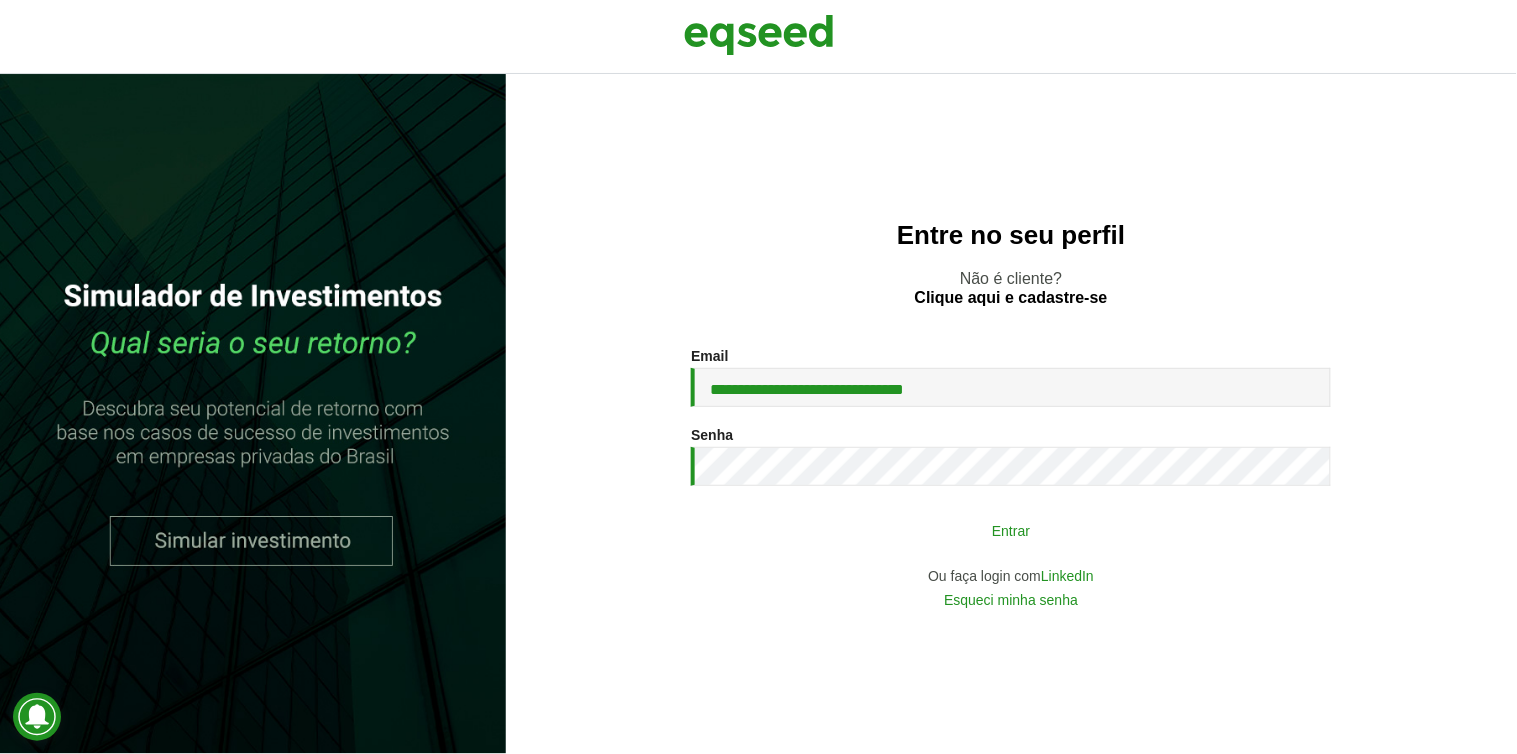 click on "Entrar" at bounding box center (1011, 530) 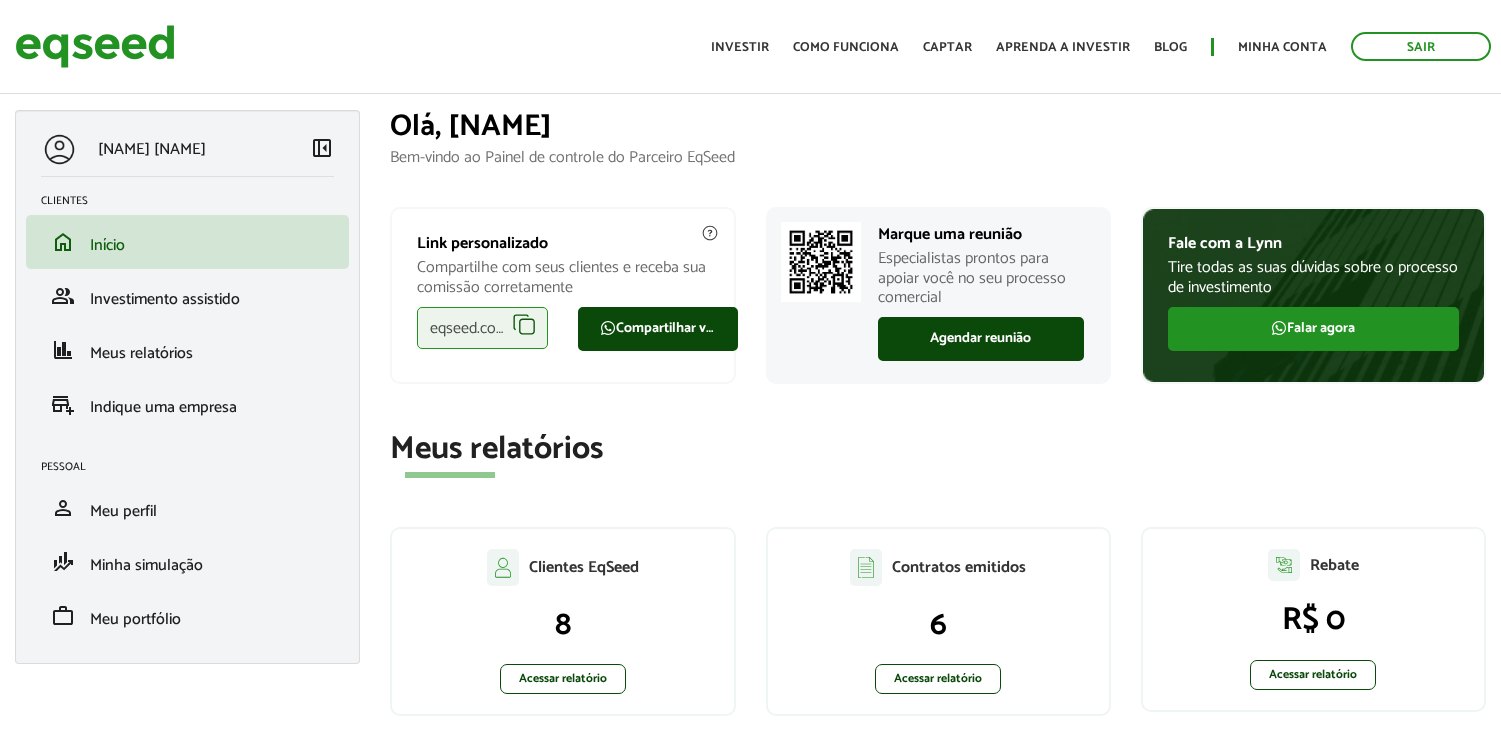 scroll, scrollTop: 0, scrollLeft: 0, axis: both 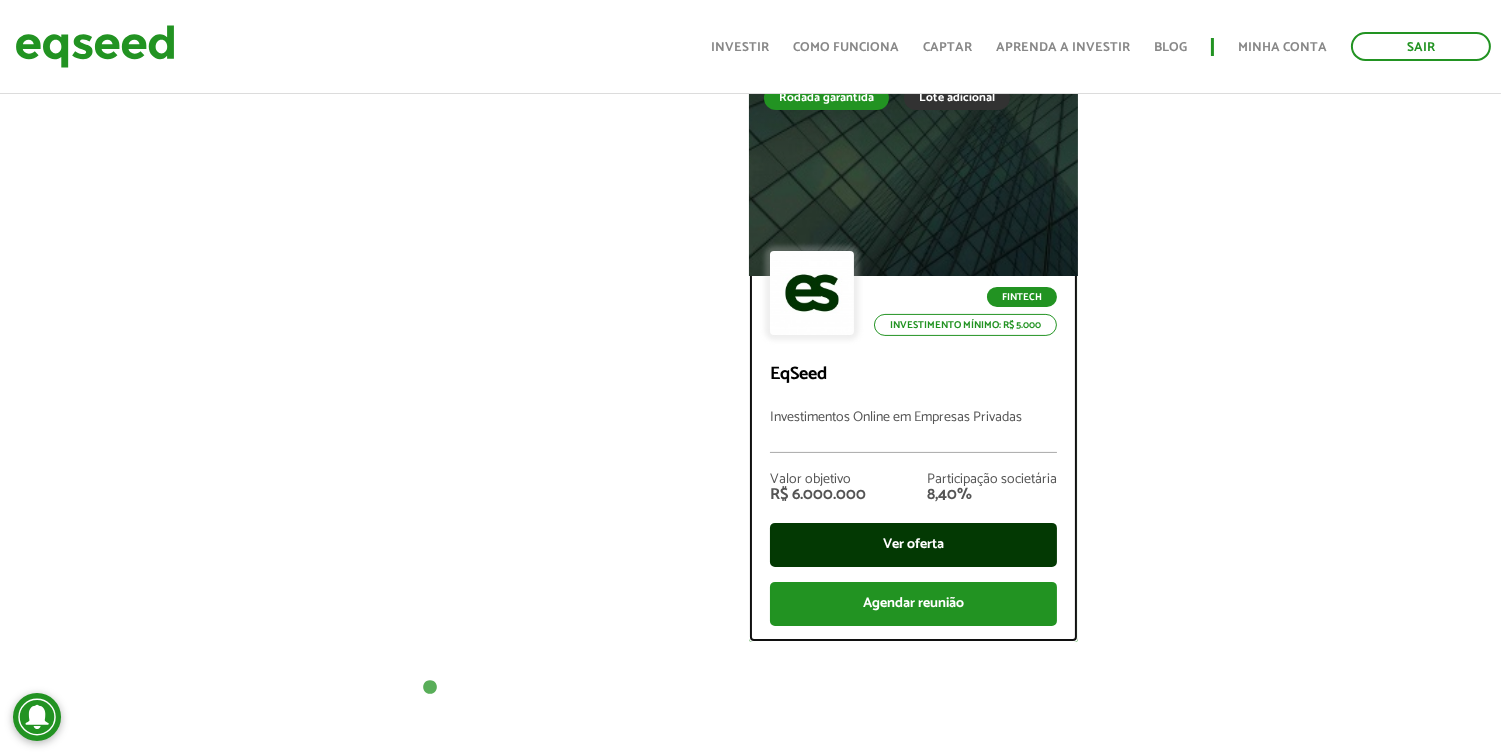 click on "Ver oferta" at bounding box center (913, 545) 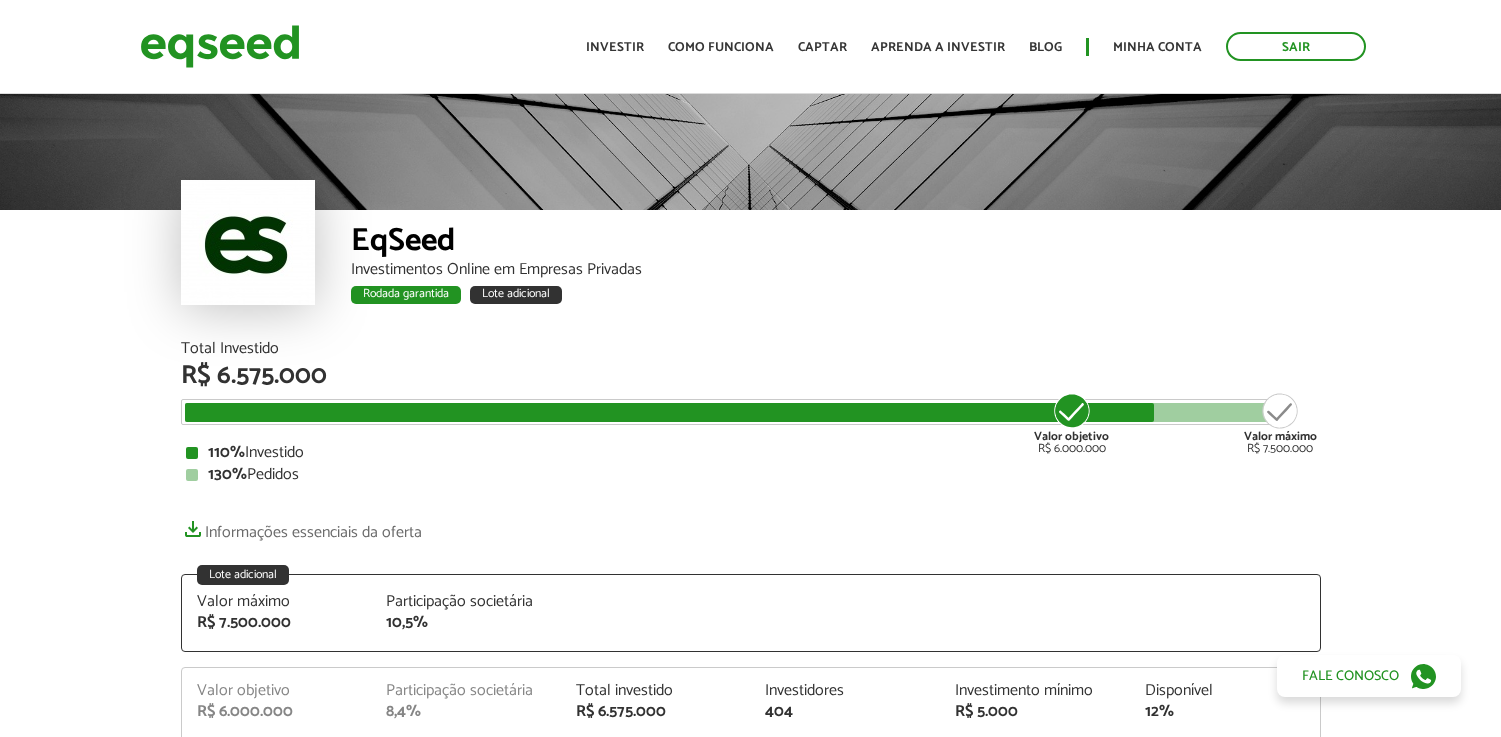 scroll, scrollTop: 0, scrollLeft: 0, axis: both 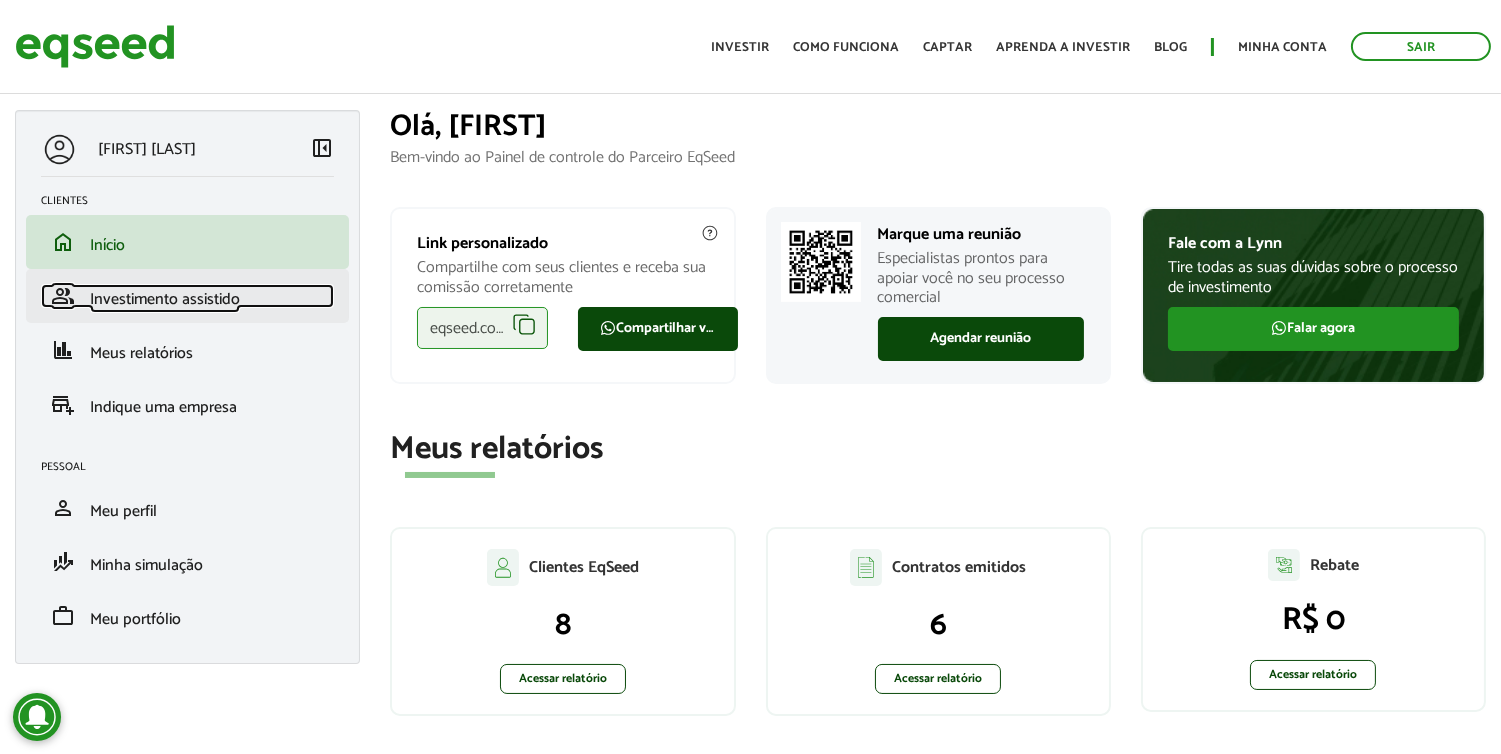 click on "Investimento assistido" at bounding box center [165, 299] 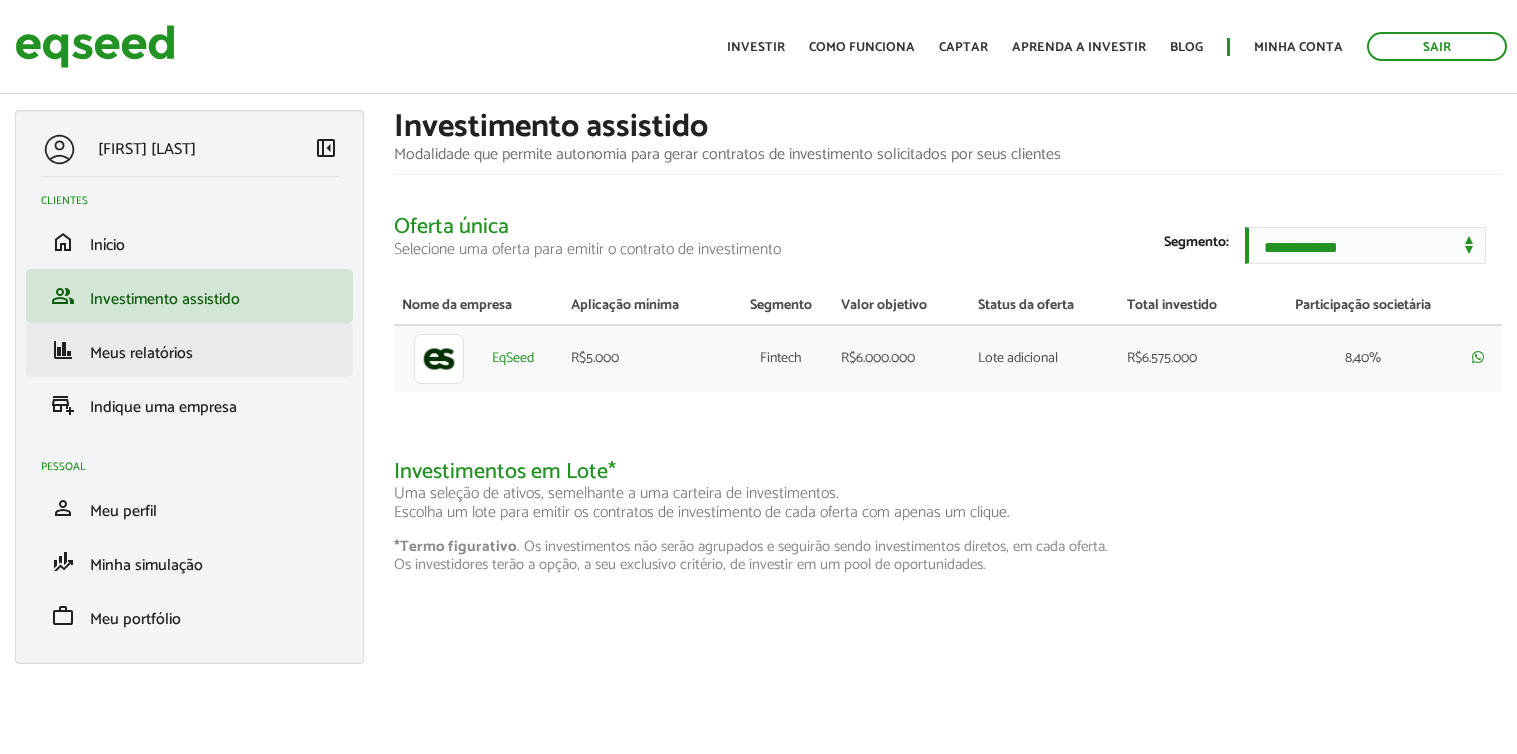 scroll, scrollTop: 0, scrollLeft: 0, axis: both 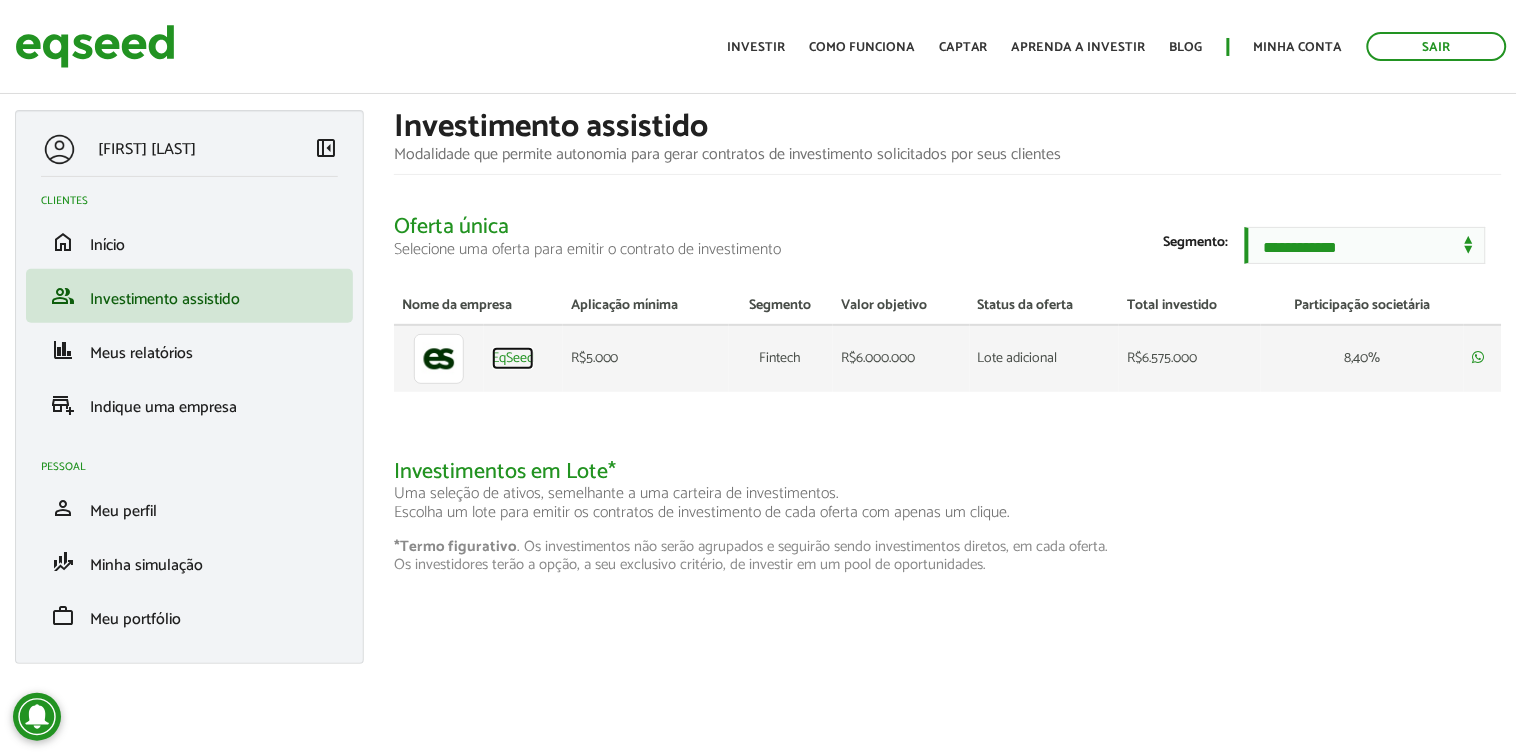 click on "EqSeed" at bounding box center (513, 359) 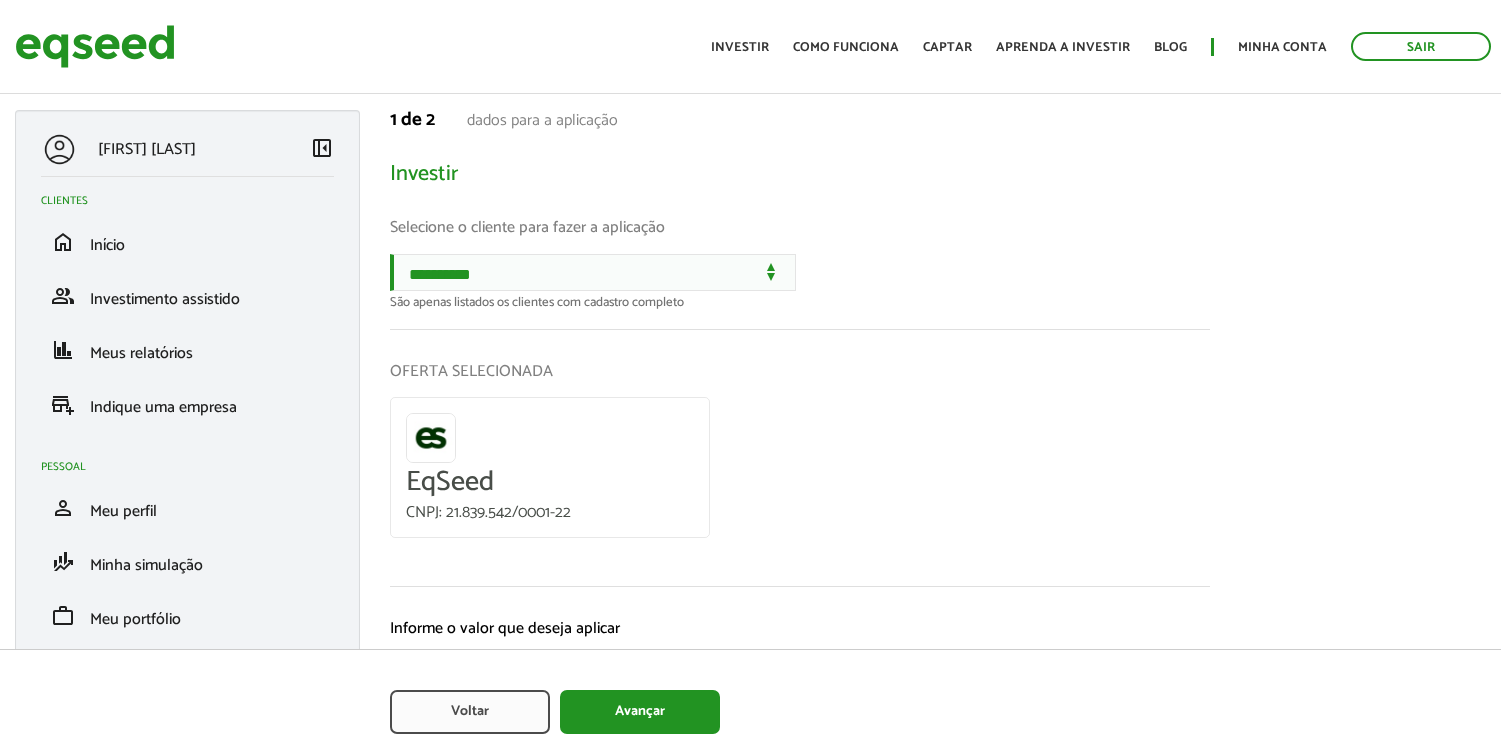 scroll, scrollTop: 0, scrollLeft: 0, axis: both 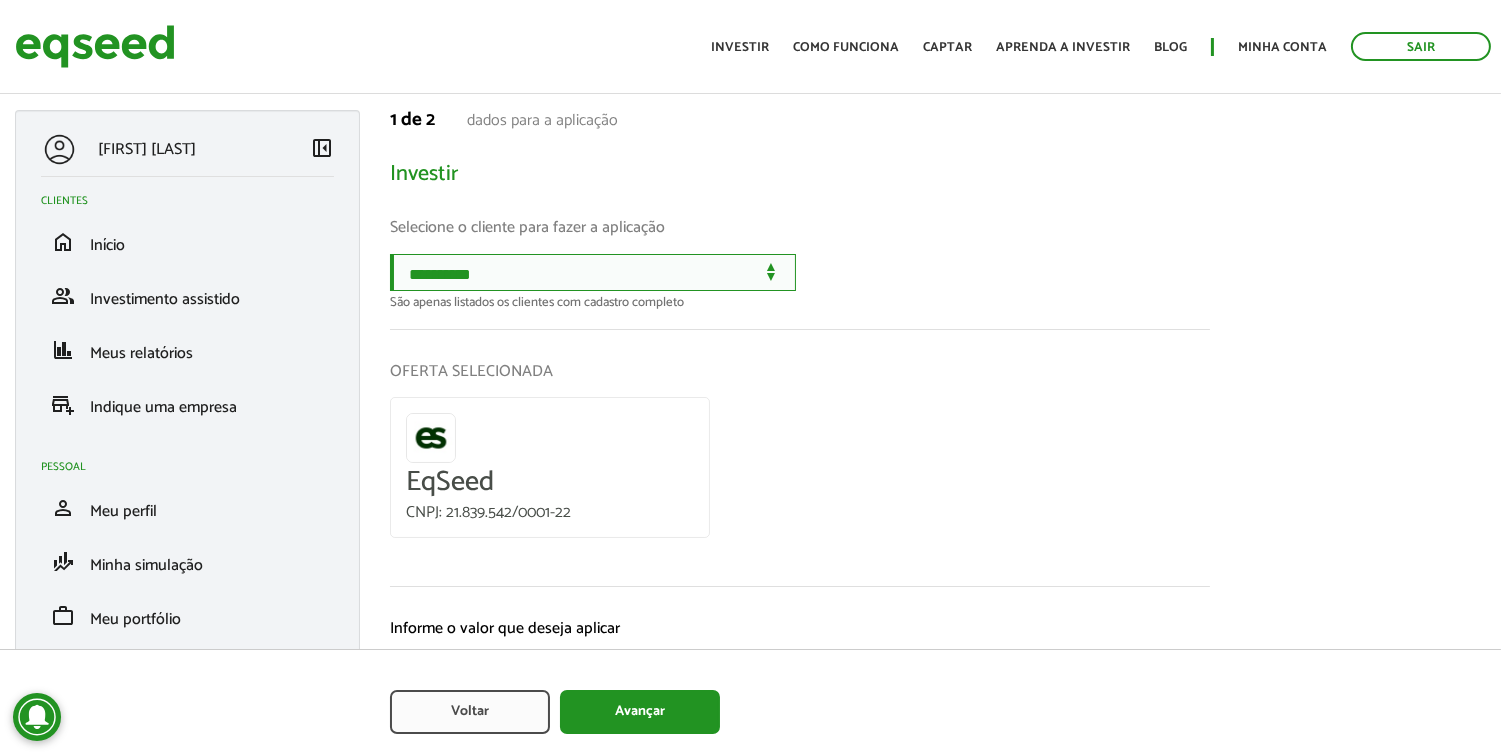click on "**********" at bounding box center [593, 272] 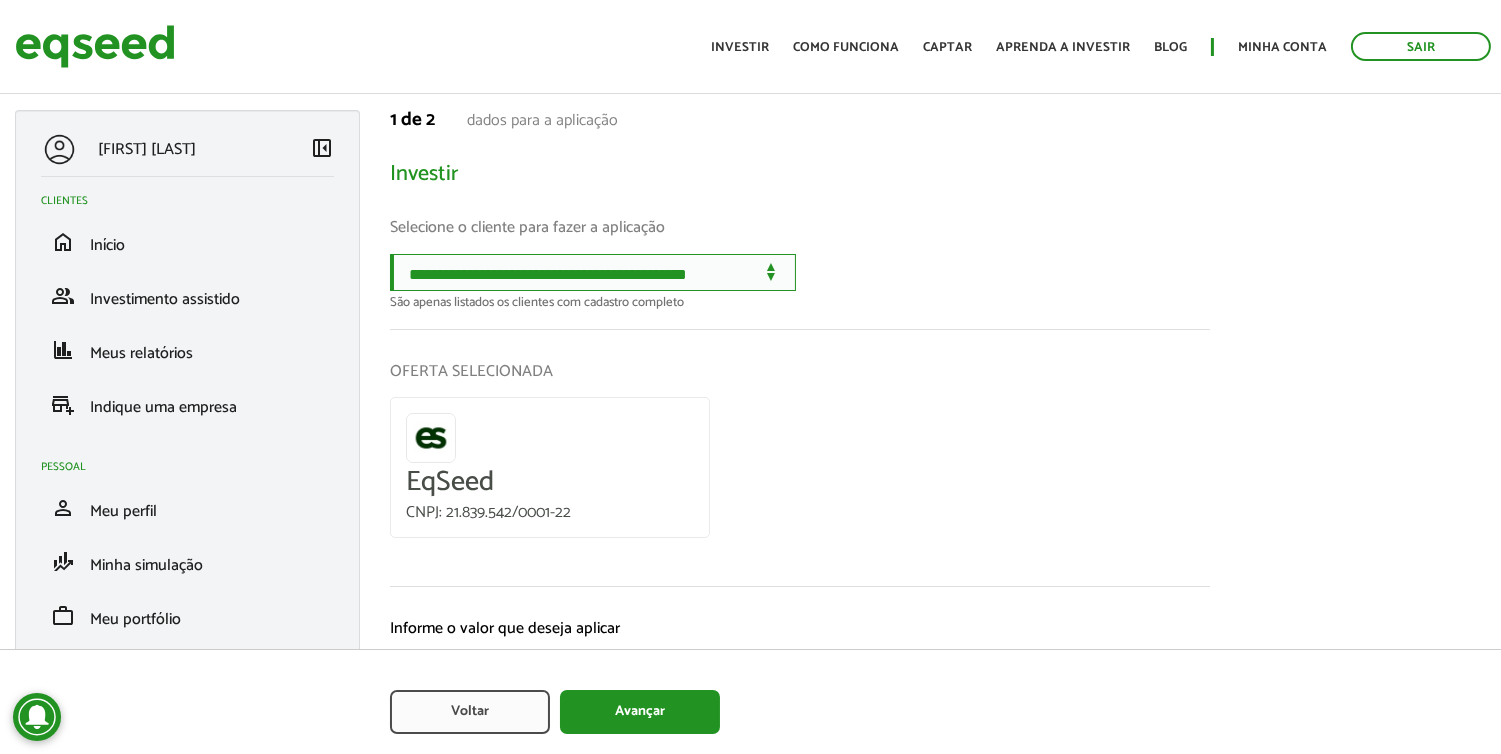click on "**********" at bounding box center (593, 272) 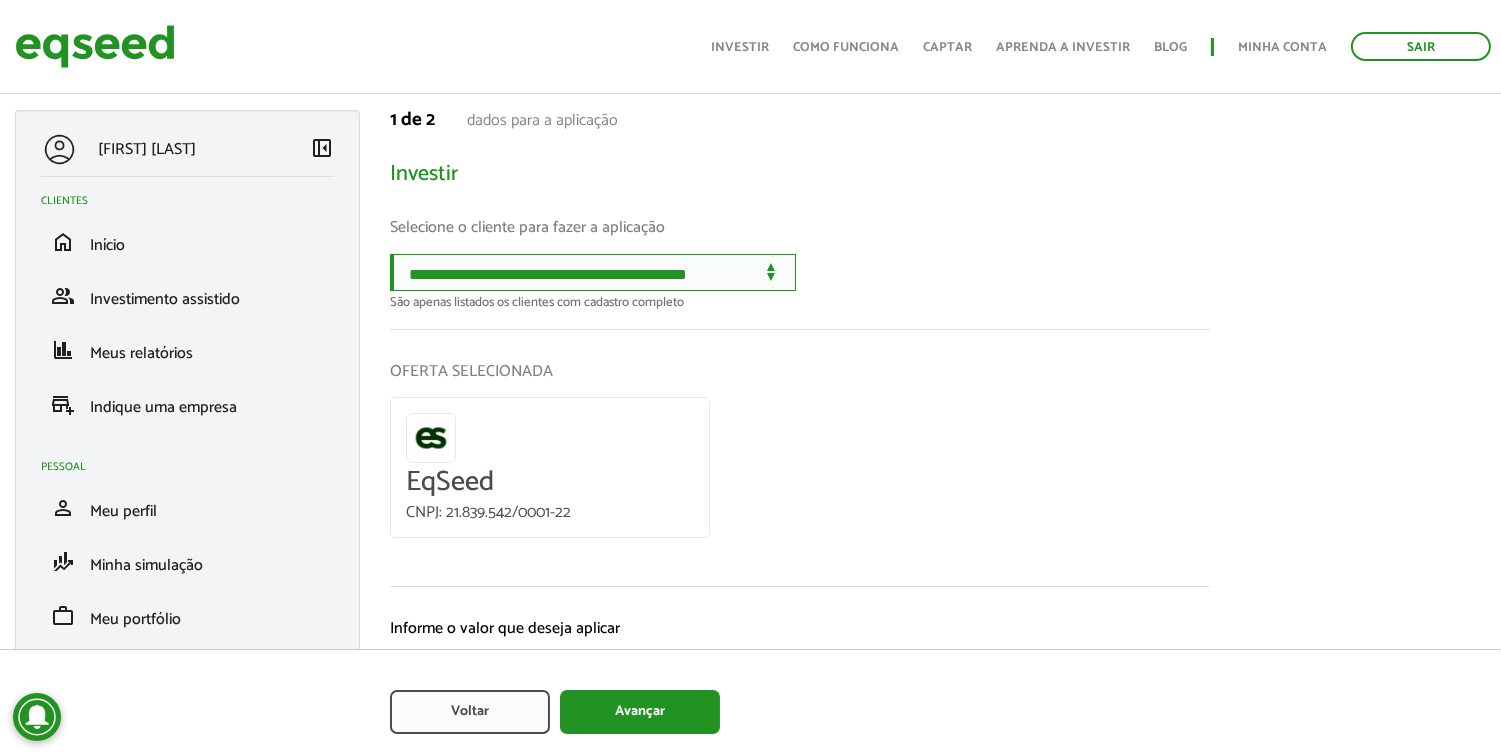 scroll, scrollTop: 128, scrollLeft: 0, axis: vertical 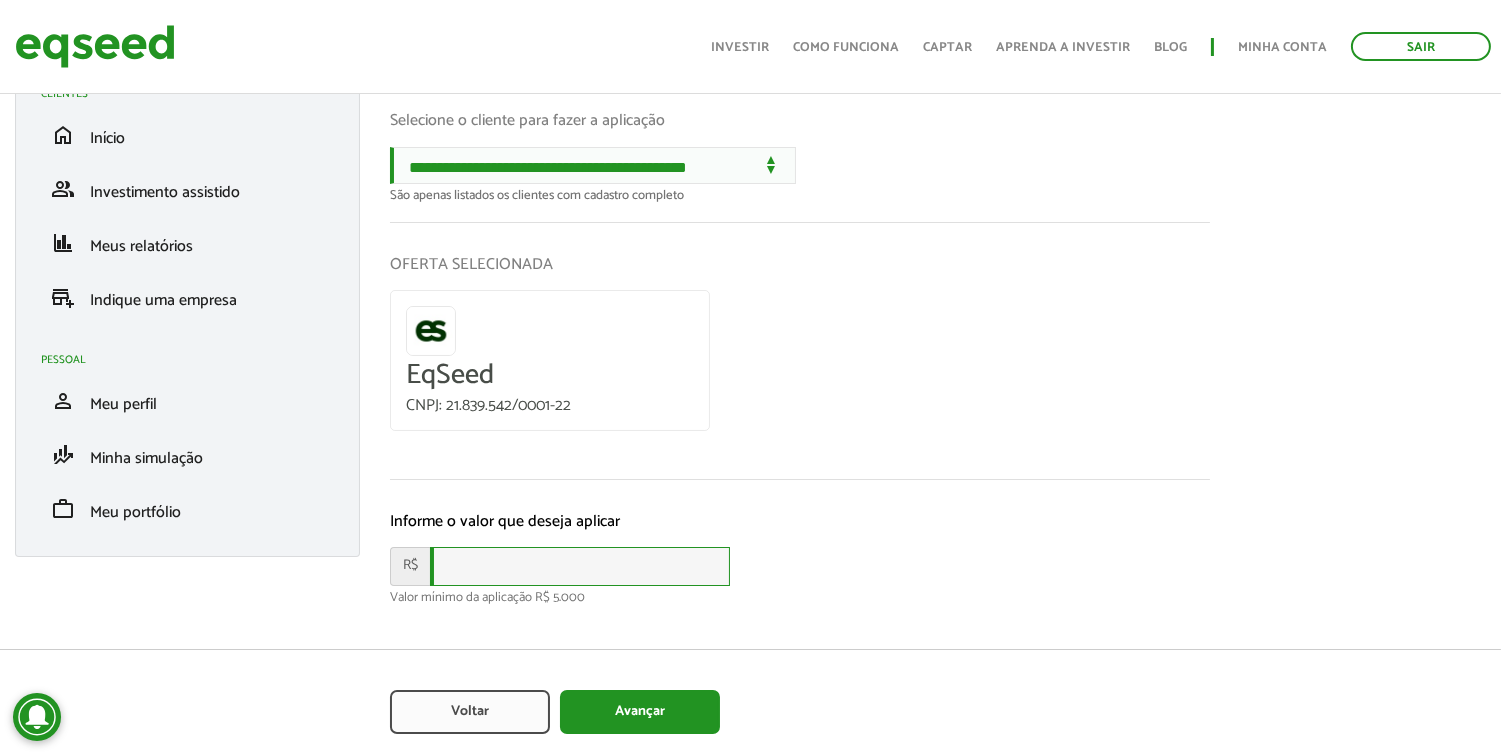 click at bounding box center (580, 566) 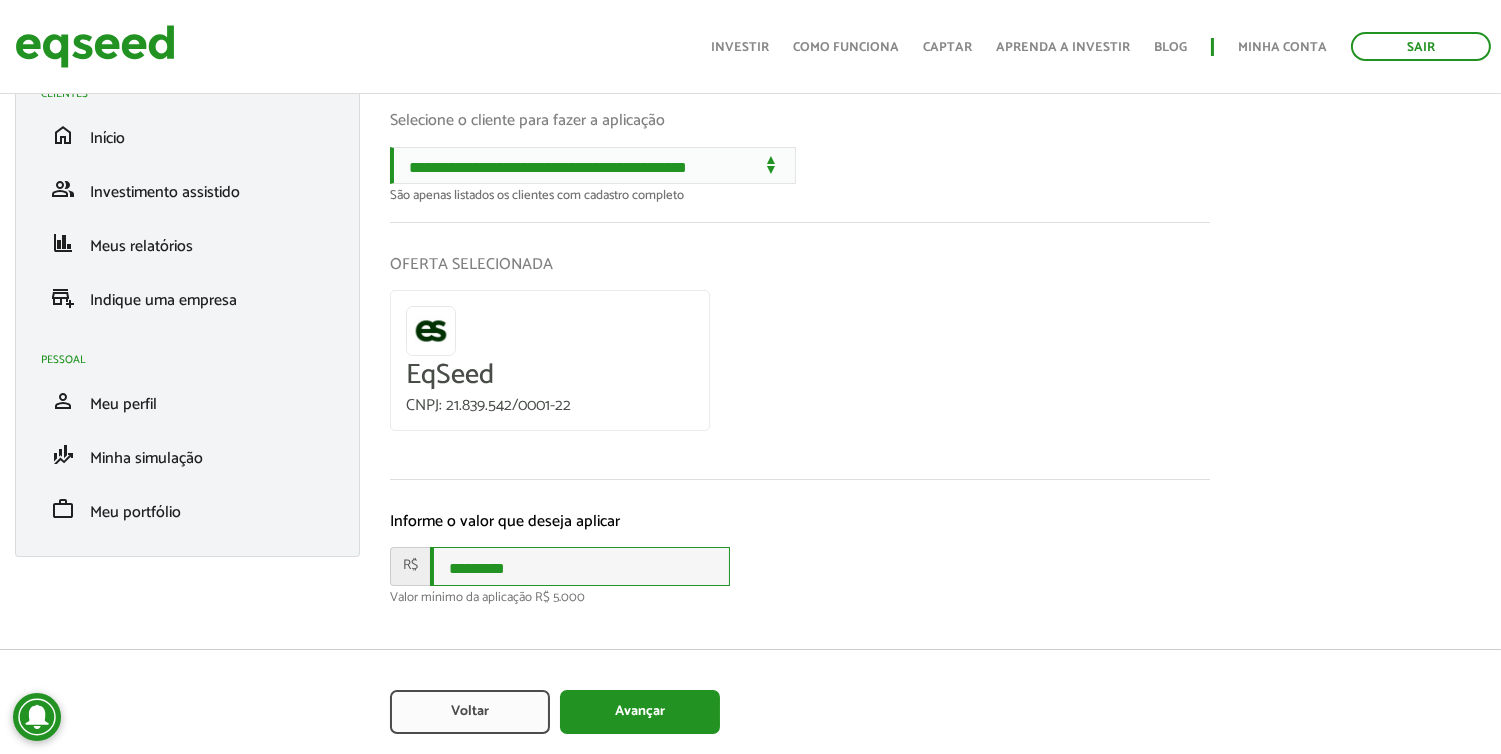 type on "*********" 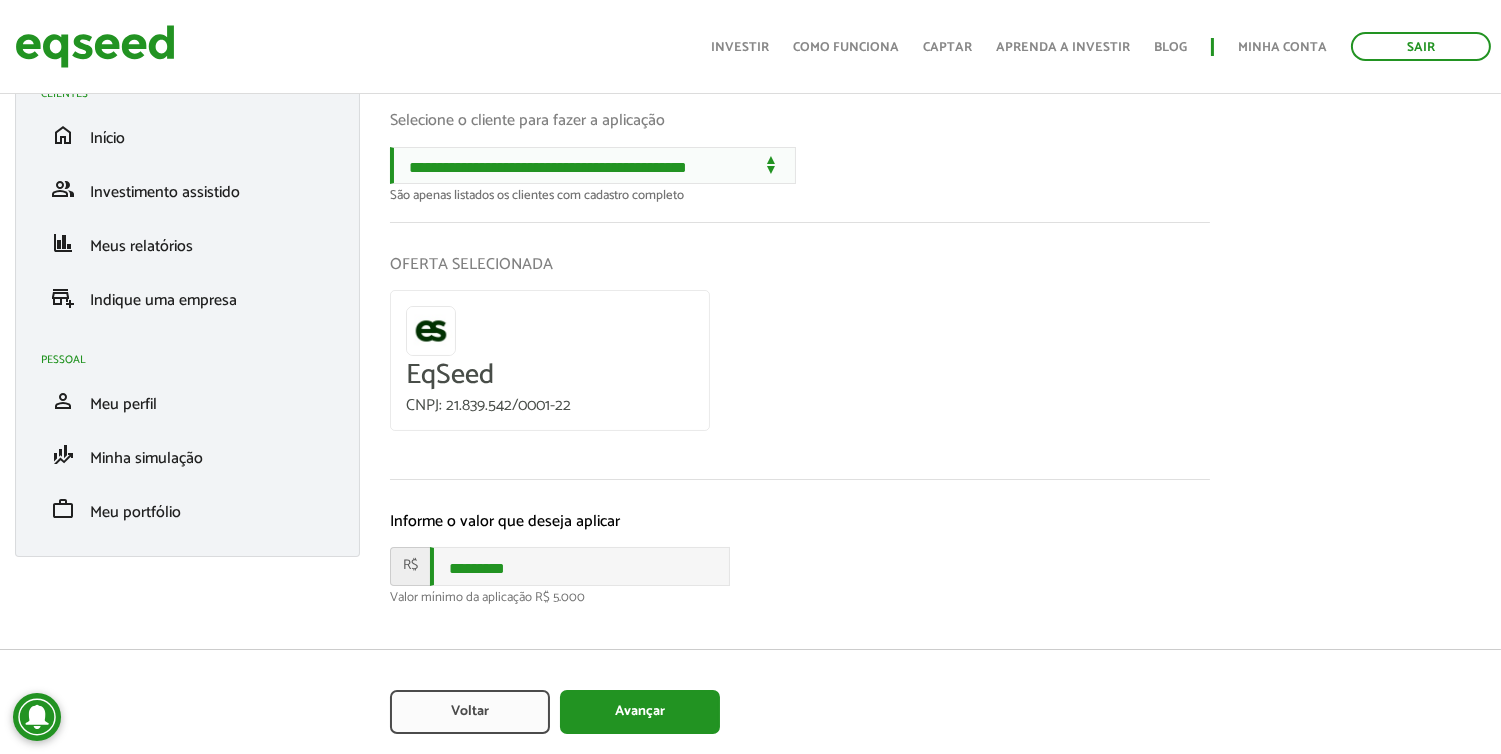 click on "R$ *********" at bounding box center (800, 566) 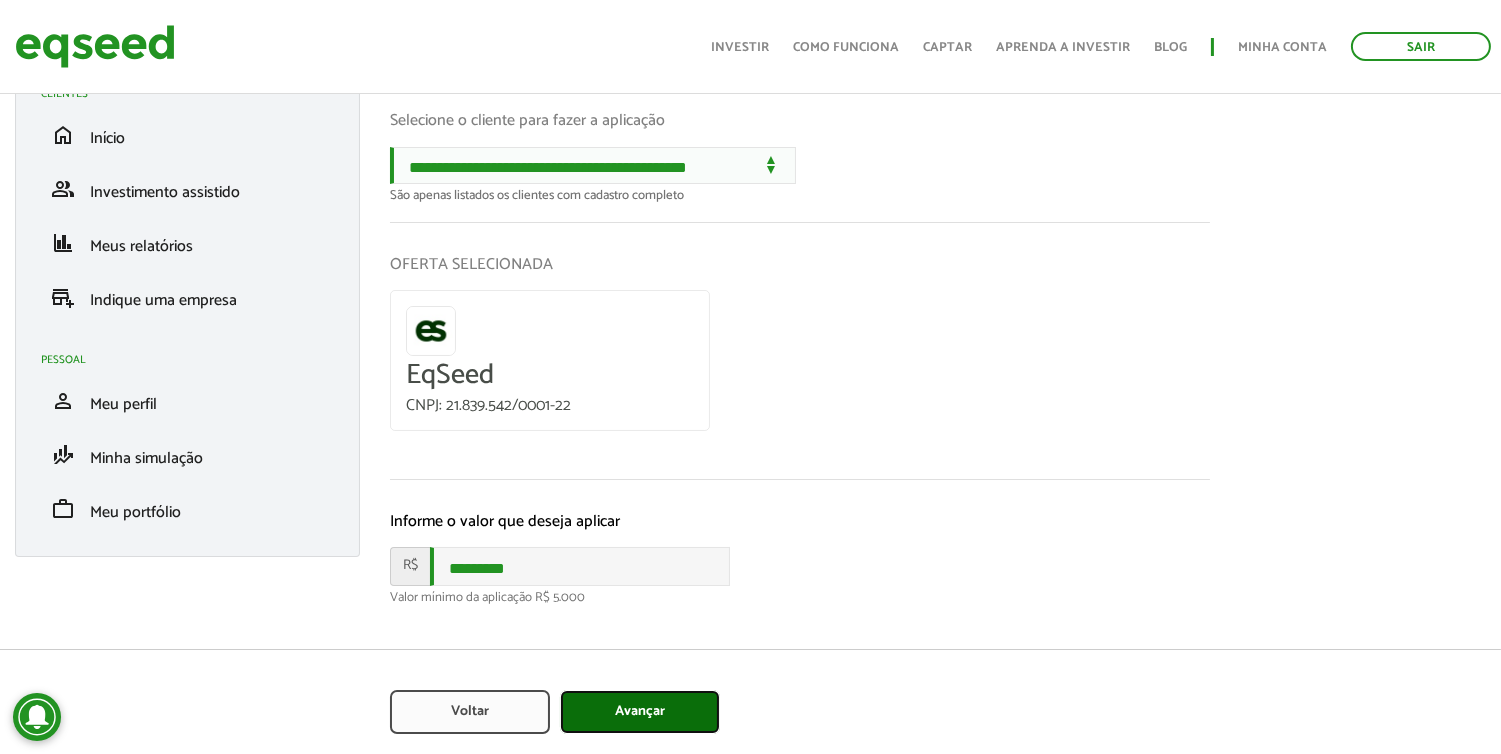 click on "Avançar" at bounding box center [640, 712] 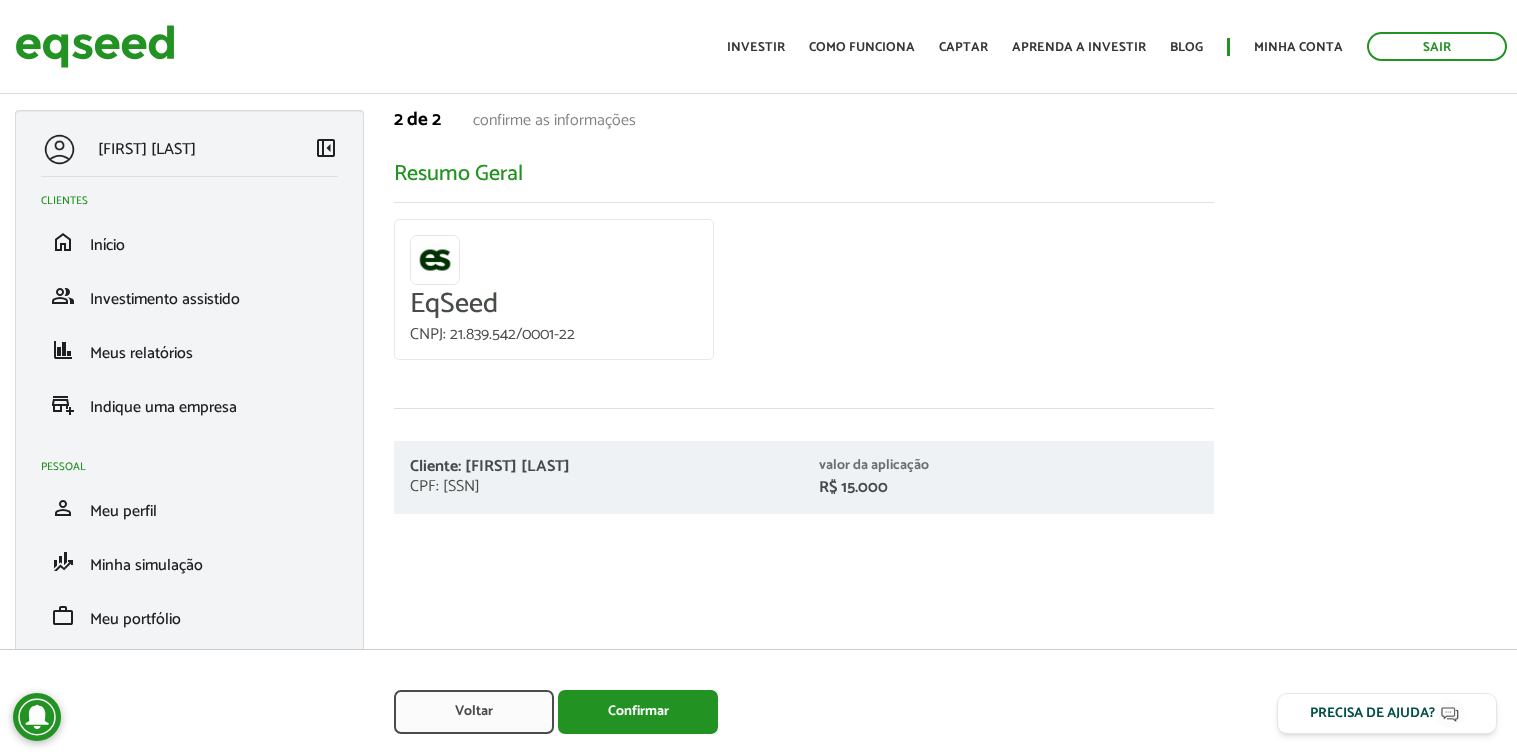 scroll, scrollTop: 0, scrollLeft: 0, axis: both 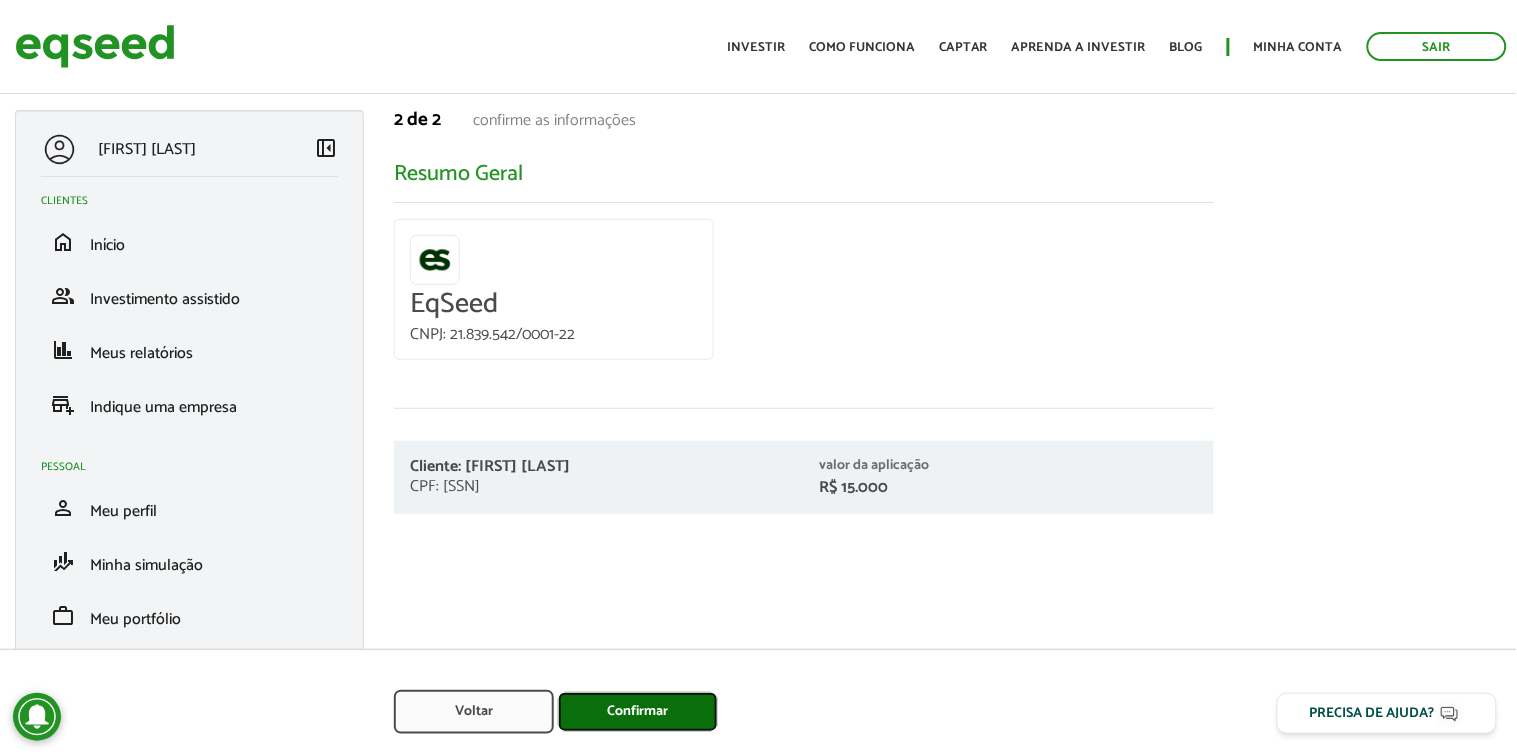 click on "Confirmar" at bounding box center (638, 712) 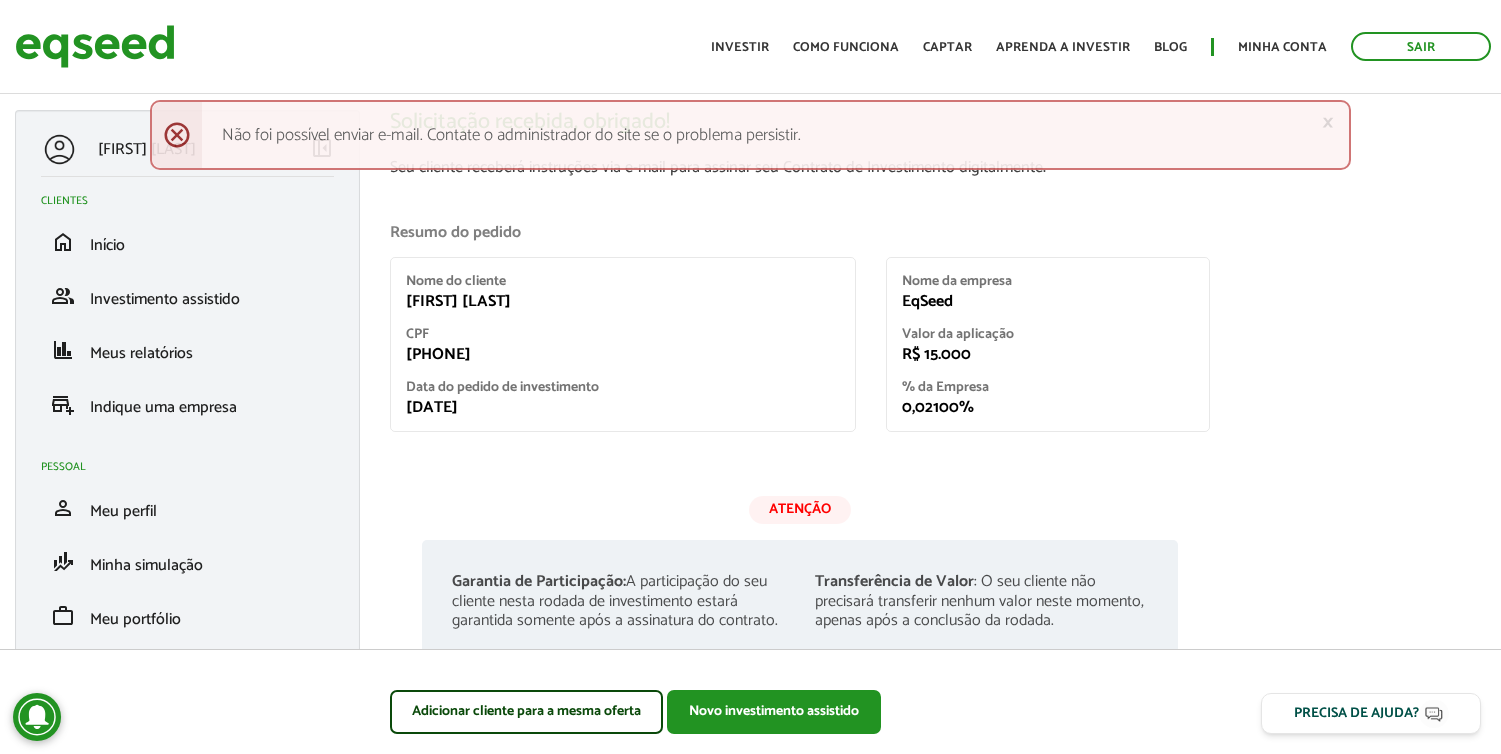 scroll, scrollTop: 0, scrollLeft: 0, axis: both 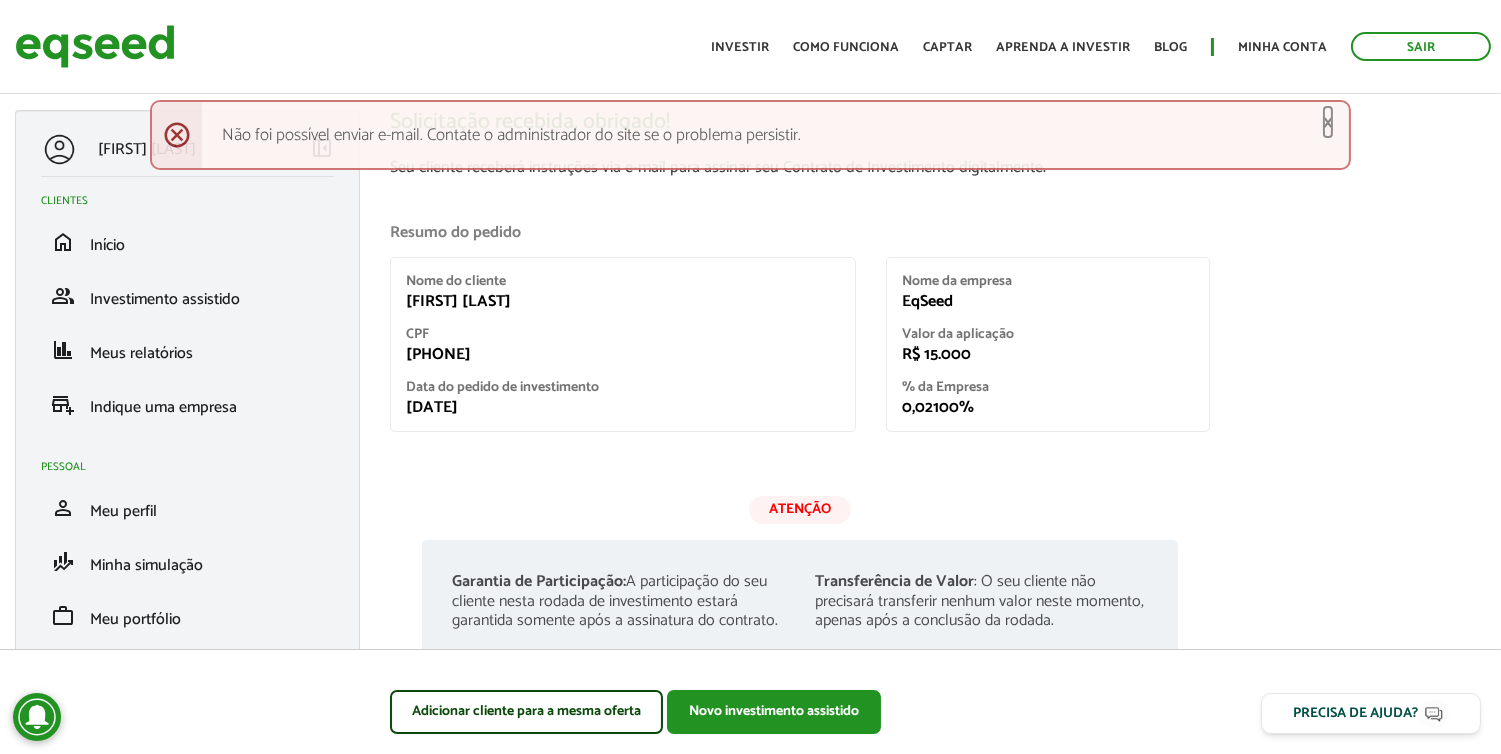 click on "×" at bounding box center (1328, 122) 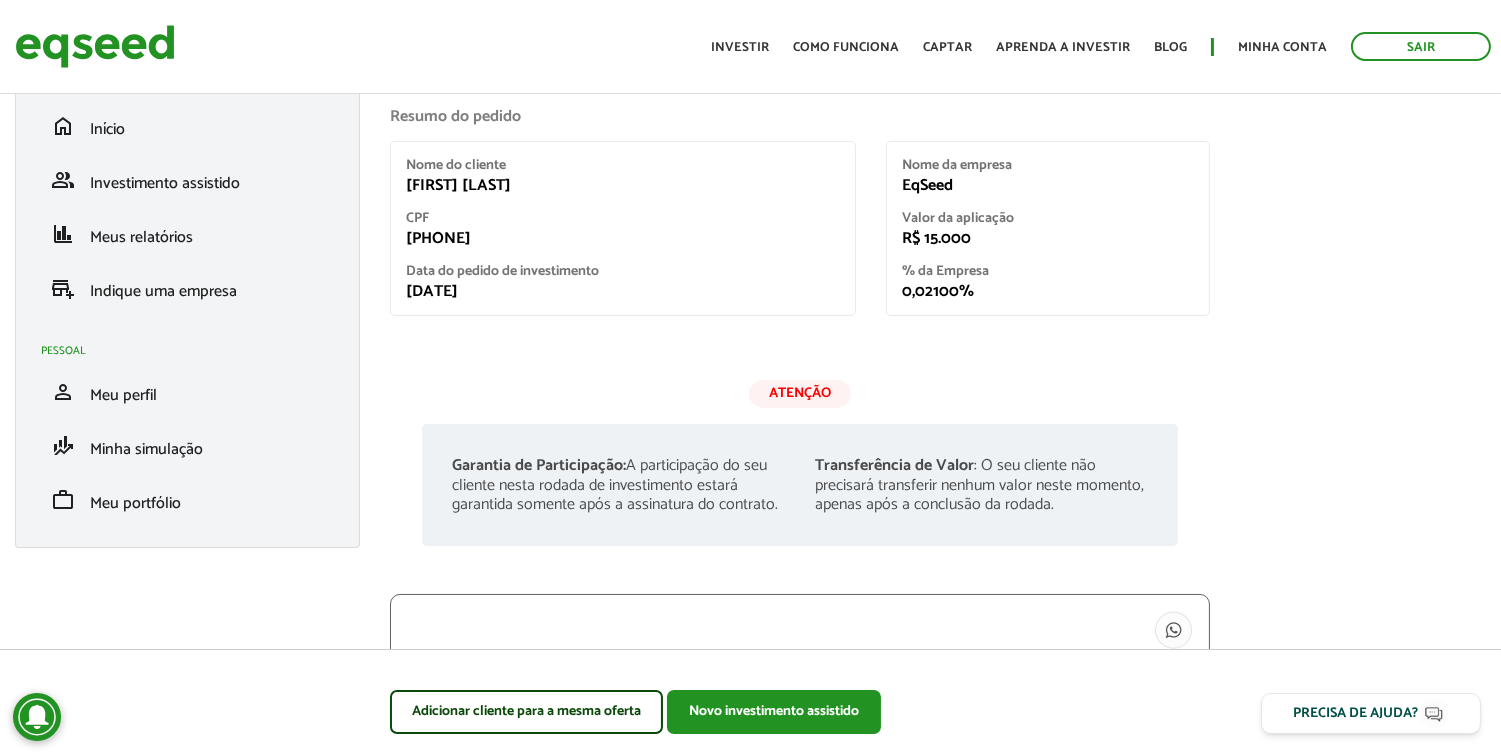 scroll, scrollTop: 0, scrollLeft: 0, axis: both 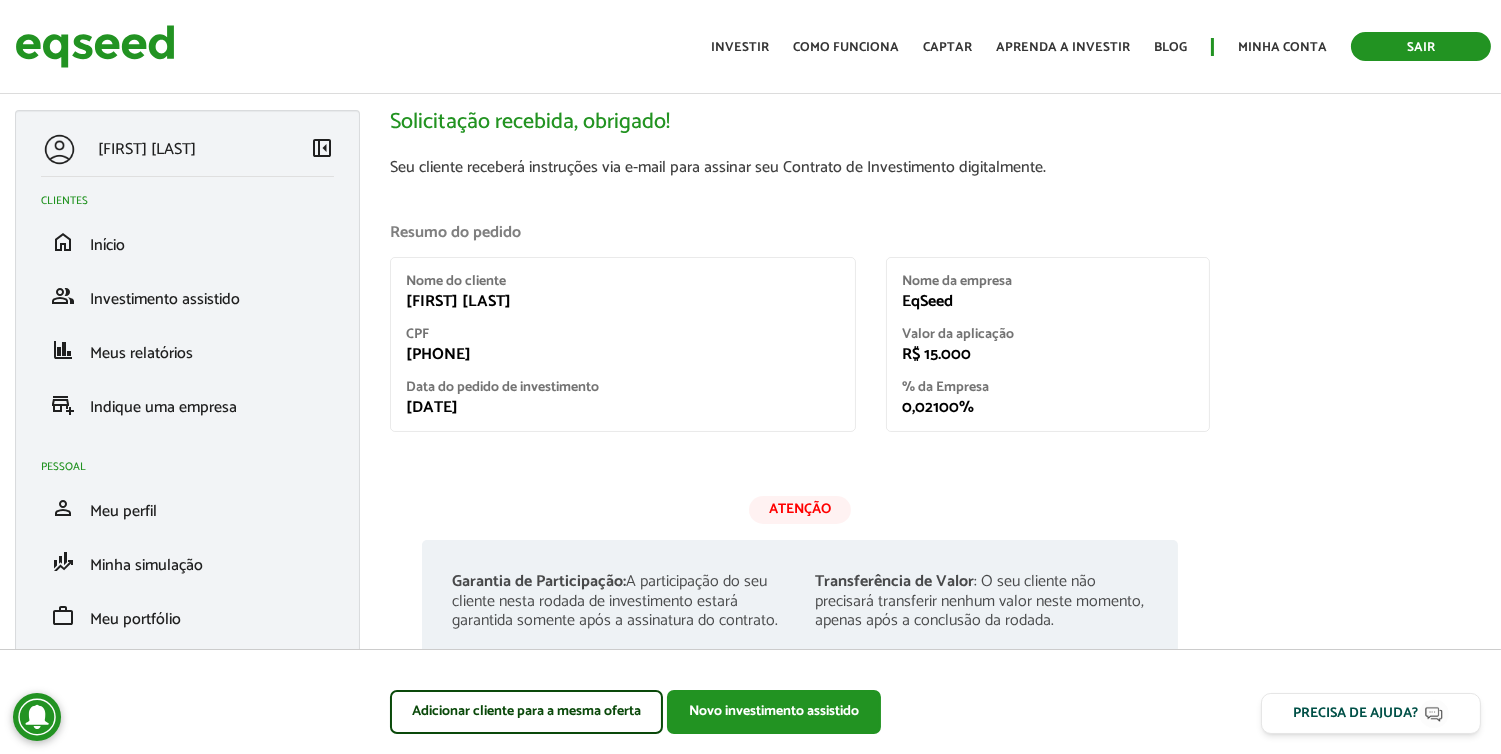 click on "Sair" at bounding box center [1421, 46] 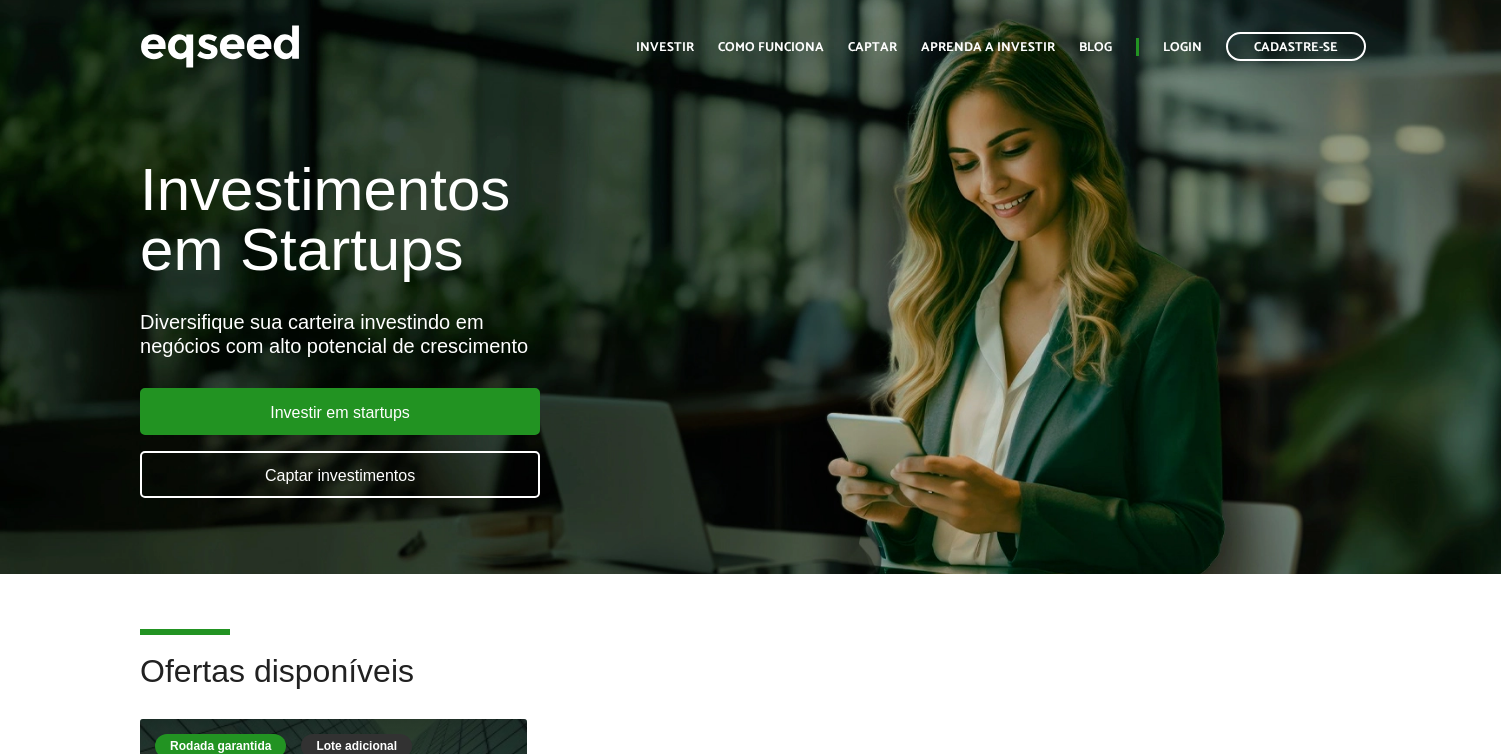 scroll, scrollTop: 0, scrollLeft: 0, axis: both 